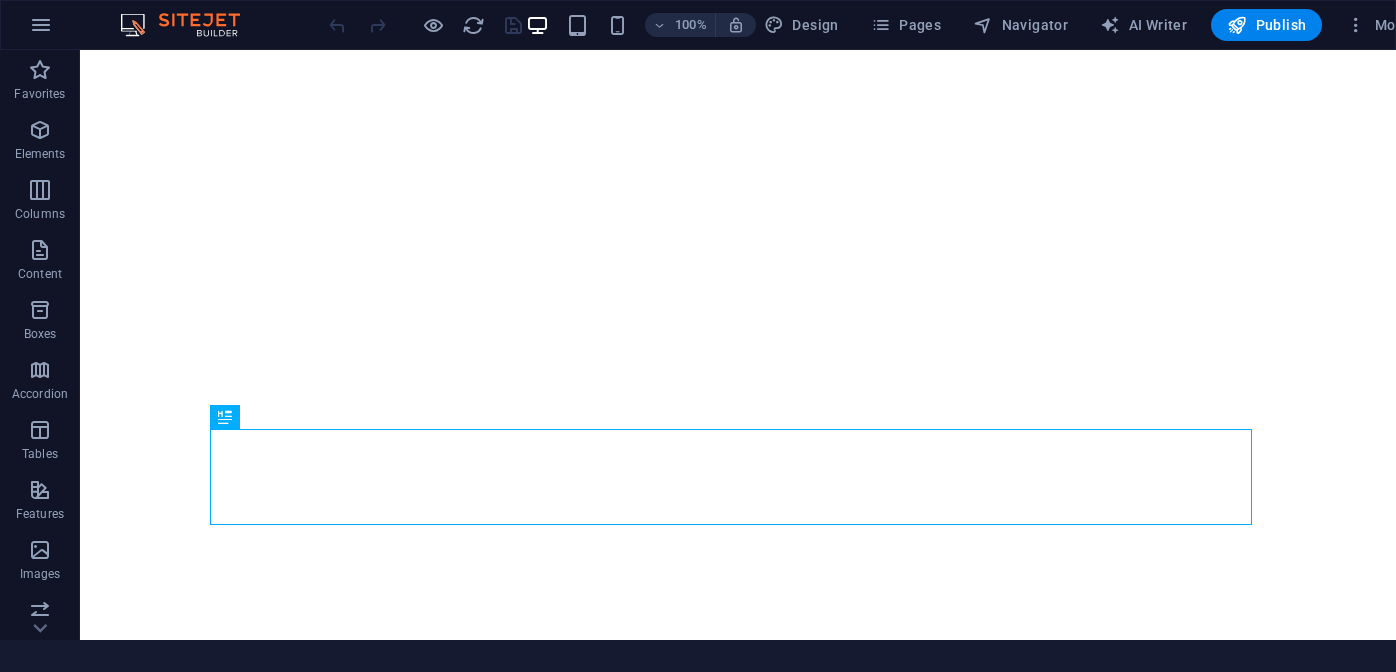 scroll, scrollTop: 0, scrollLeft: 0, axis: both 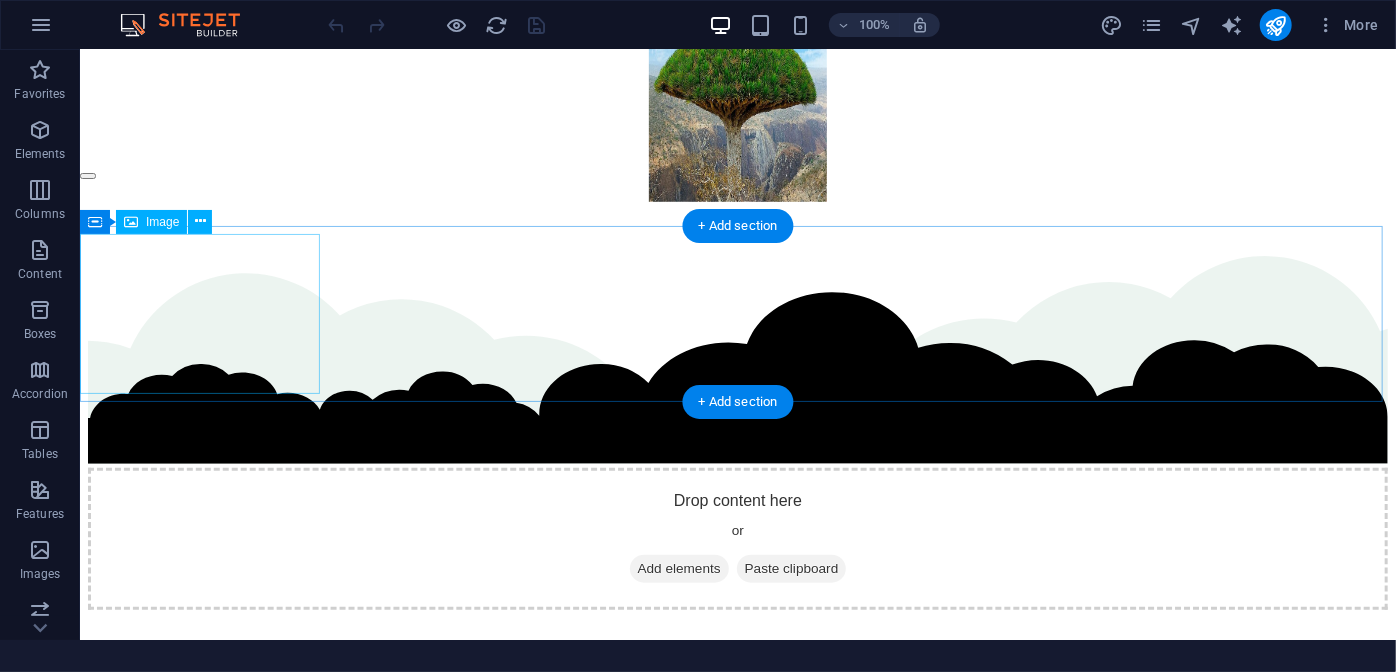 click at bounding box center [737, 3621] 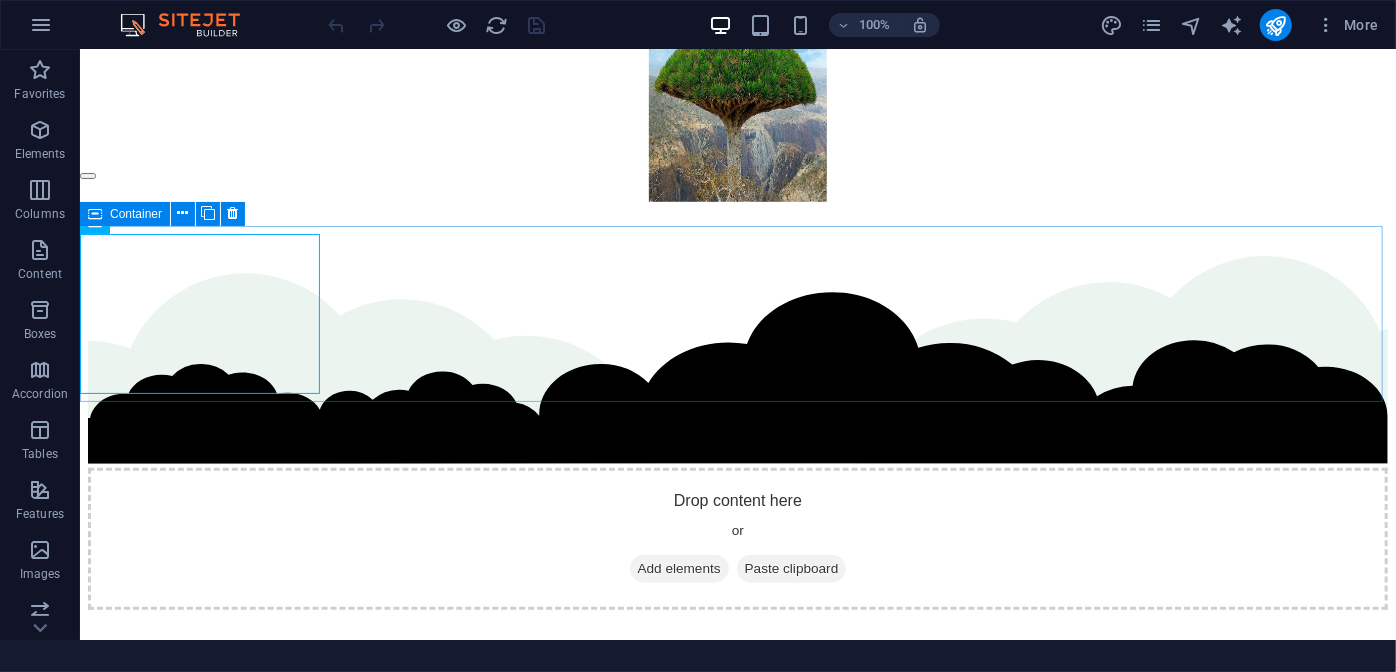 click at bounding box center (95, 214) 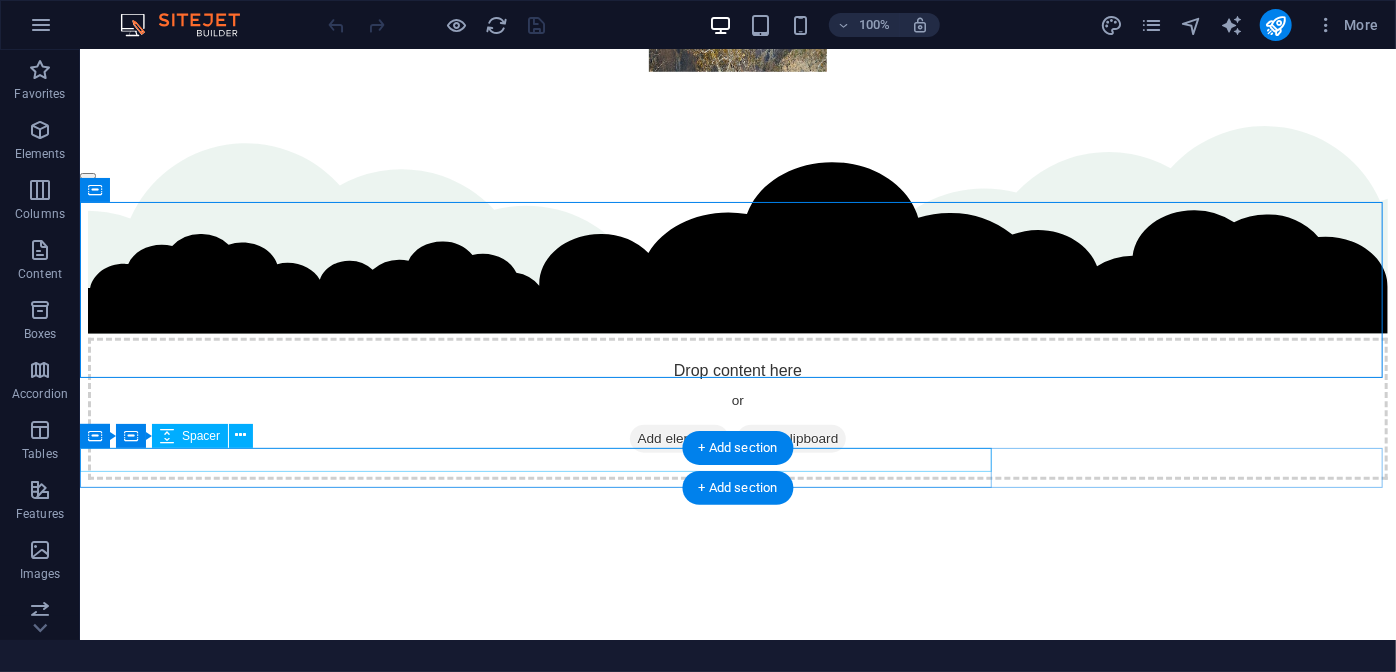 scroll, scrollTop: 4696, scrollLeft: 0, axis: vertical 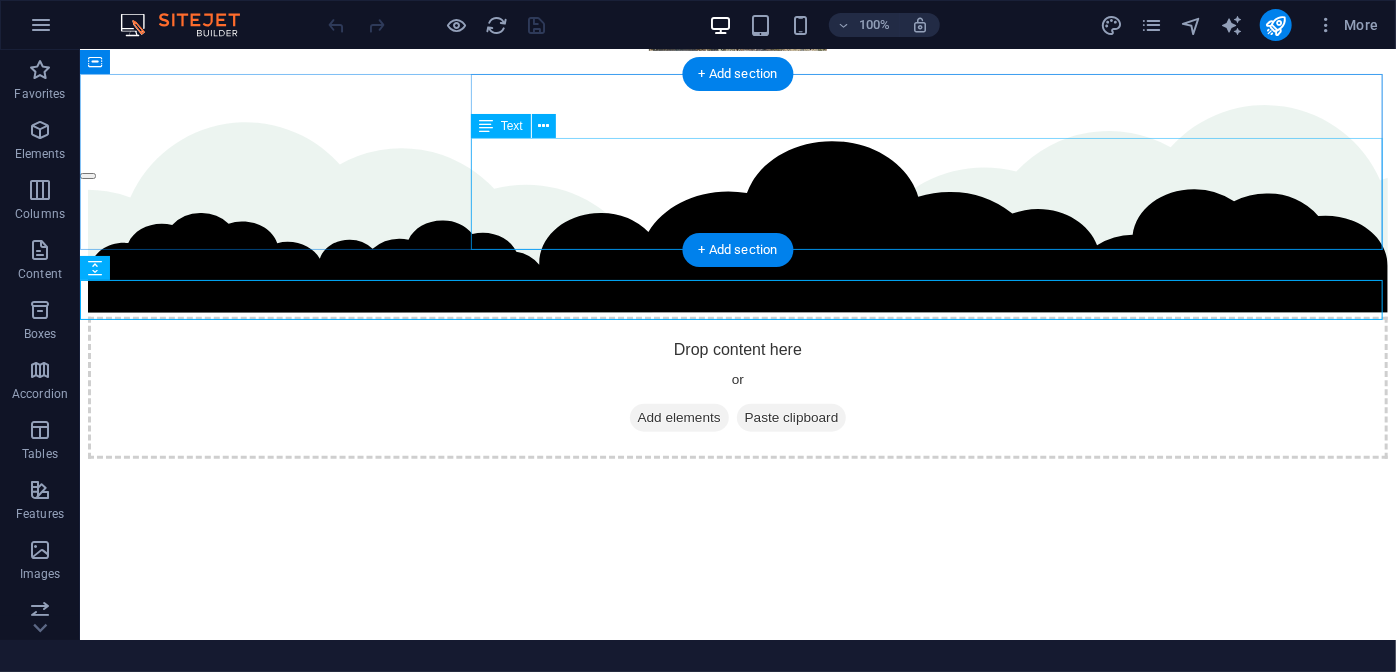 click on "U M C   is fully committed to developing a sustainable business and  establishing strong partnerships  as a basis for our contribution towards agricultural efficiency and global food security" at bounding box center [737, 4056] 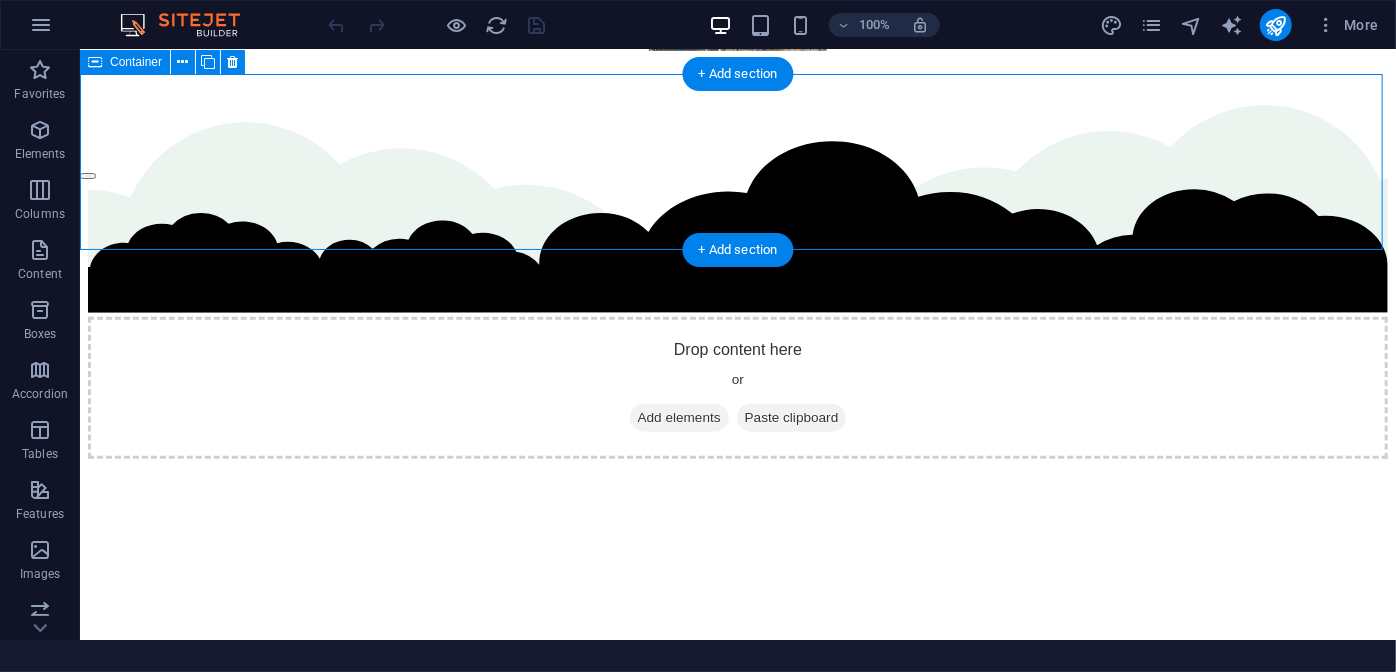 click on "U M C   is fully committed to developing a sustainable business and  establishing strong partnerships  as a basis for our contribution towards agricultural efficiency and global food security" at bounding box center [737, 3580] 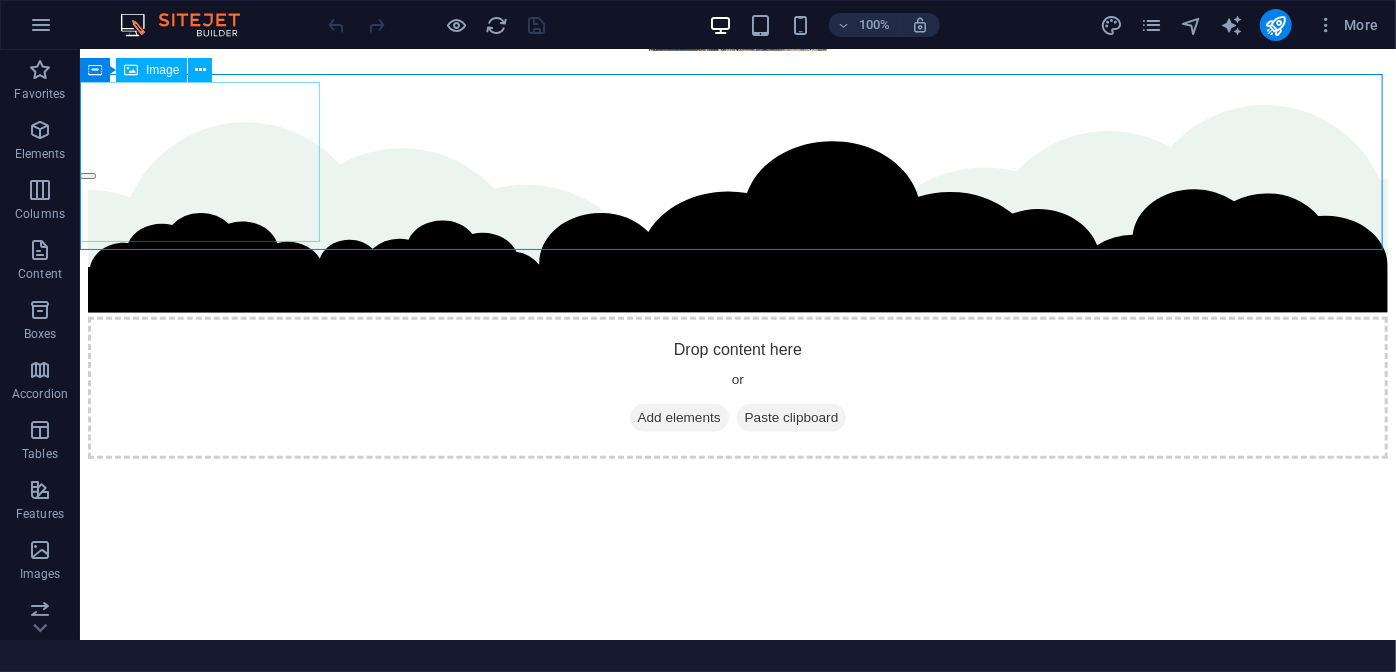 click on "Image" at bounding box center [162, 70] 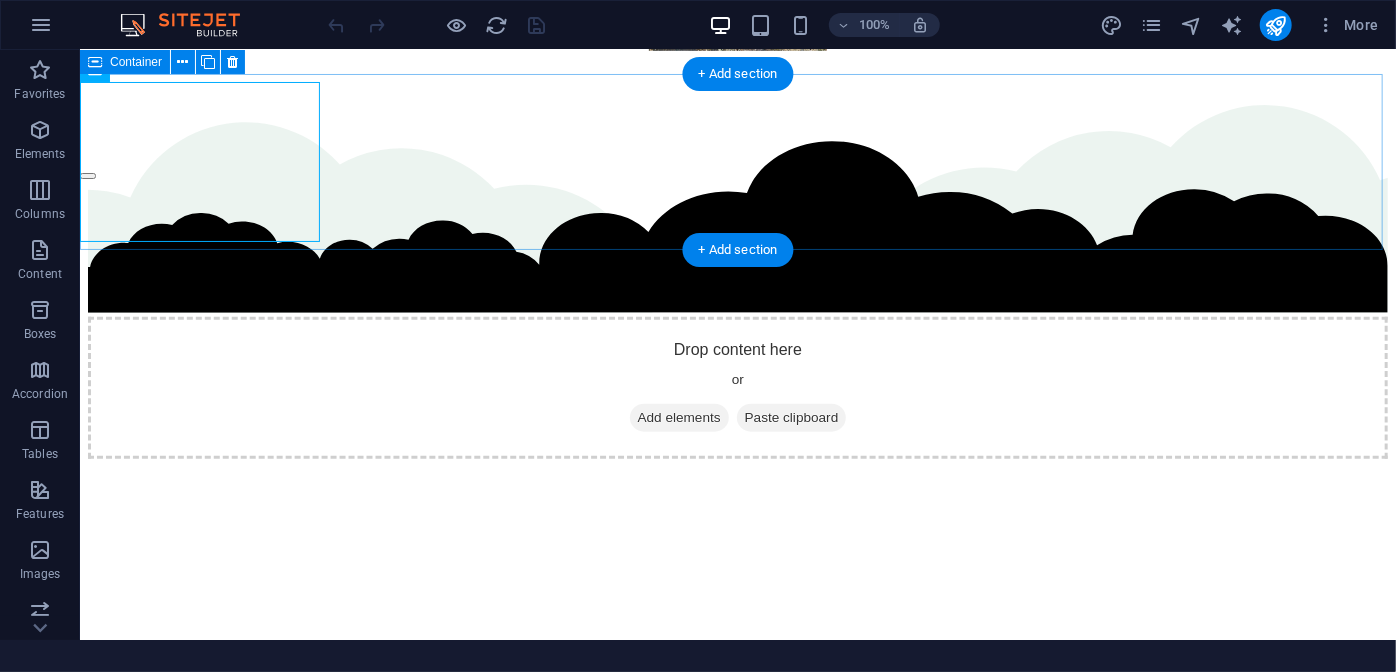 click on "U M C   is fully committed to developing a sustainable business and  establishing strong partnerships  as a basis for our contribution towards agricultural efficiency and global food security" at bounding box center (737, 3580) 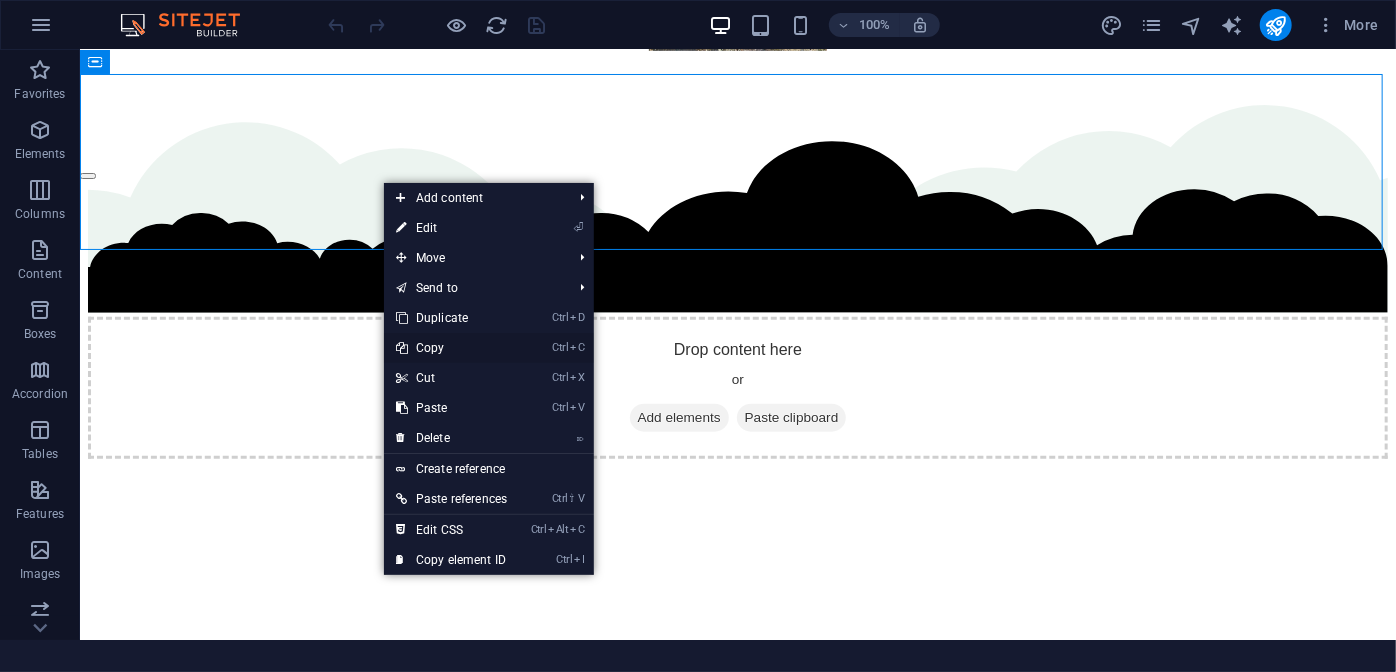 click on "Ctrl C  Copy" at bounding box center [451, 348] 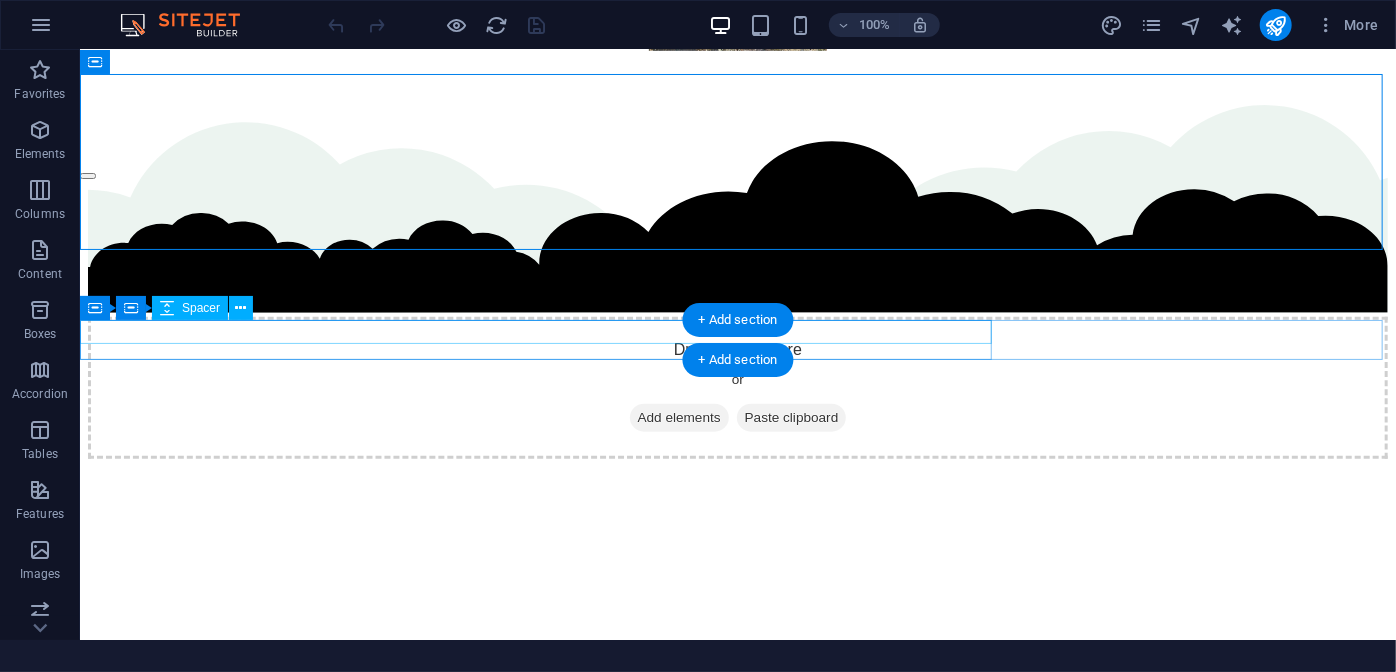 click at bounding box center (737, 4204) 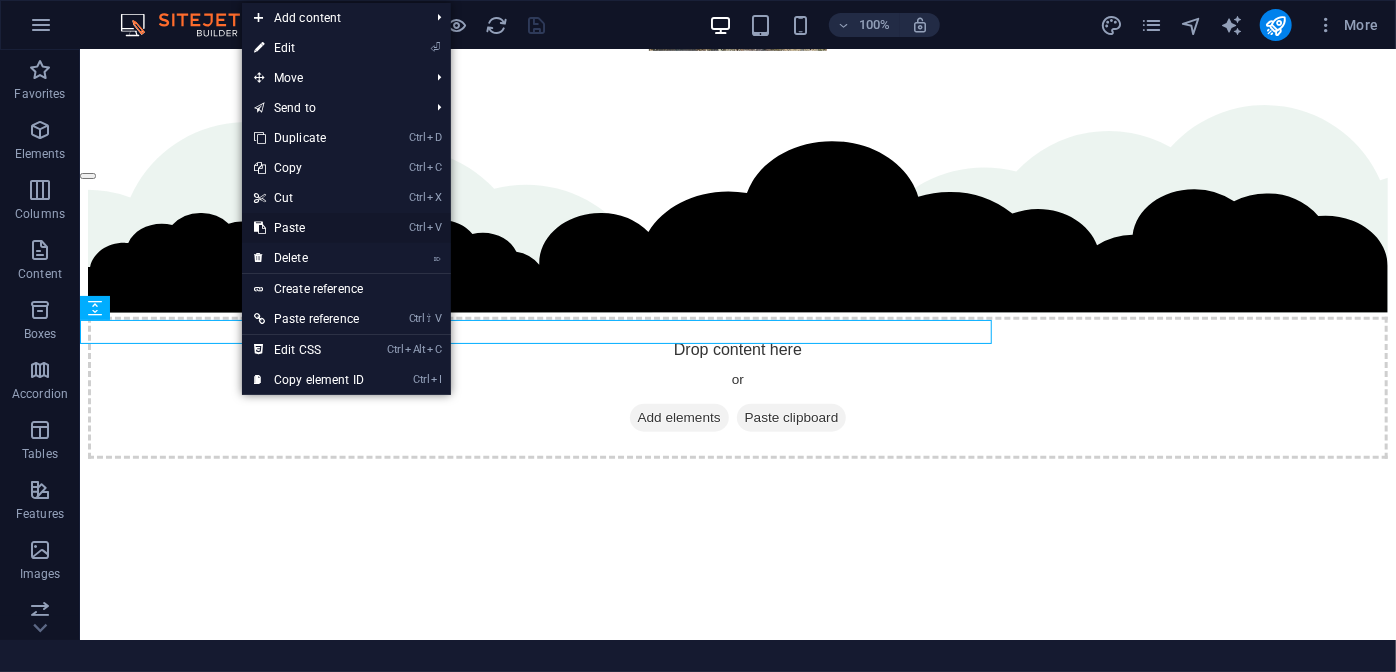 click on "Ctrl V  Paste" at bounding box center (309, 228) 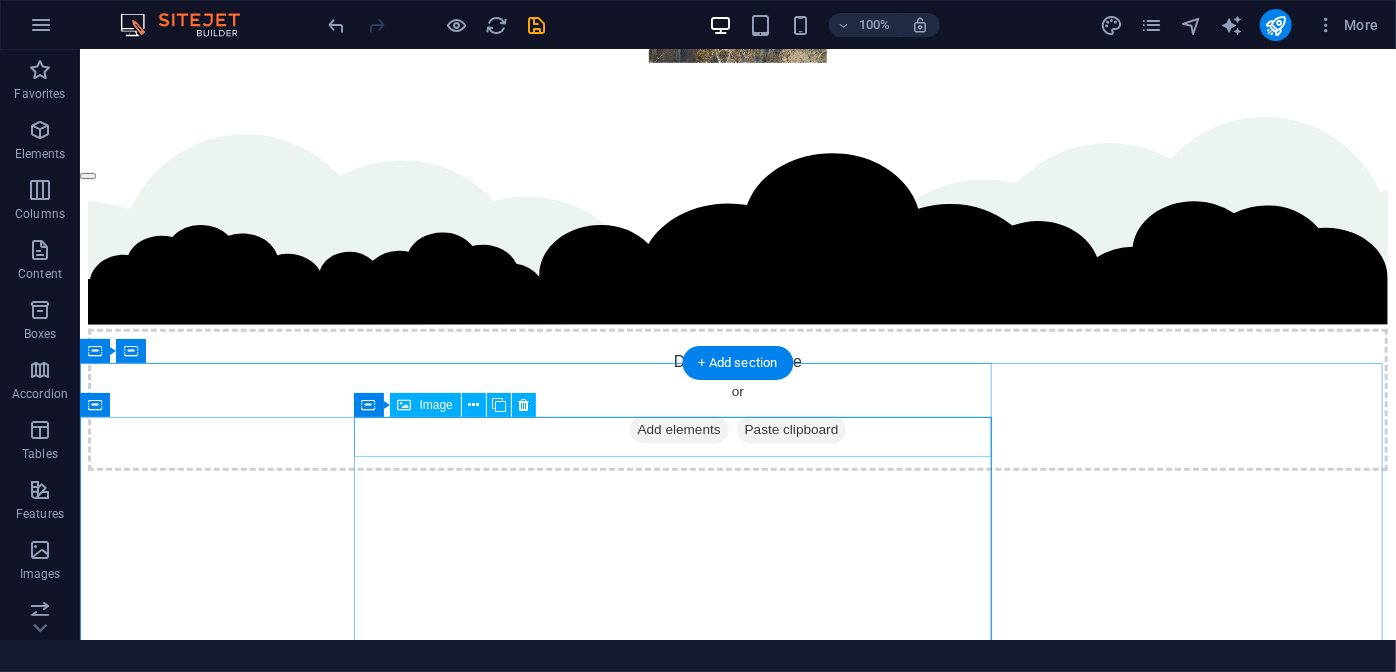 scroll, scrollTop: 4696, scrollLeft: 0, axis: vertical 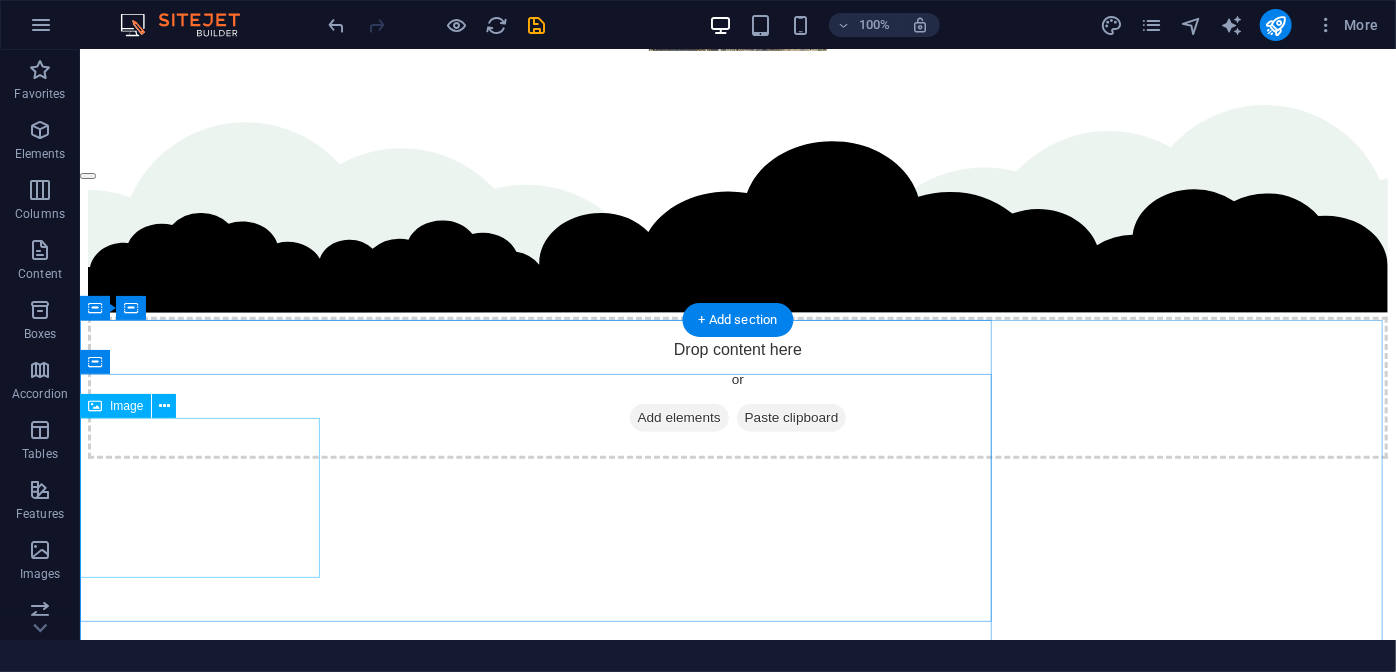 click at bounding box center (737, 4679) 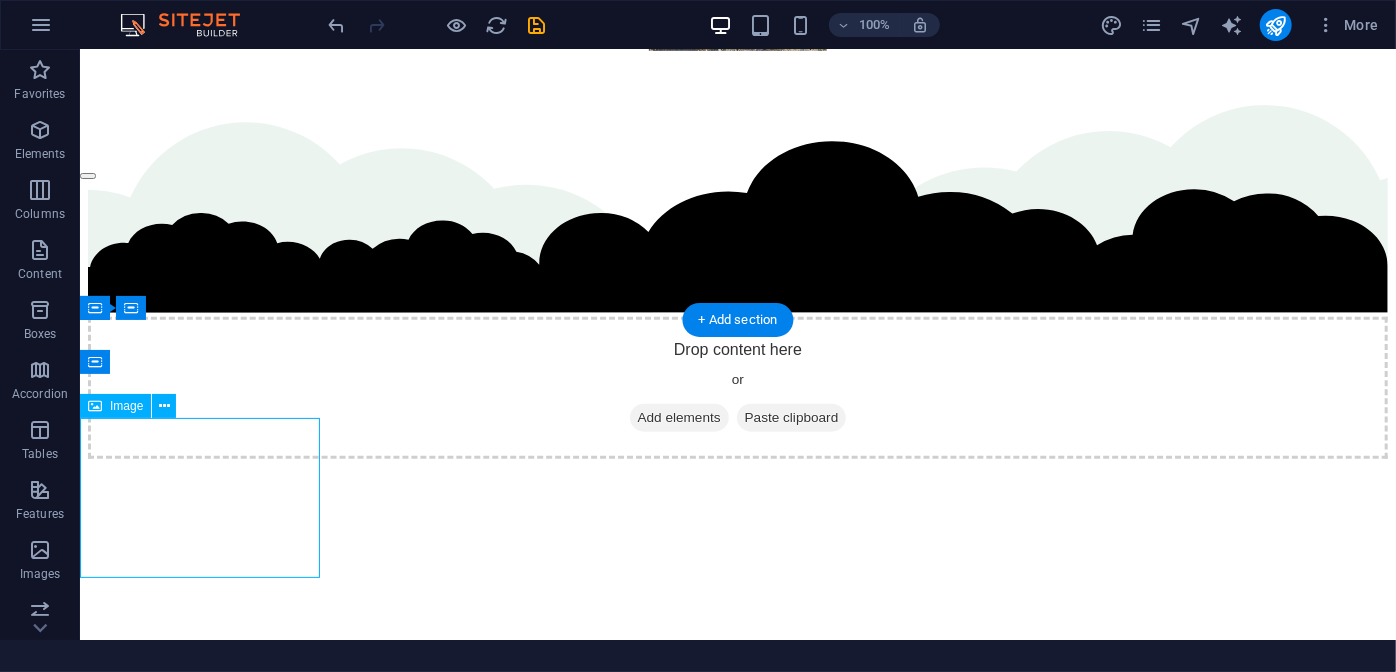 click at bounding box center [737, 4679] 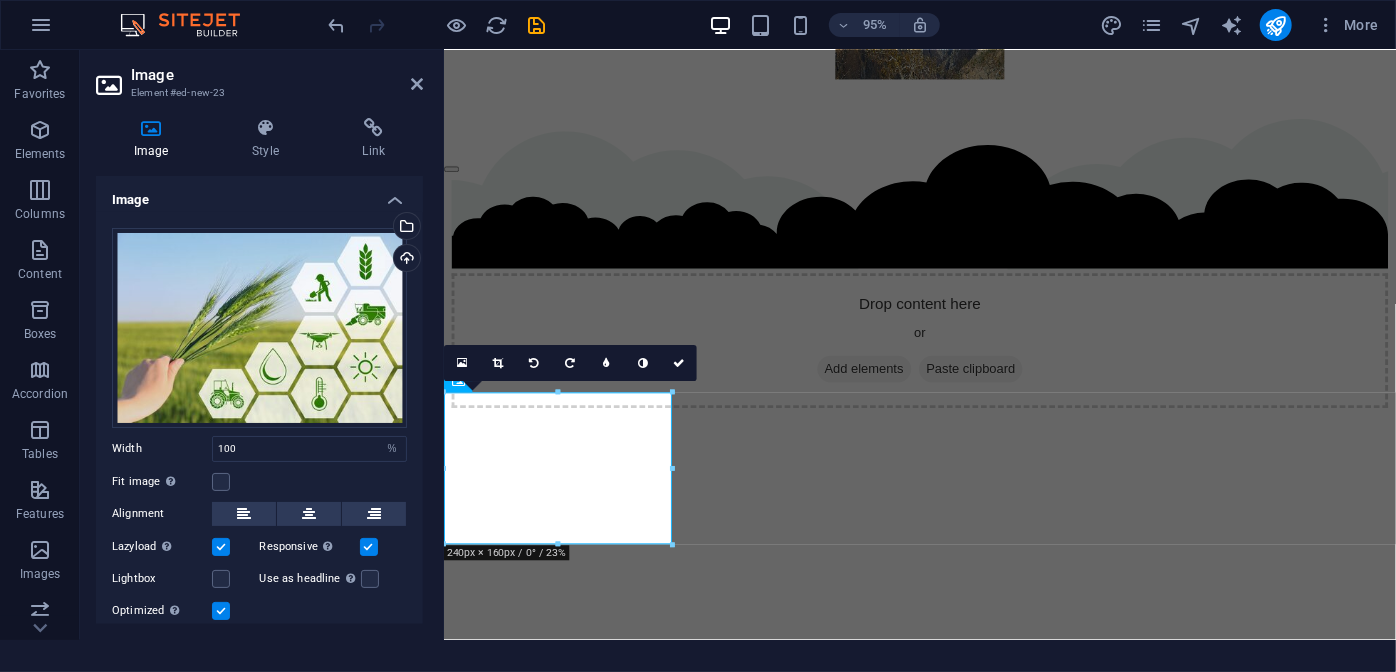 scroll, scrollTop: 4950, scrollLeft: 0, axis: vertical 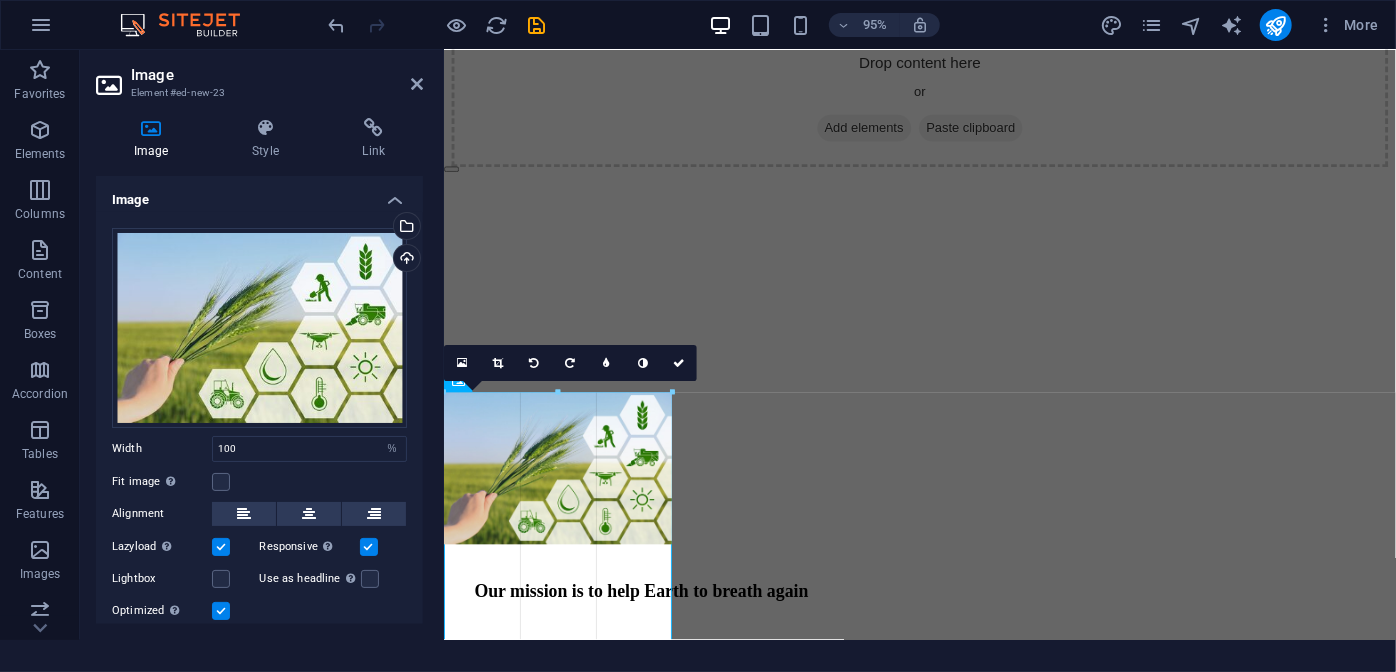 drag, startPoint x: 671, startPoint y: 545, endPoint x: 689, endPoint y: 504, distance: 44.777225 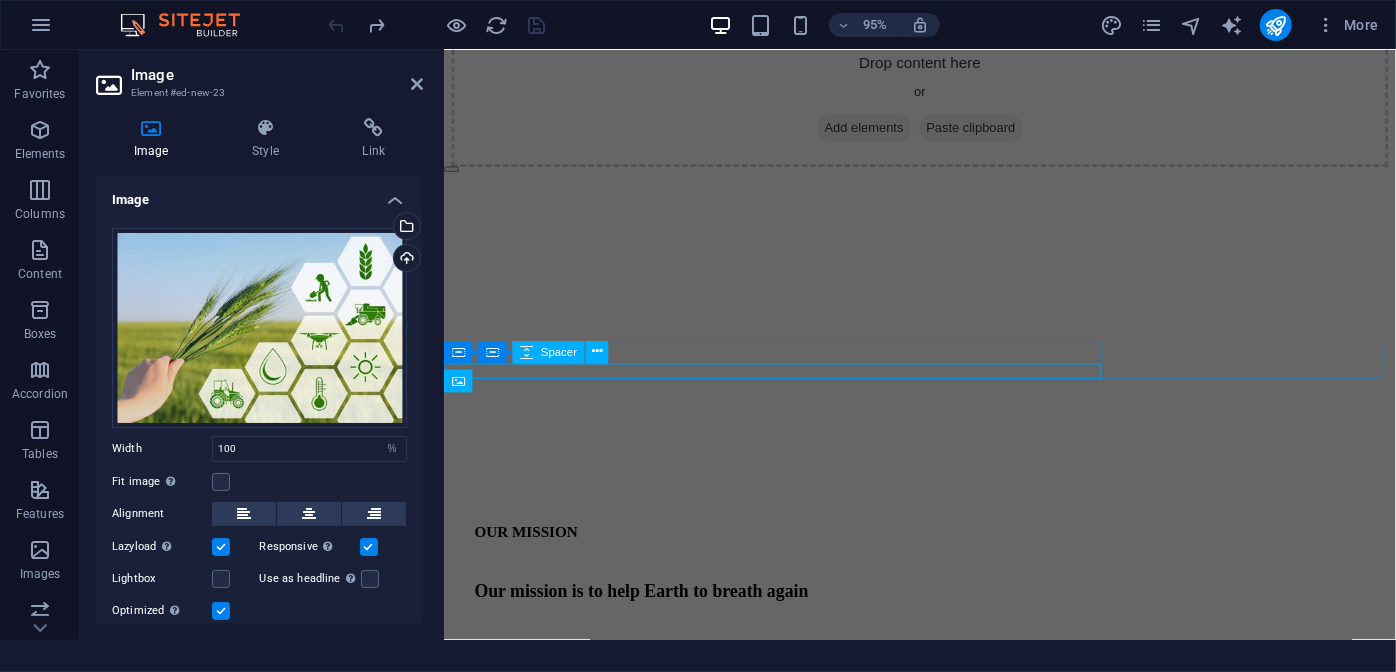 click at bounding box center (944, 3553) 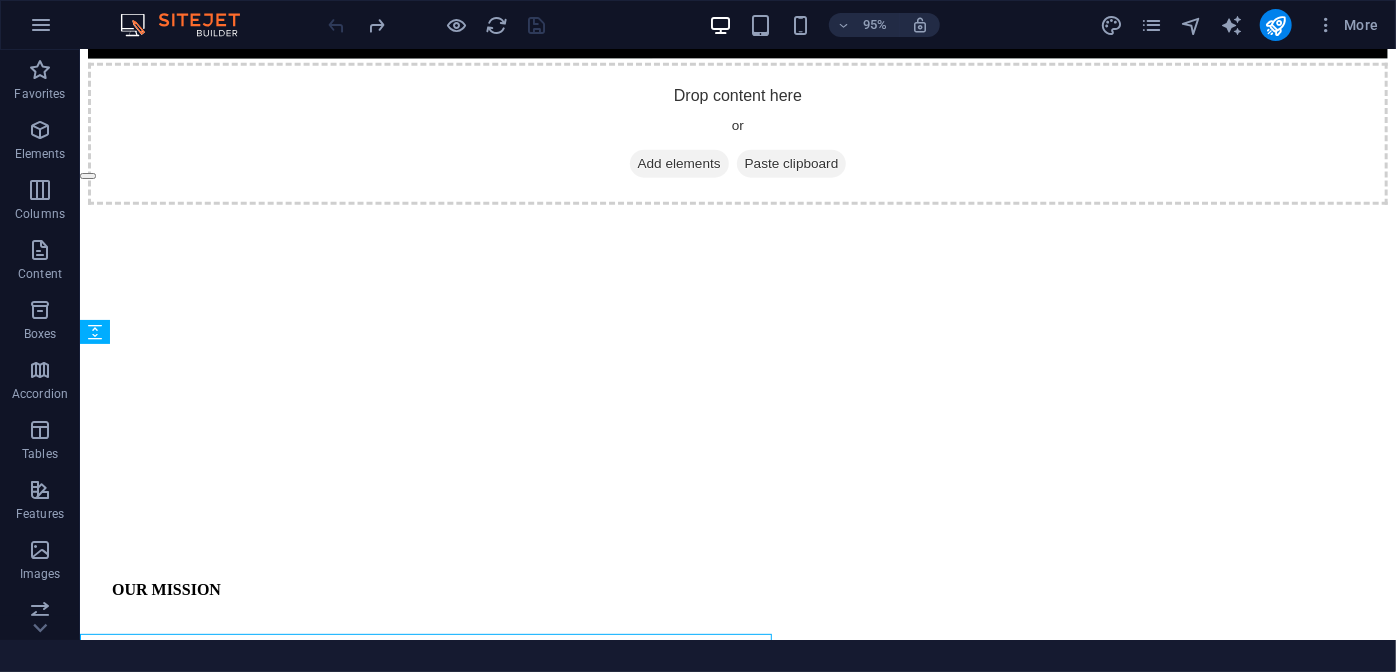 scroll, scrollTop: 4696, scrollLeft: 0, axis: vertical 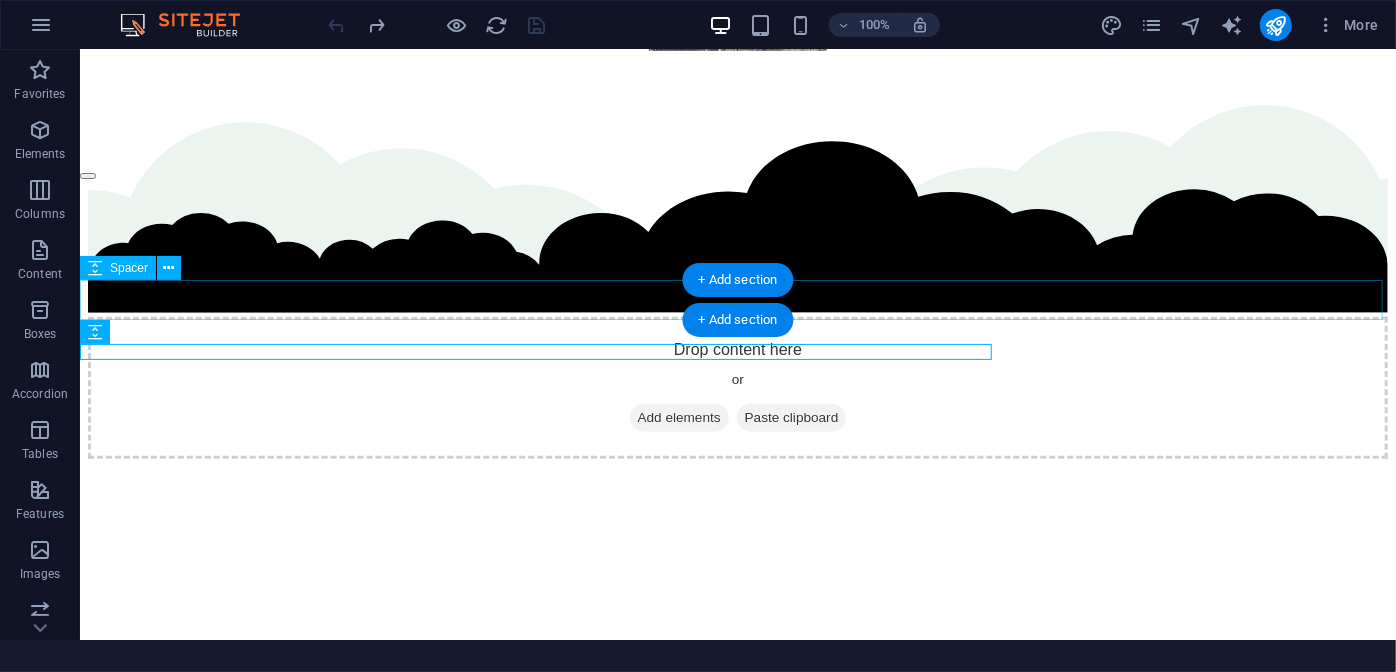 click at bounding box center [737, 4172] 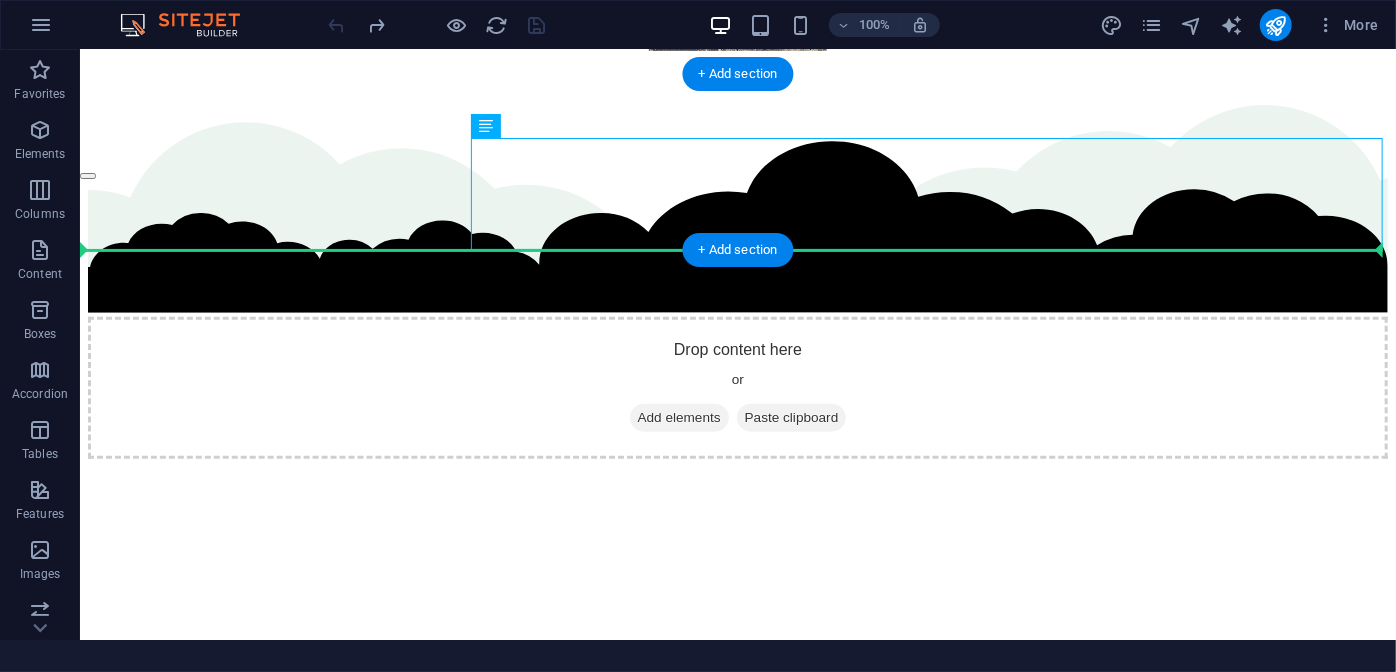 drag, startPoint x: 1206, startPoint y: 199, endPoint x: 465, endPoint y: 196, distance: 741.00604 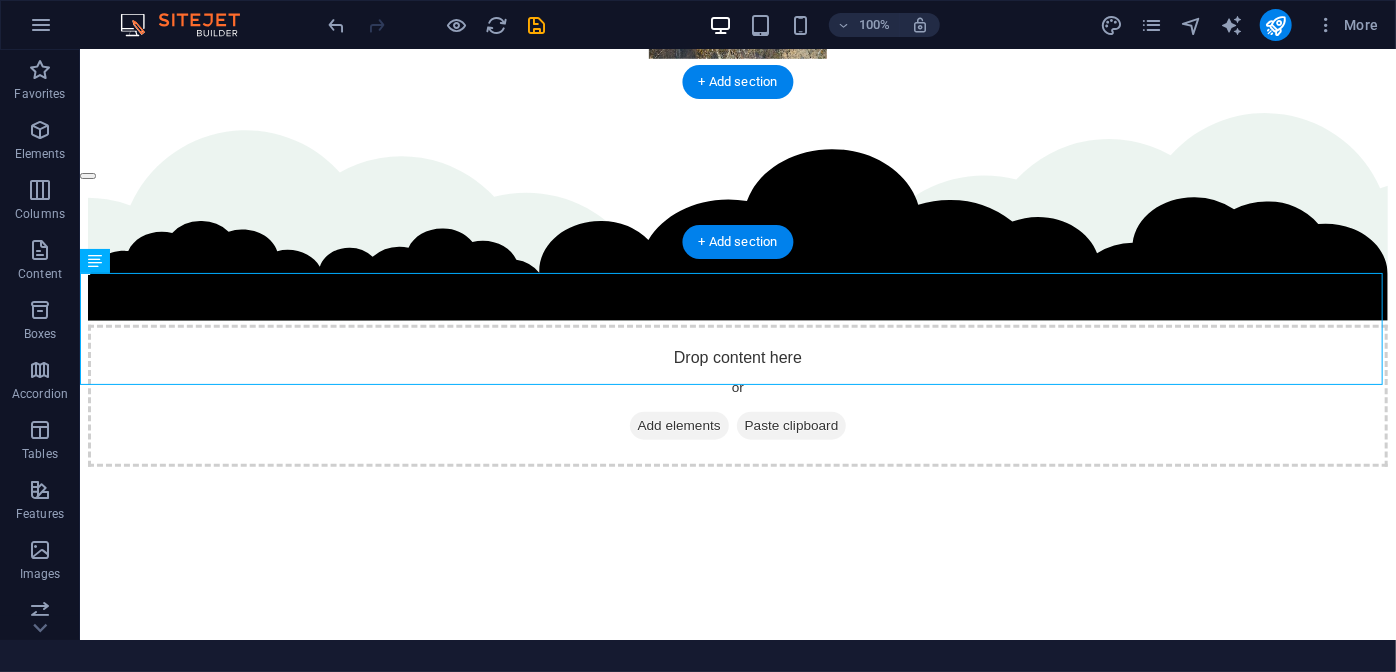 click at bounding box center (737, 3511) 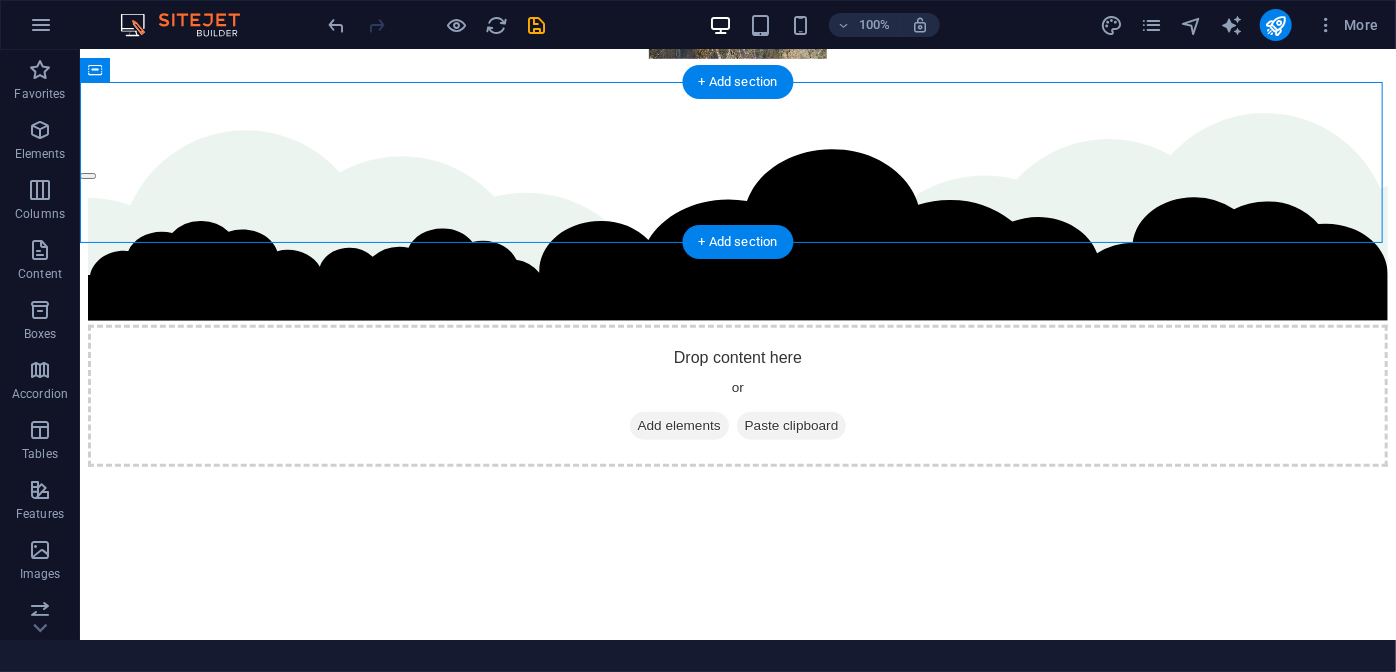 click at bounding box center (737, 3511) 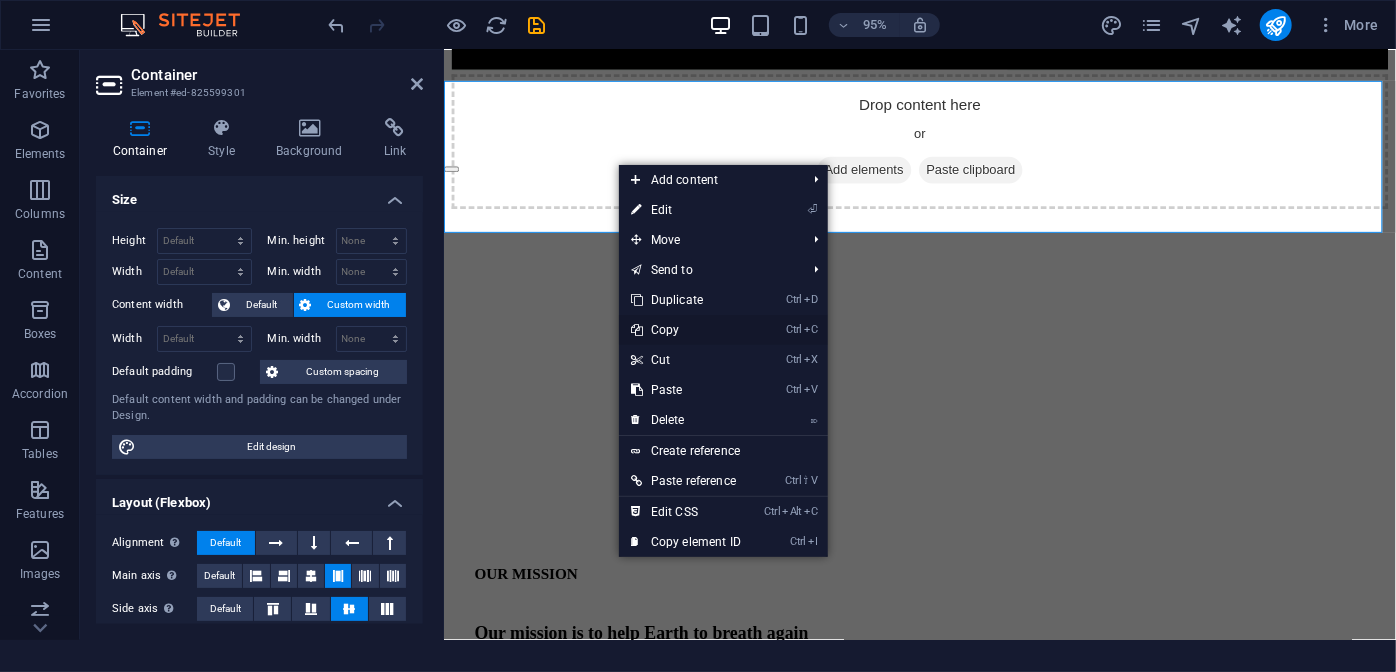 click on "Ctrl C  Copy" at bounding box center [686, 330] 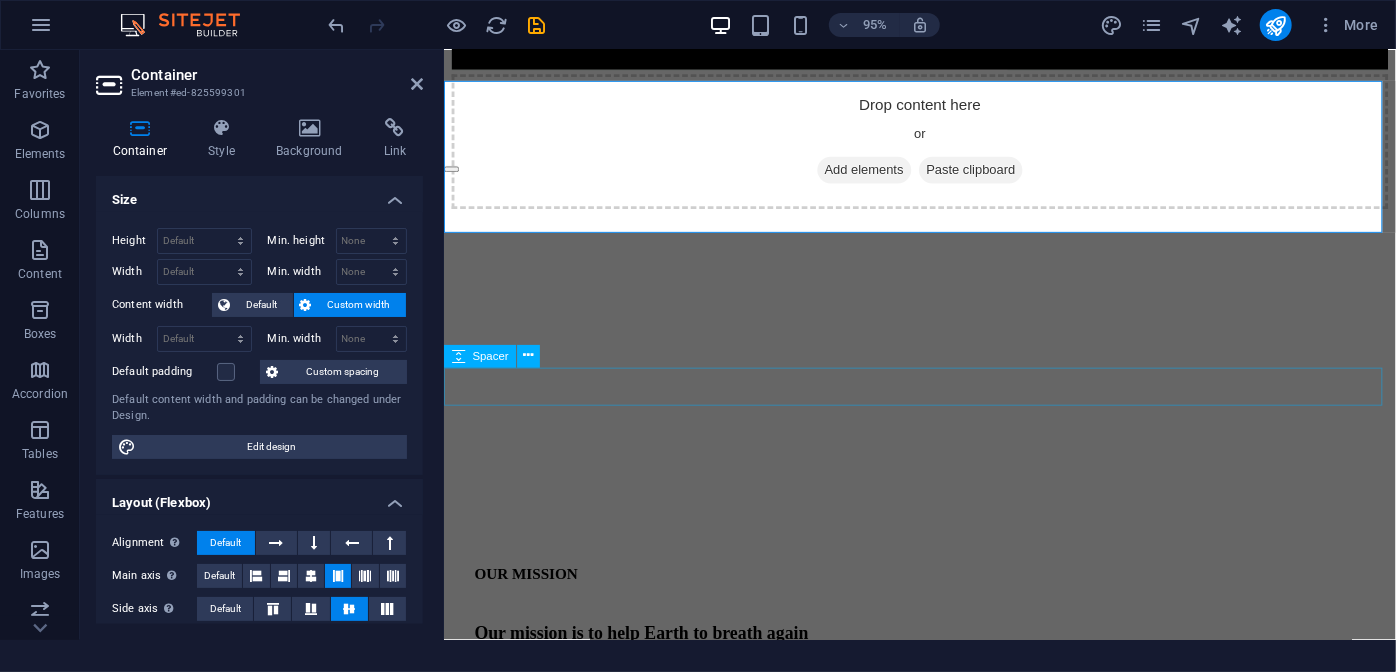 click at bounding box center [944, 3524] 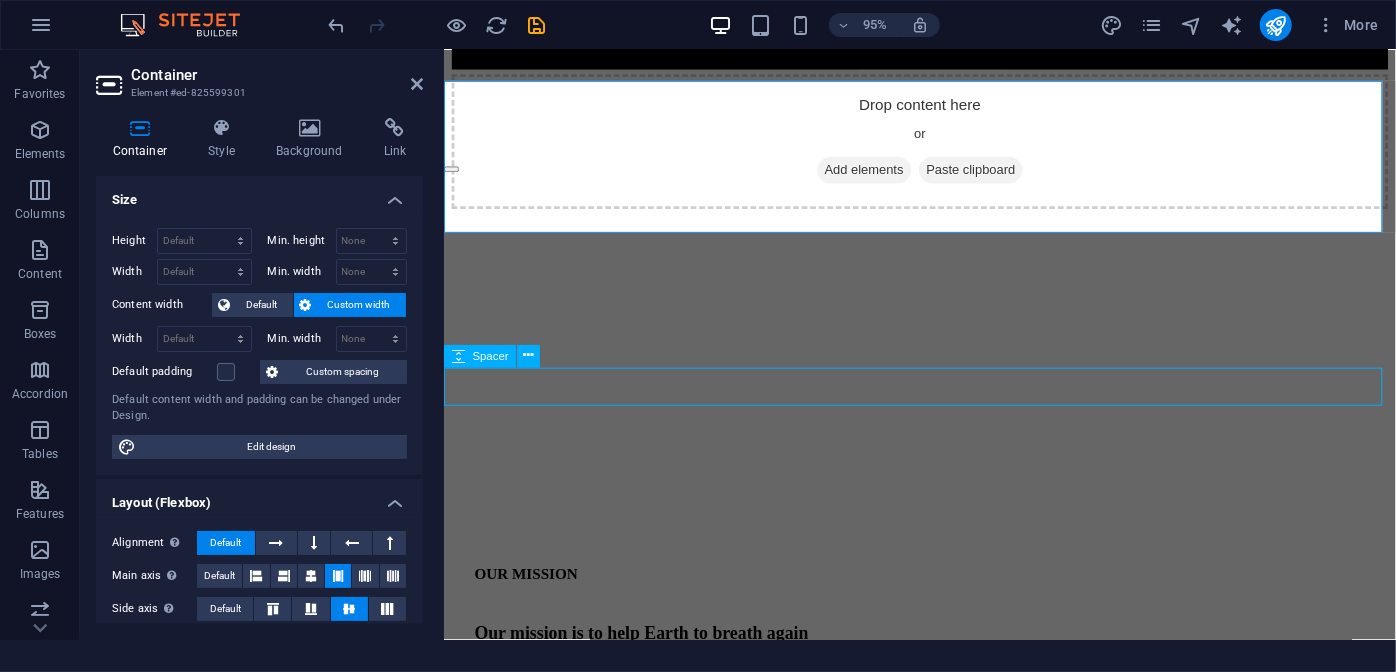 scroll, scrollTop: 4688, scrollLeft: 0, axis: vertical 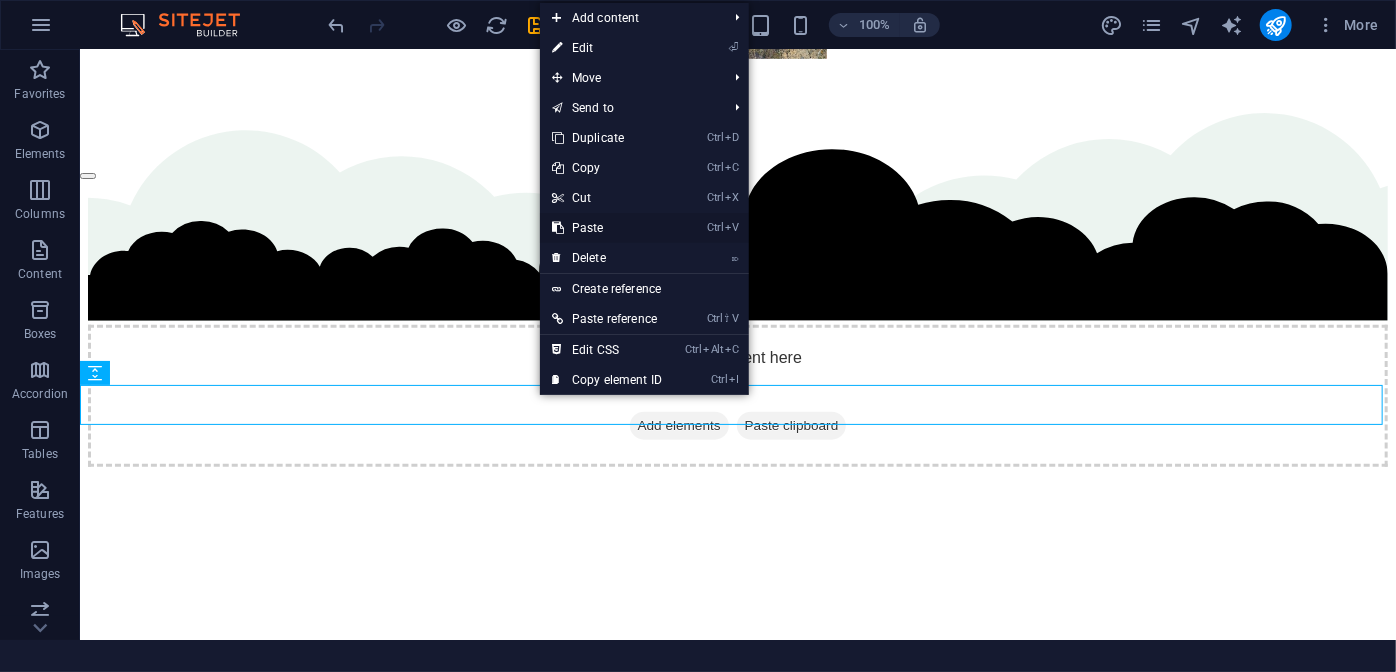 drag, startPoint x: 583, startPoint y: 228, endPoint x: 503, endPoint y: 180, distance: 93.29523 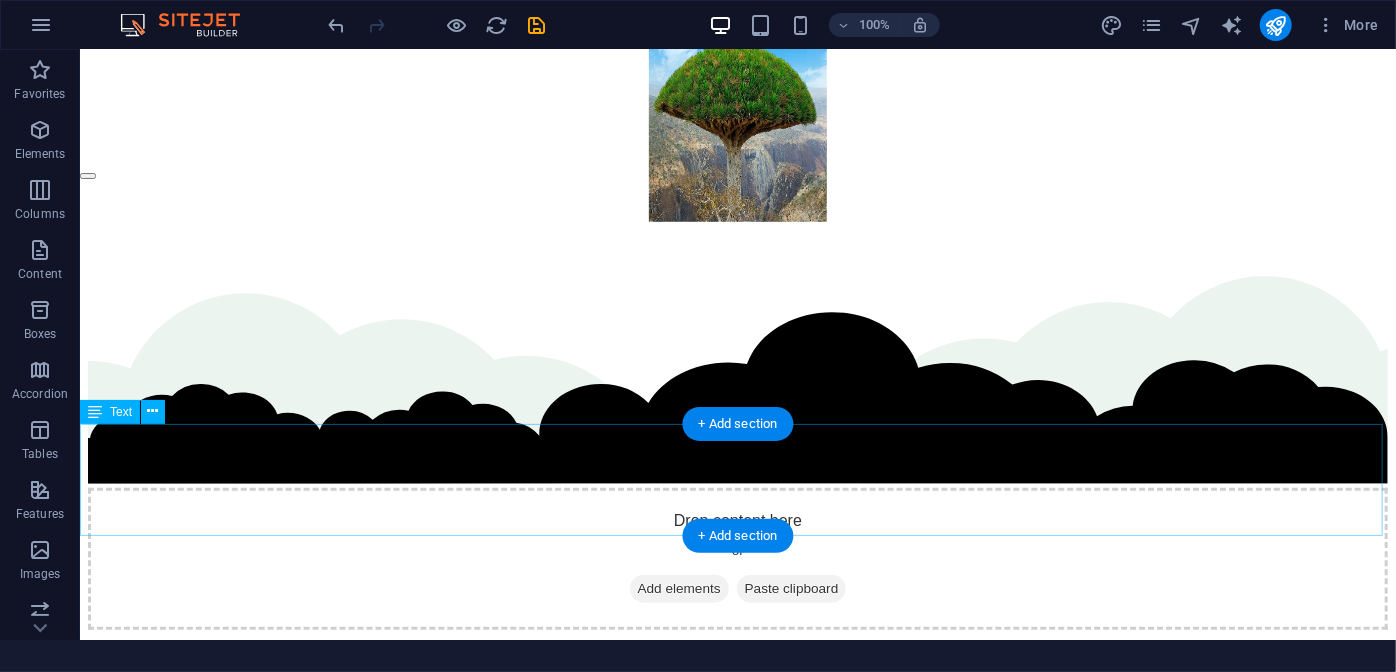 scroll, scrollTop: 4537, scrollLeft: 0, axis: vertical 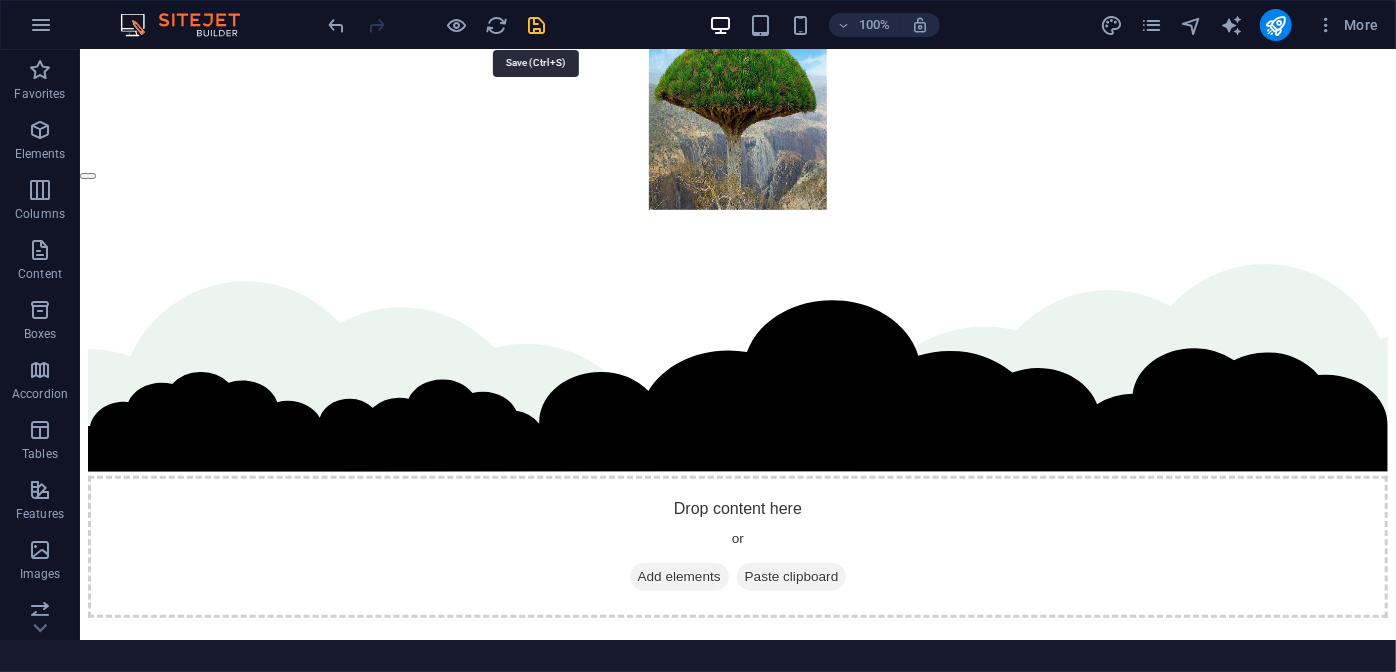 click at bounding box center (537, 25) 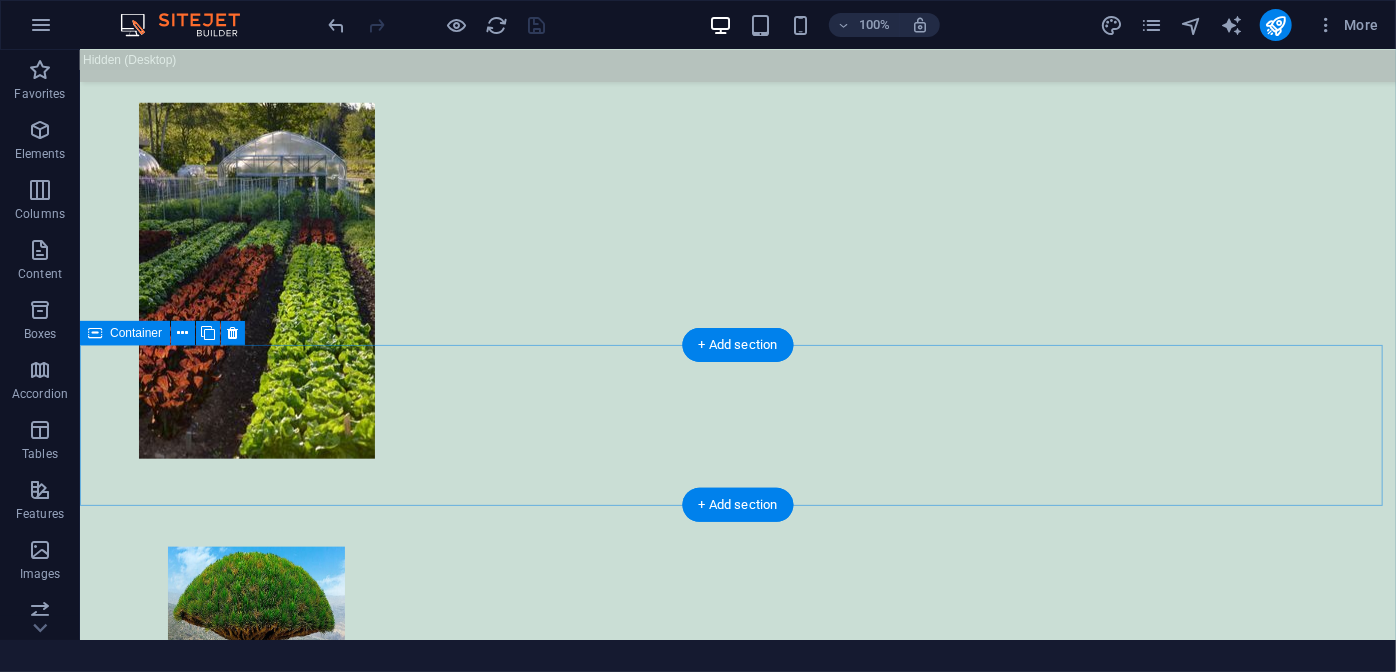 scroll, scrollTop: 4537, scrollLeft: 0, axis: vertical 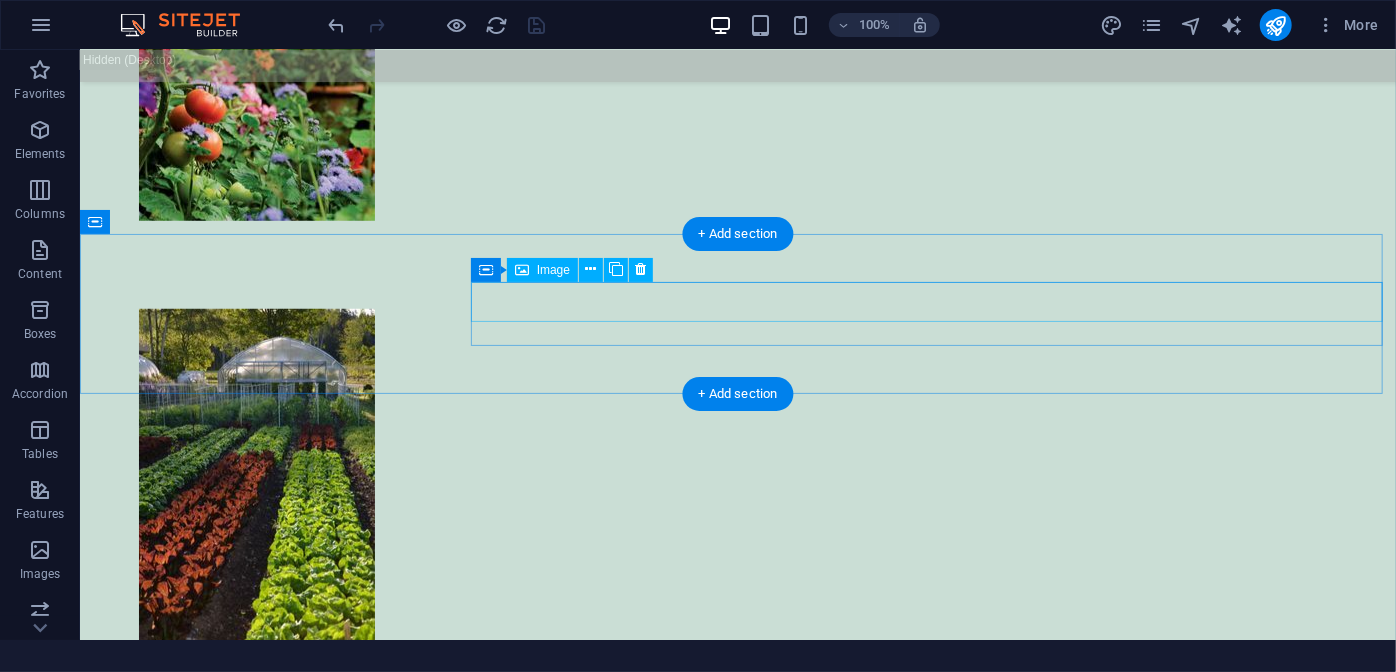 click at bounding box center [737, 4966] 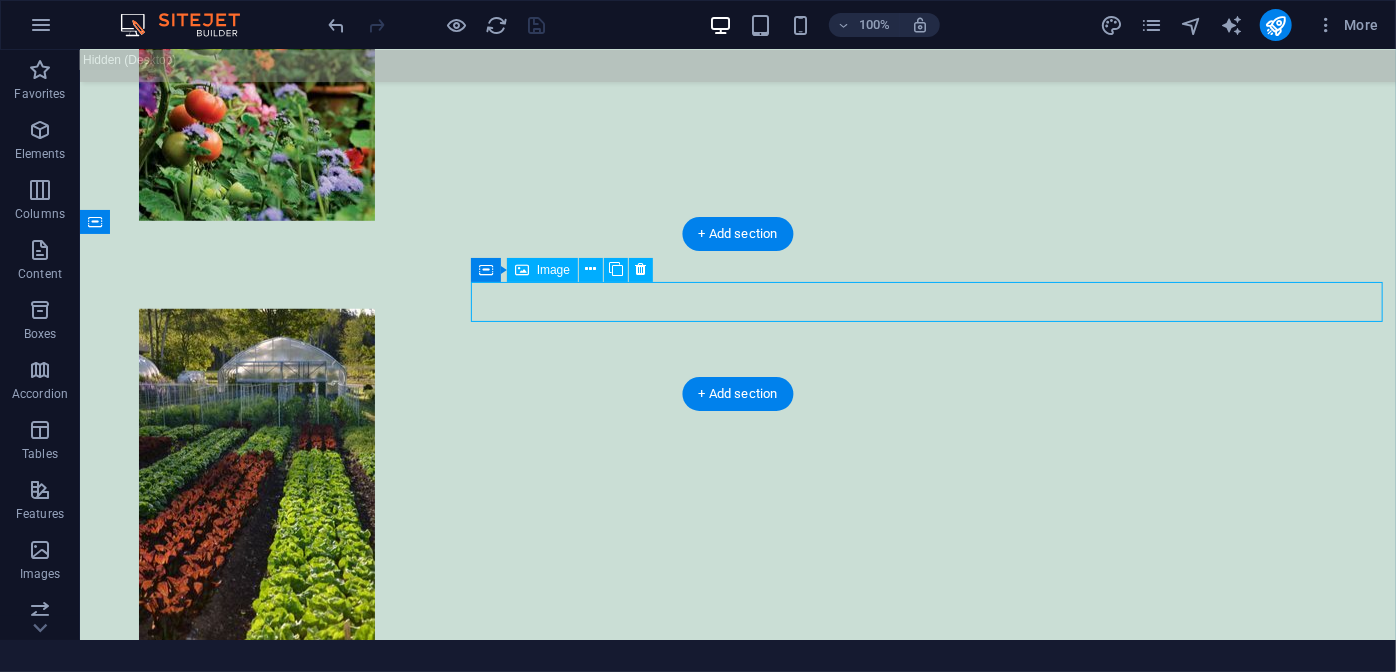 click at bounding box center [737, 4966] 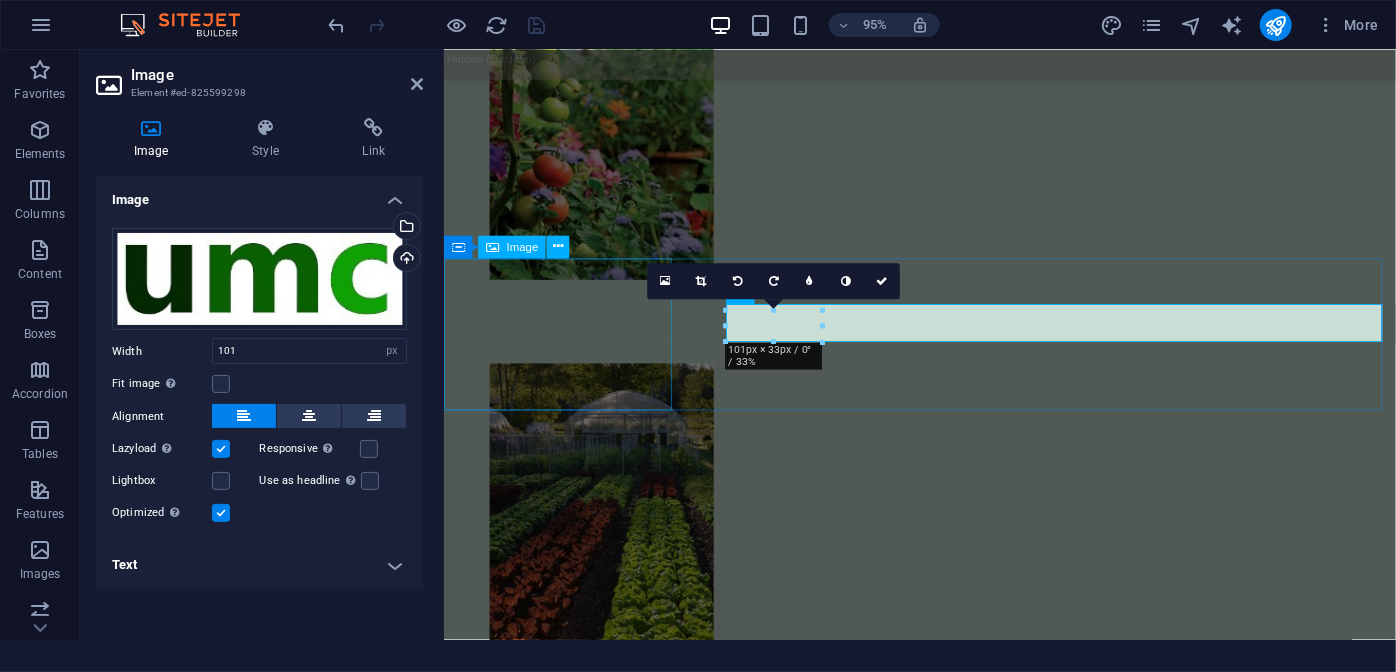 scroll, scrollTop: 4719, scrollLeft: 0, axis: vertical 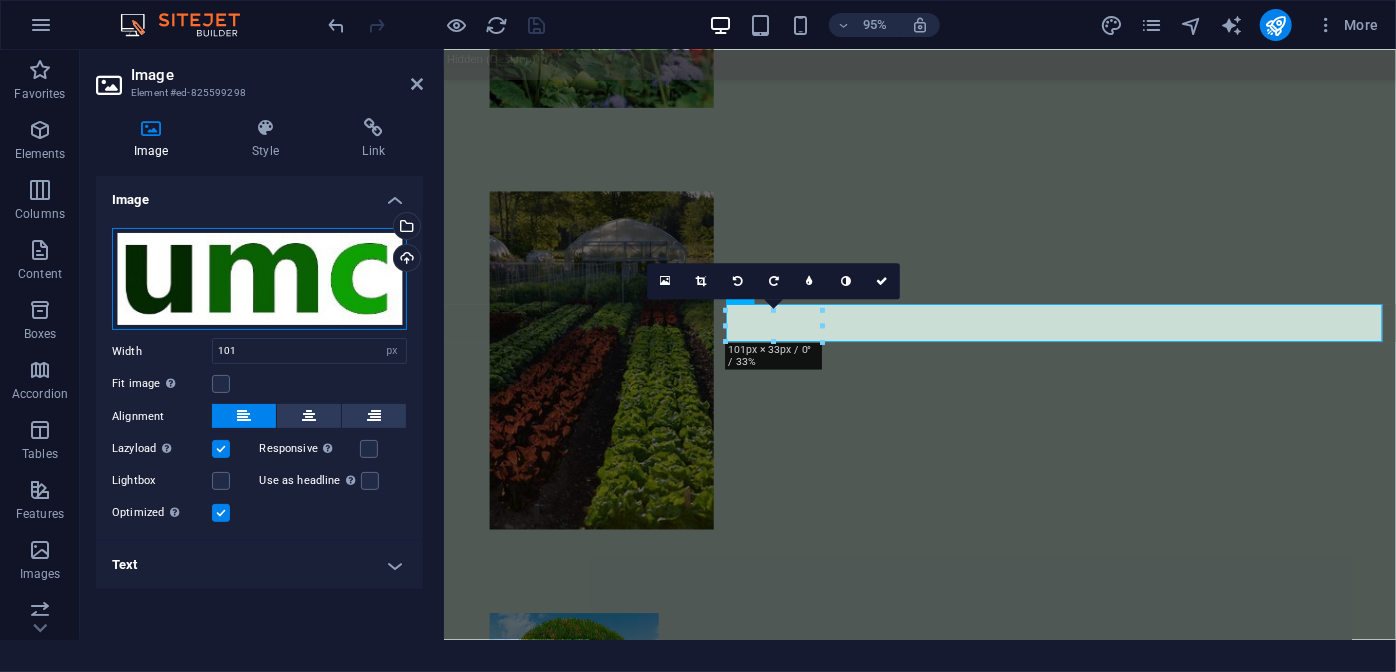 click on "Drag files here, click to choose files or select files from Files or our free stock photos & videos" at bounding box center [259, 279] 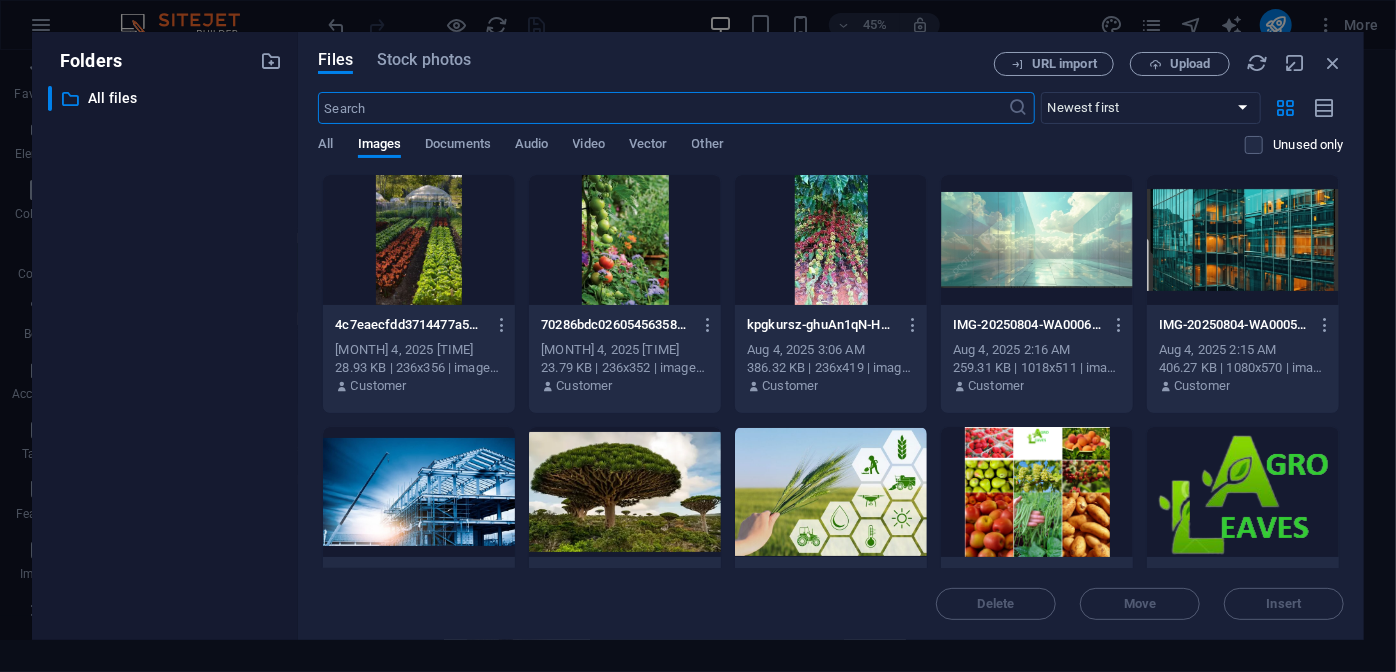 scroll, scrollTop: 5346, scrollLeft: 0, axis: vertical 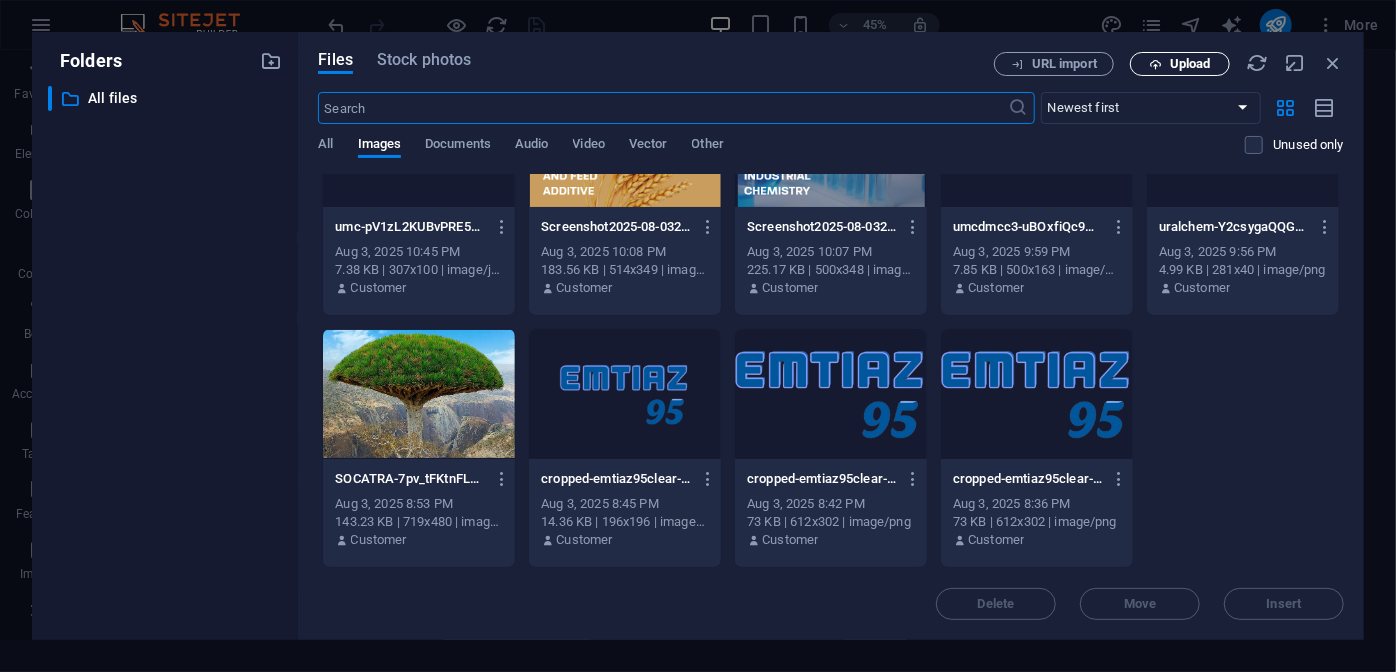 click on "Upload" at bounding box center [1190, 64] 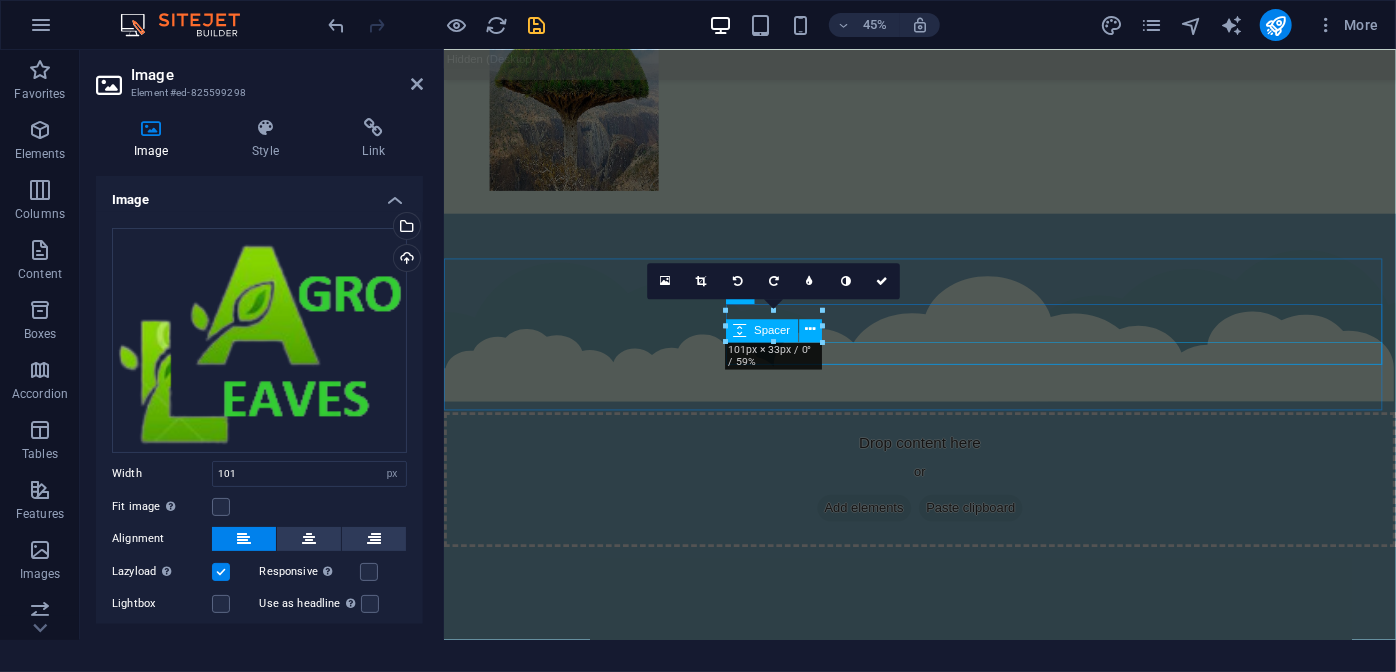 scroll, scrollTop: 4719, scrollLeft: 0, axis: vertical 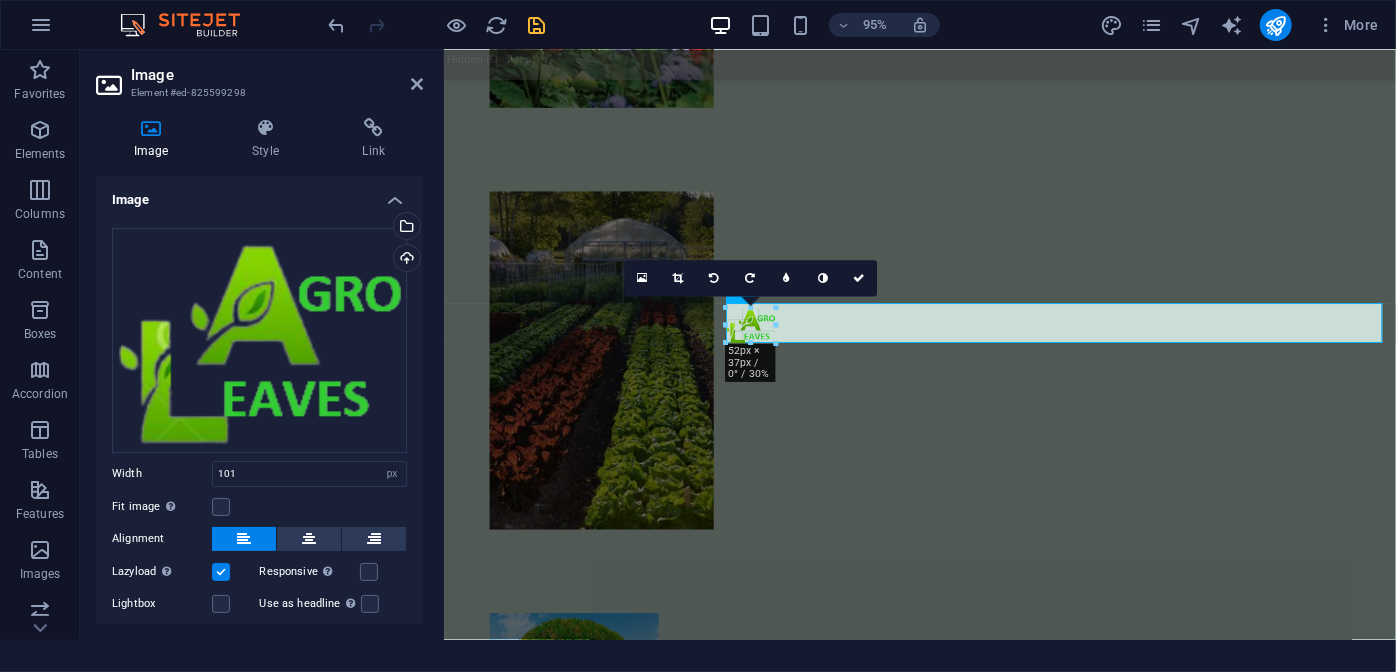 drag, startPoint x: 775, startPoint y: 359, endPoint x: 775, endPoint y: 320, distance: 39 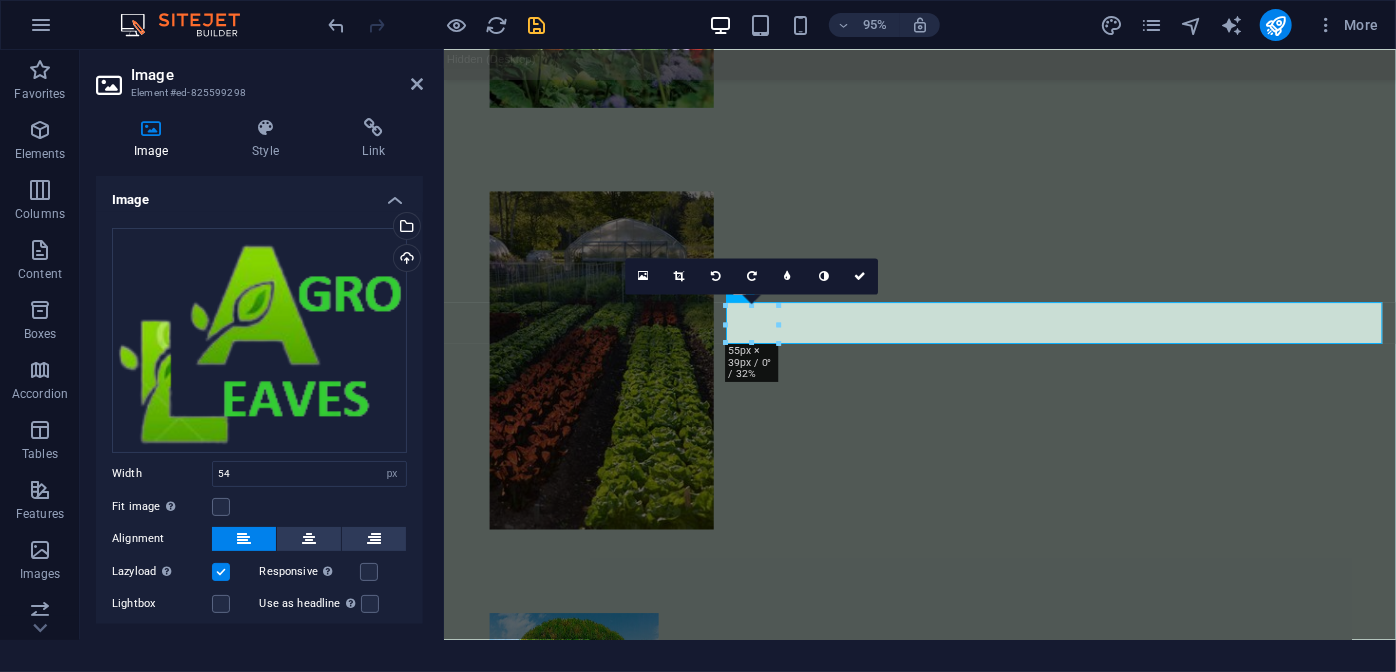 click on "About Partners CONTACT
[COMPANY] for Engineering &Trade Let’s talk Unreadable? Load new Submit ABOUT US [COMPANY] [COMPANY] for Engineering &Trade is a company specializing in  engineering and logistics services, supplying, and marketing all  agricultural inputs, machinery, and equipment. Since its founding in  1995, the company has been committed to improving its performance and  providing the best services to its clients in these fields. Drop content here or  Add elements  Paste clipboard We stive to providing the best services to our clients Drop content here or  Add elements  Paste clipboard OUR MISSION Our mission is to help Earth to breath again [COMPANY] for Engineering &Trade is a company specializing in  engineering and logistics services, supplying, and marketing all  agricultural inputs, machinery, and equipment. Since its founding in  1995, the company has been committed to improving its performance and  providing the best services to its clients in these fields. Our partners   URALCHEM U M C" at bounding box center [944, 1515] 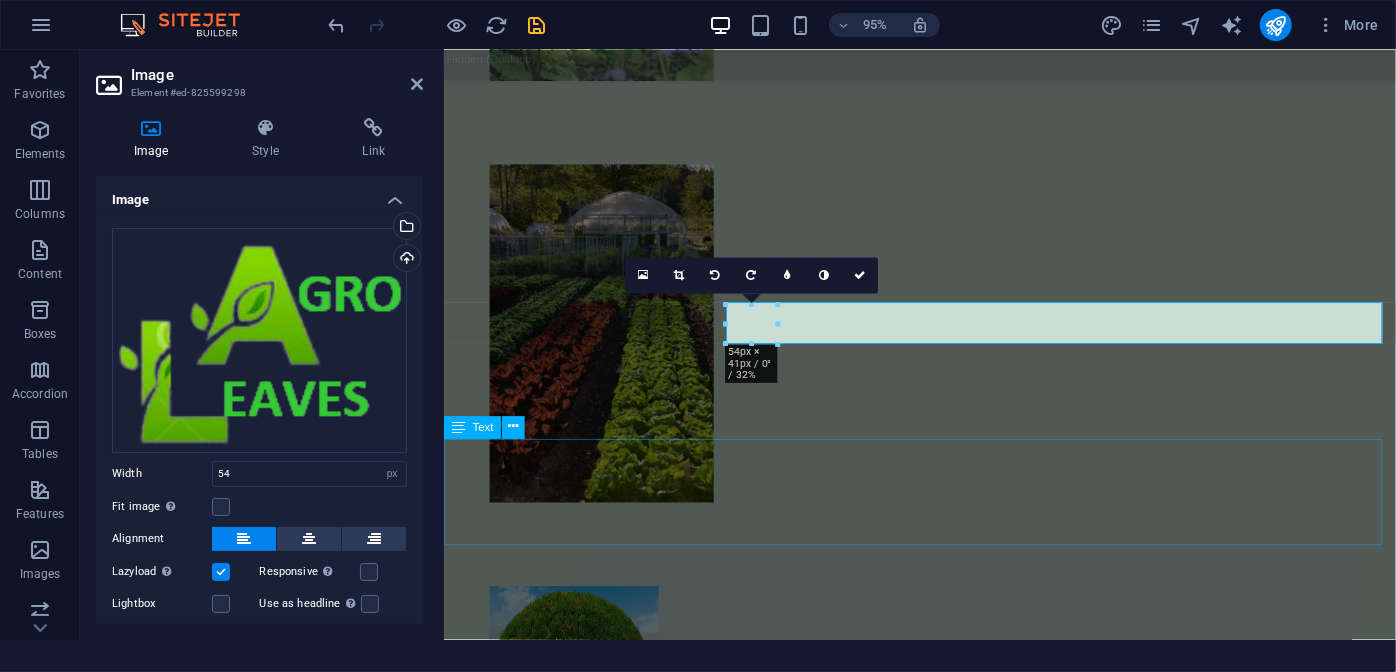 scroll, scrollTop: 4719, scrollLeft: 0, axis: vertical 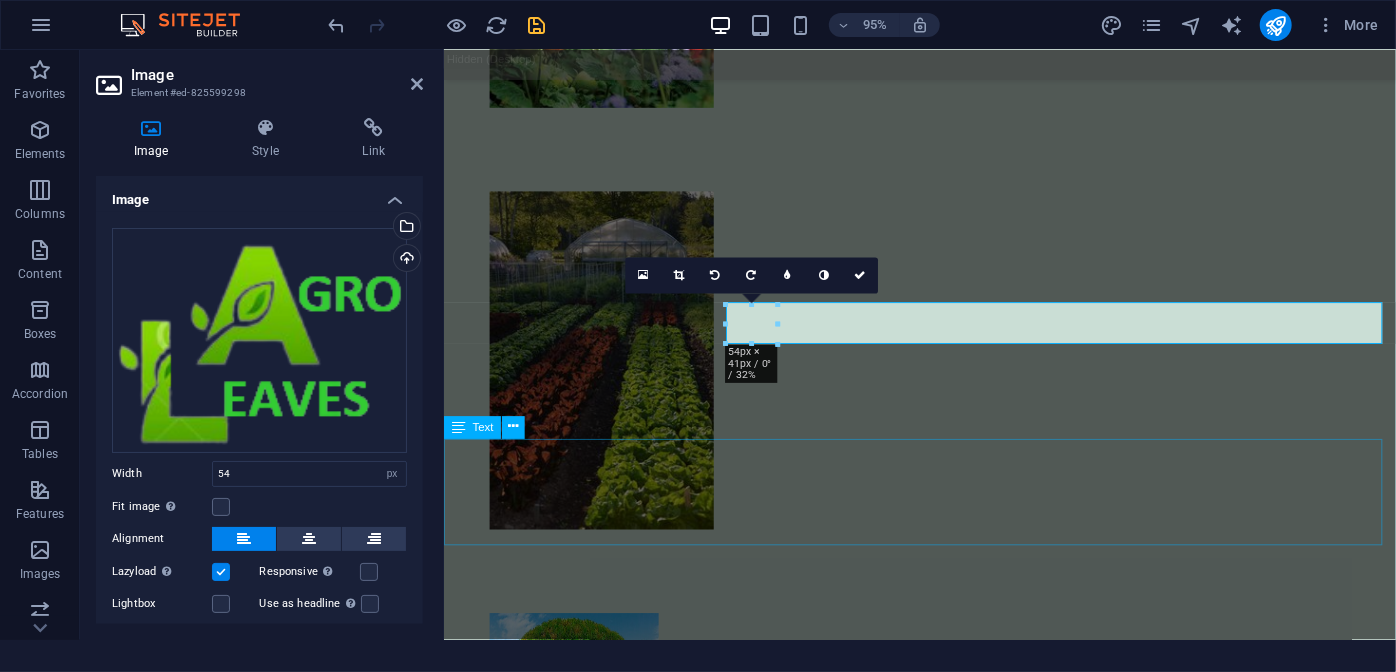 type on "101" 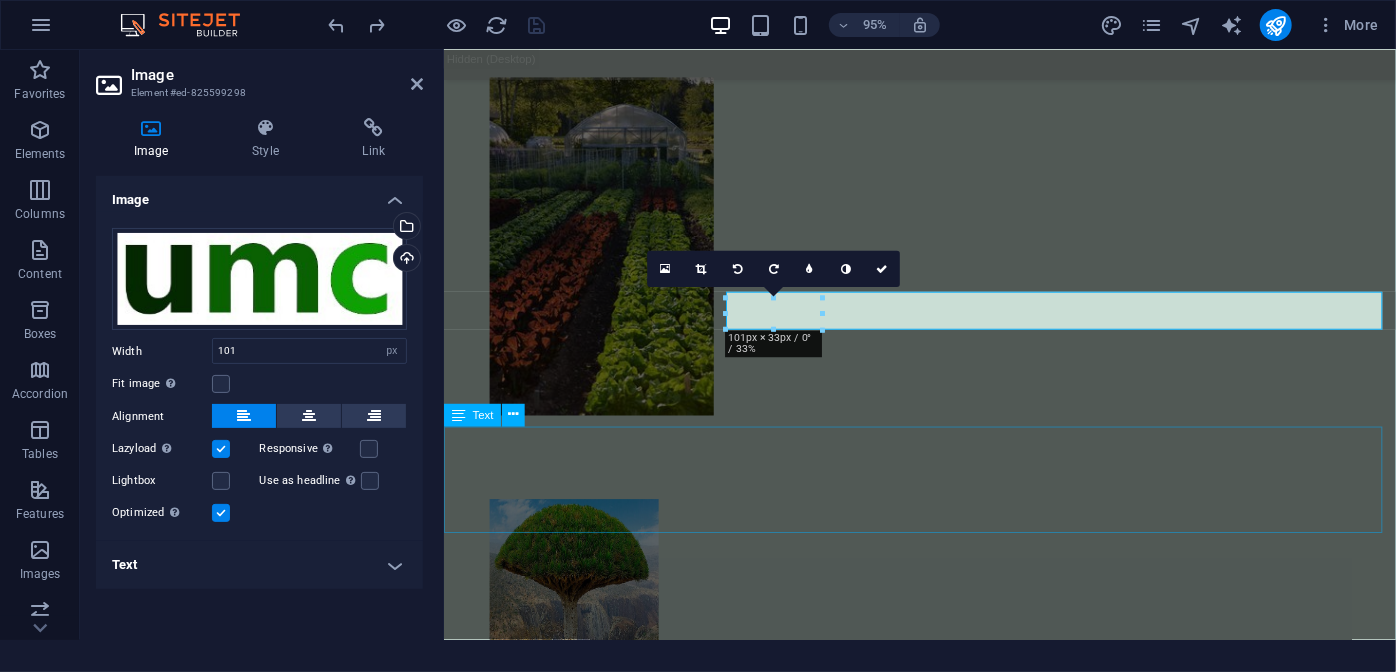 scroll, scrollTop: 5022, scrollLeft: 0, axis: vertical 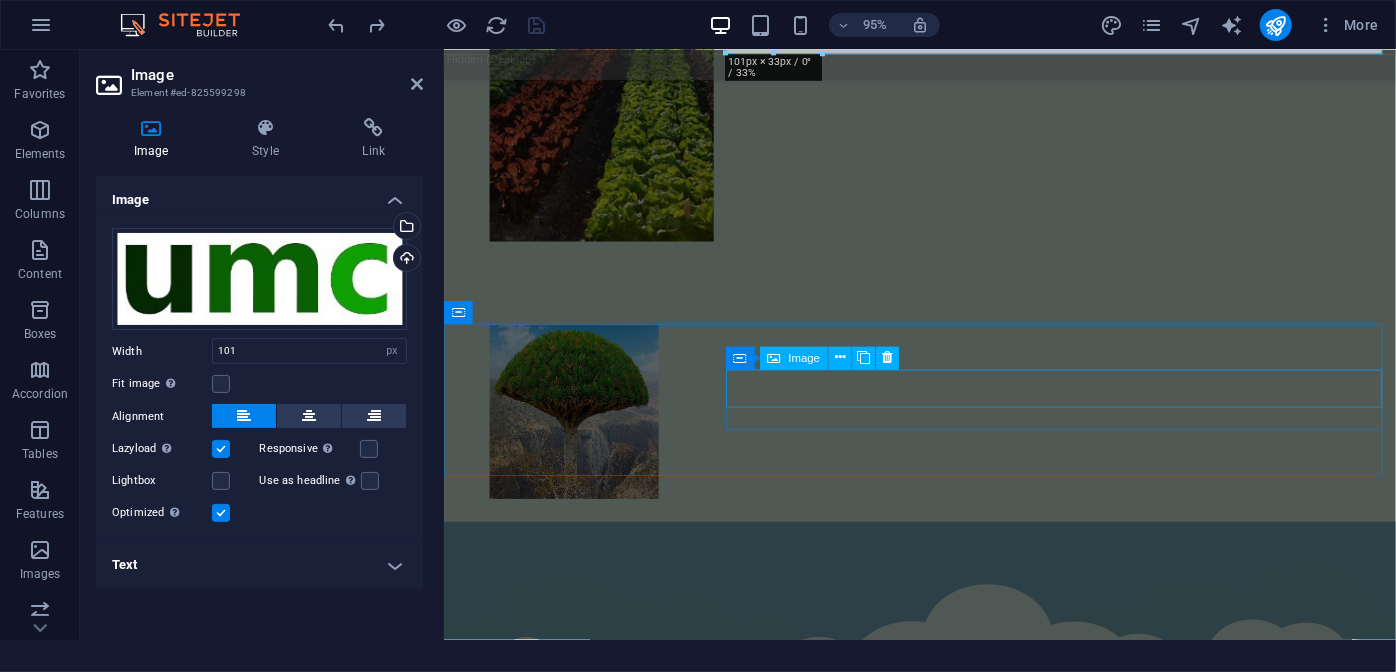 click at bounding box center [944, 5048] 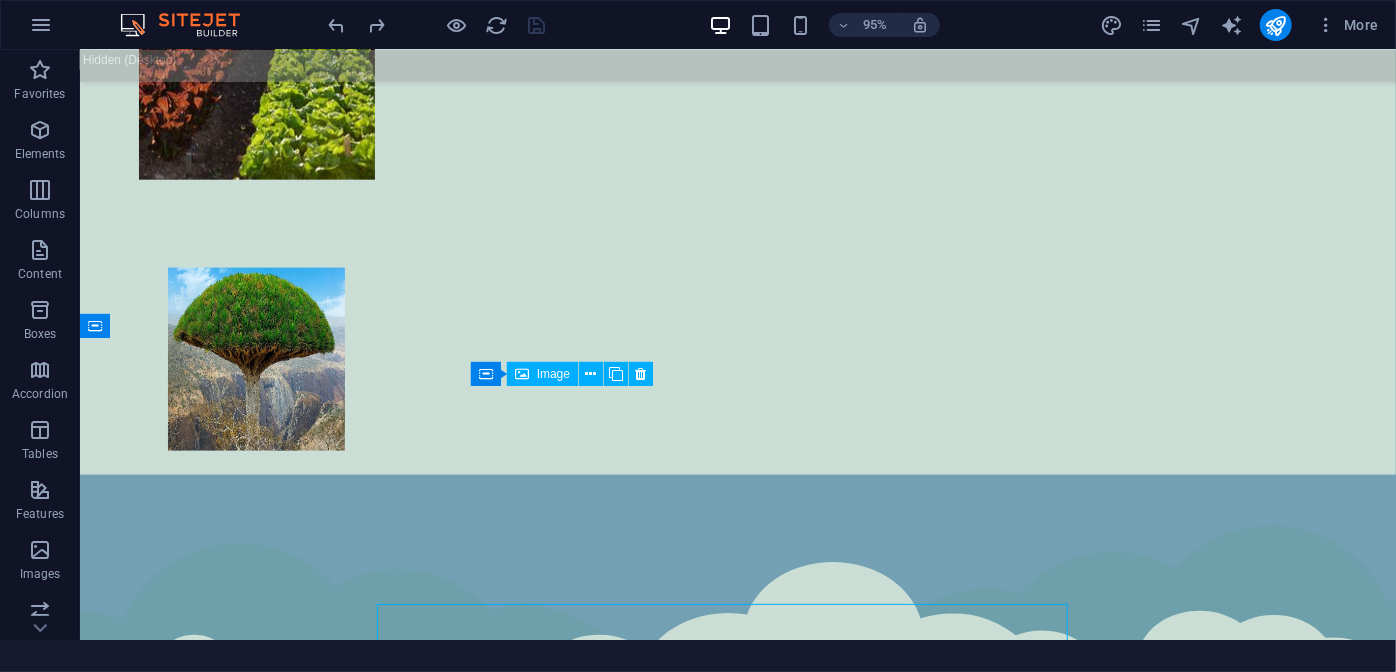 scroll, scrollTop: 4805, scrollLeft: 0, axis: vertical 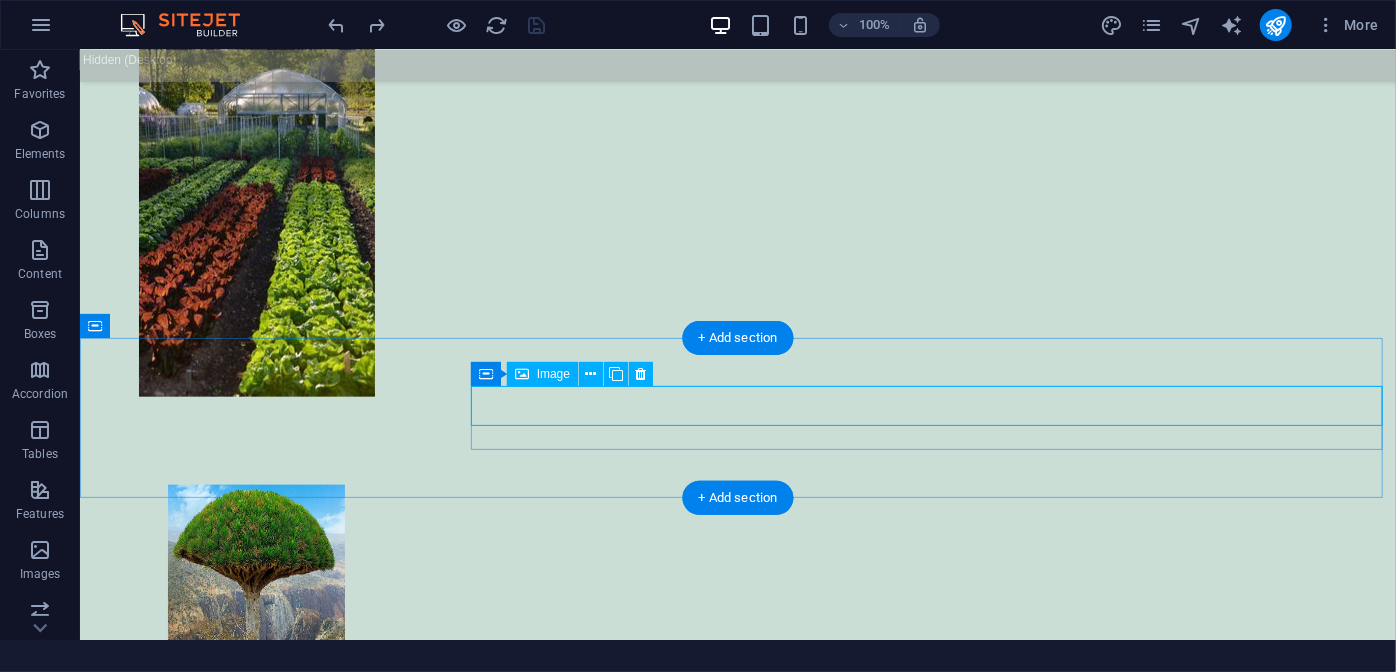 click at bounding box center [737, 5852] 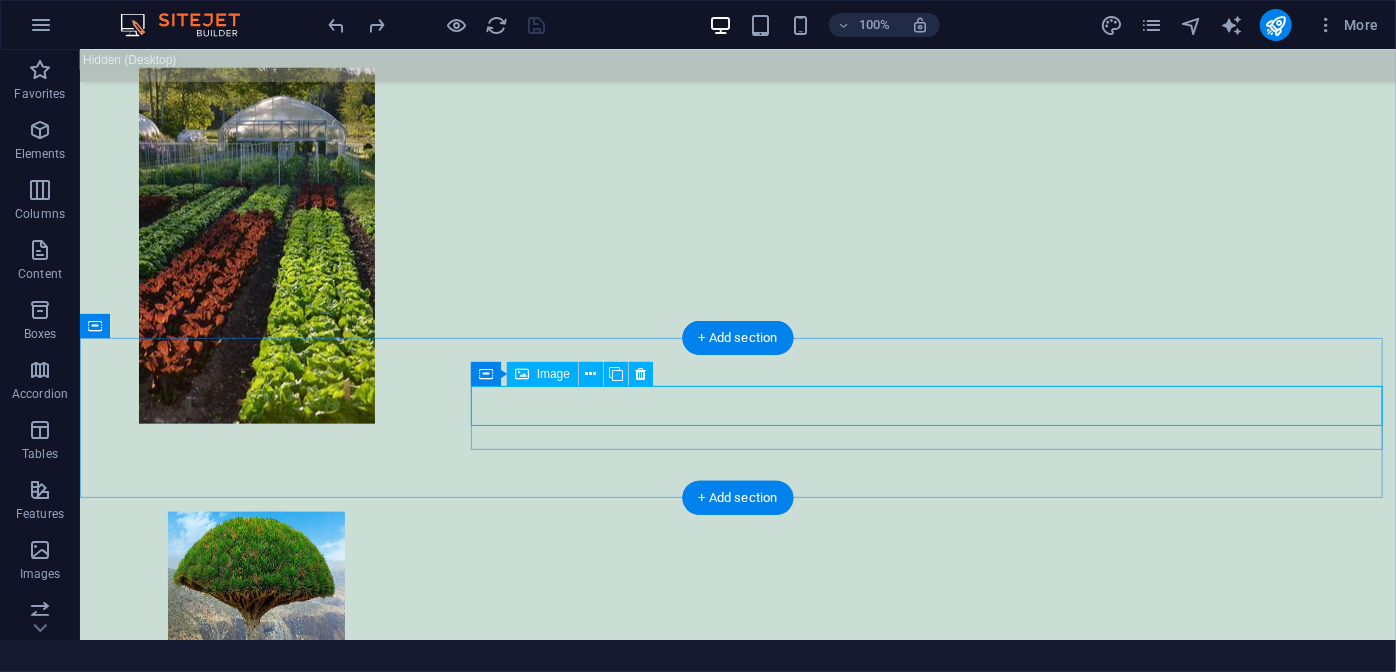 scroll, scrollTop: 5022, scrollLeft: 0, axis: vertical 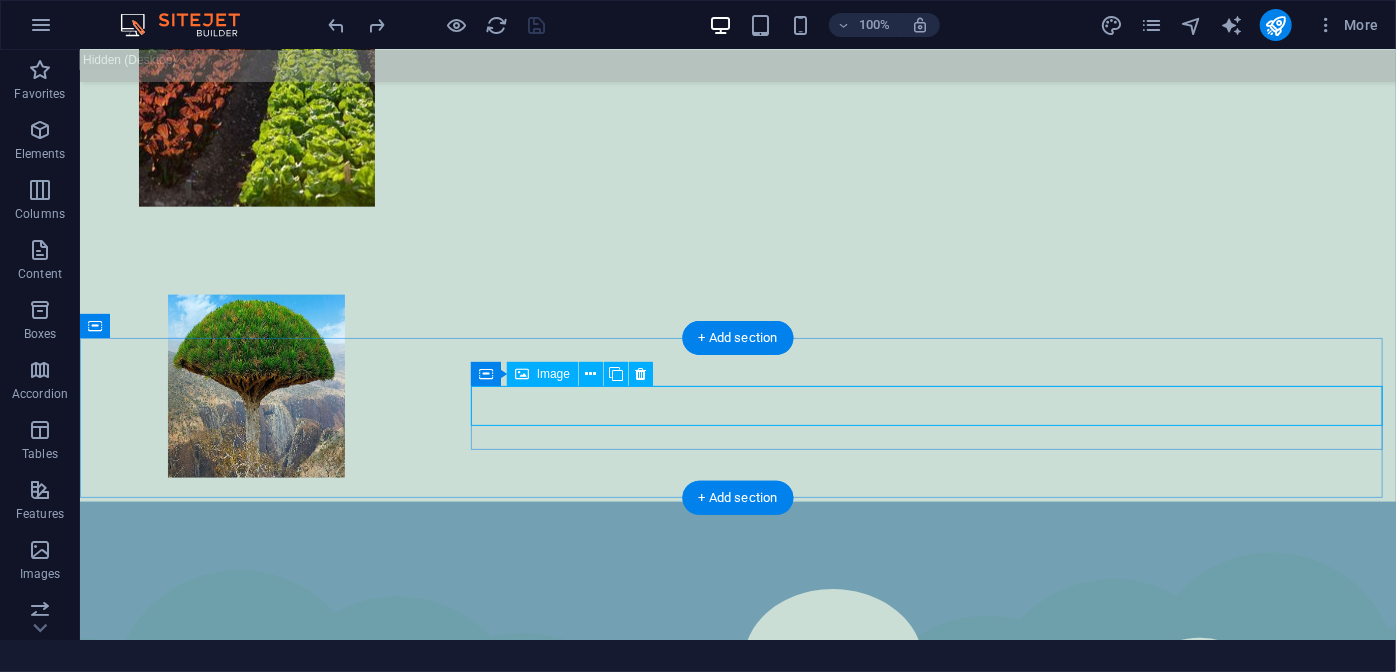 select on "px" 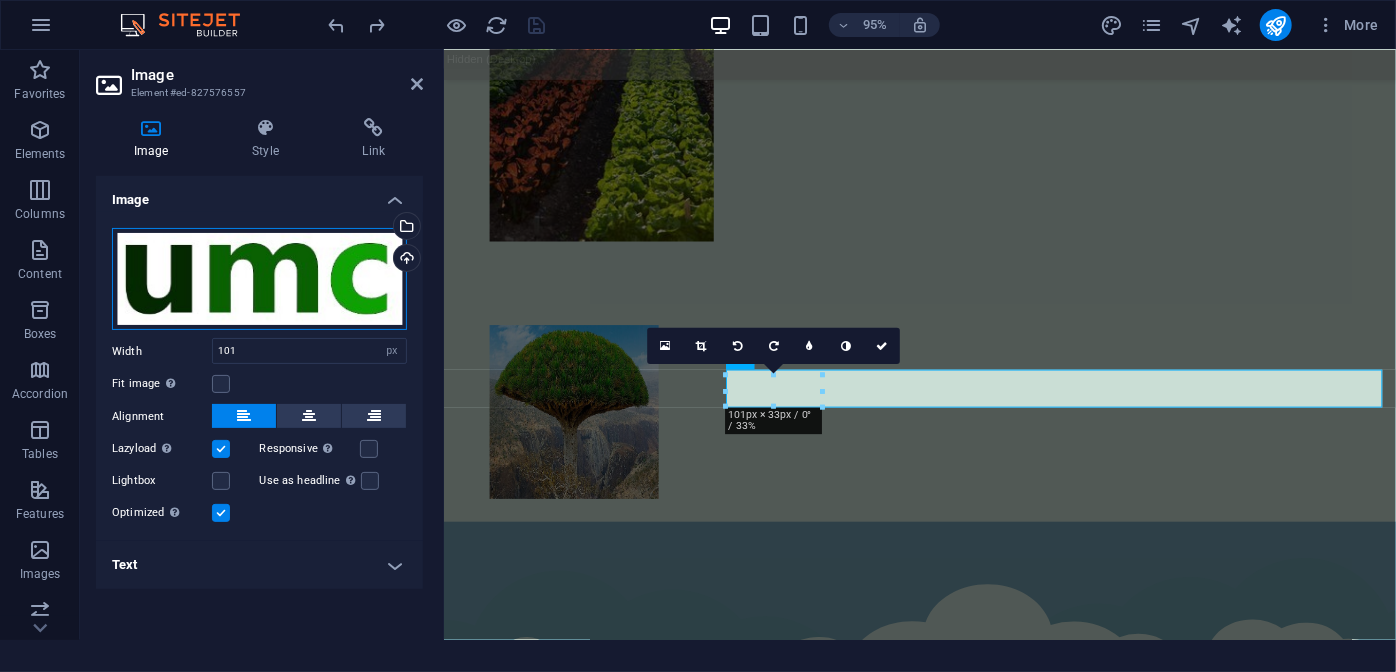 click on "Drag files here, click to choose files or select files from Files or our free stock photos & videos" at bounding box center [259, 279] 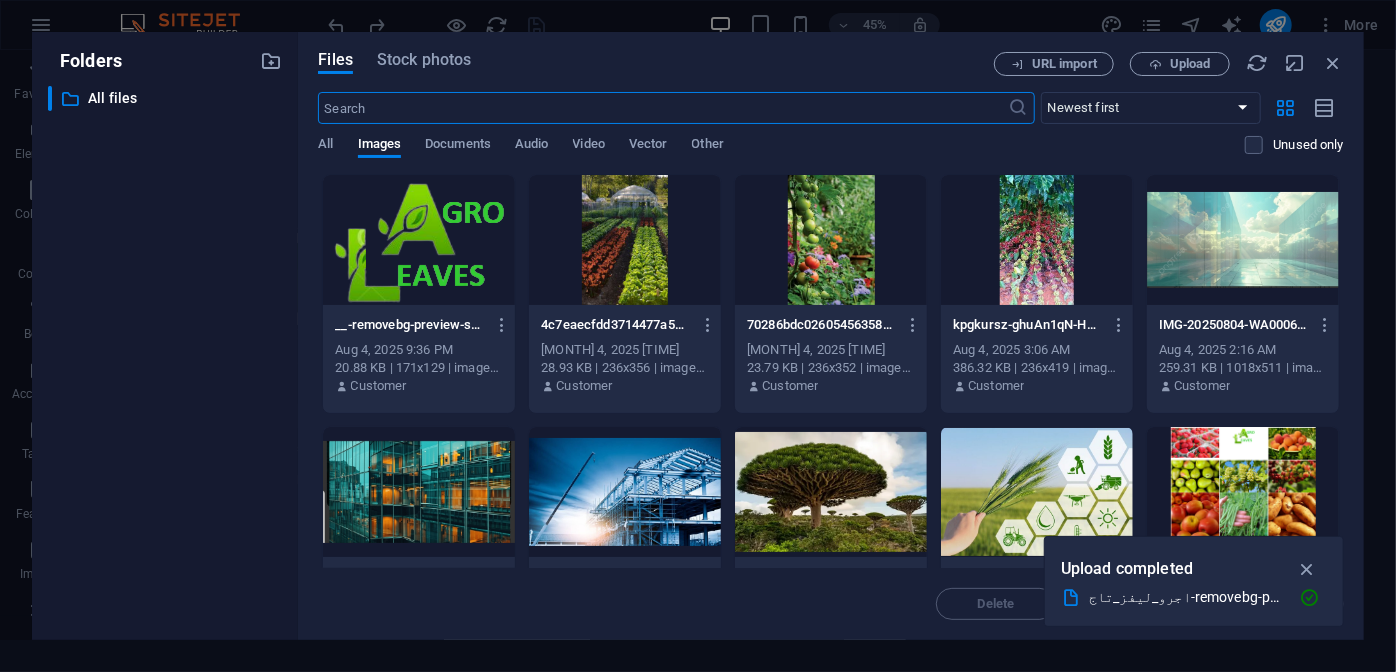 scroll, scrollTop: 5650, scrollLeft: 0, axis: vertical 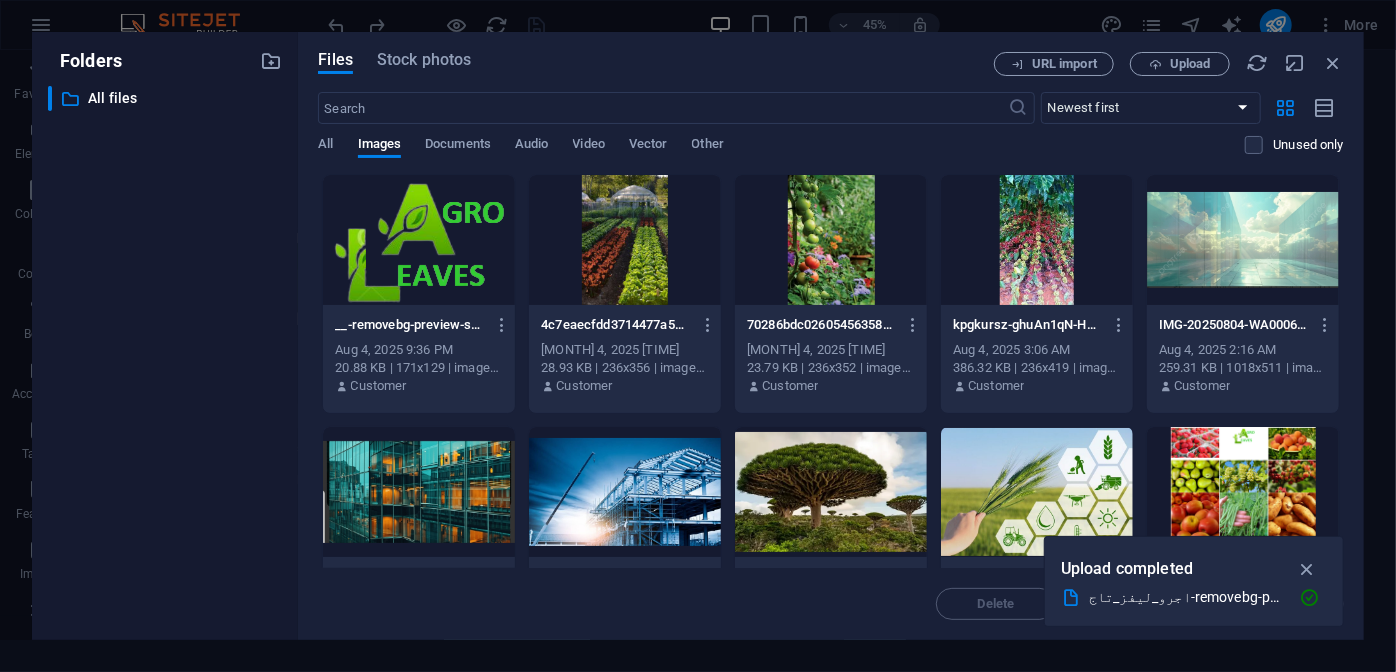click at bounding box center [419, 240] 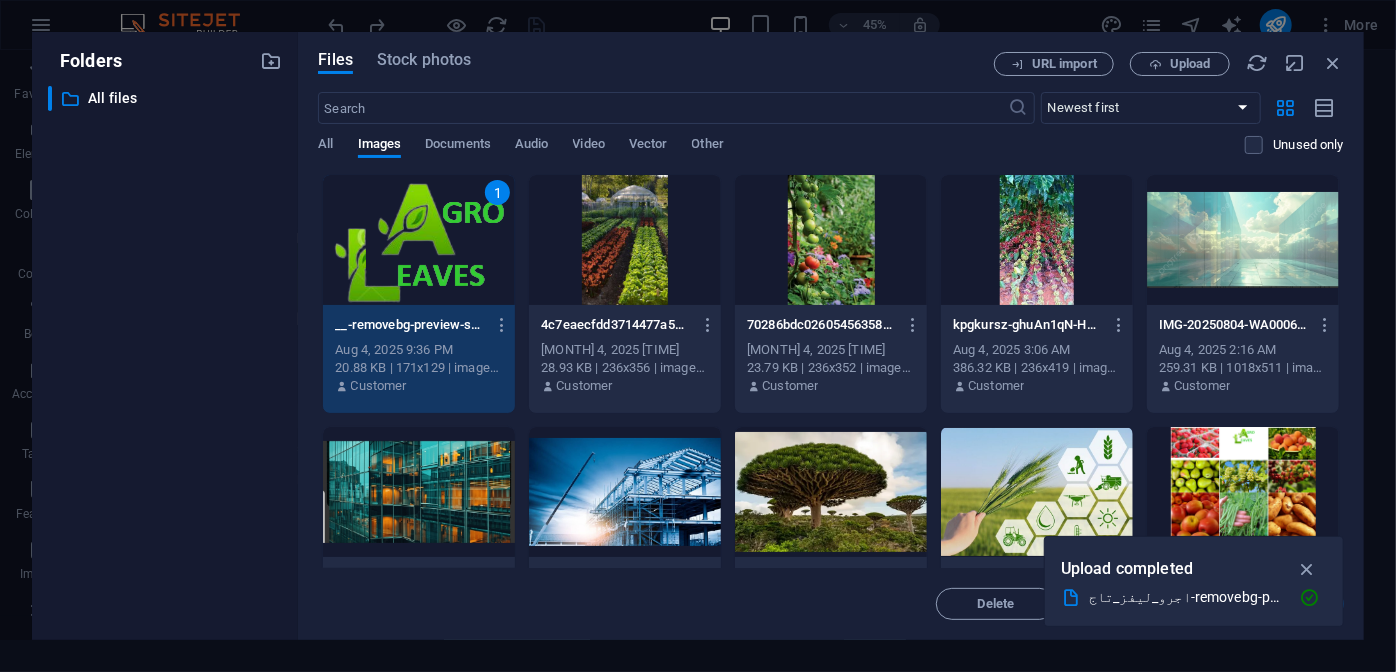 click on "1" at bounding box center (419, 240) 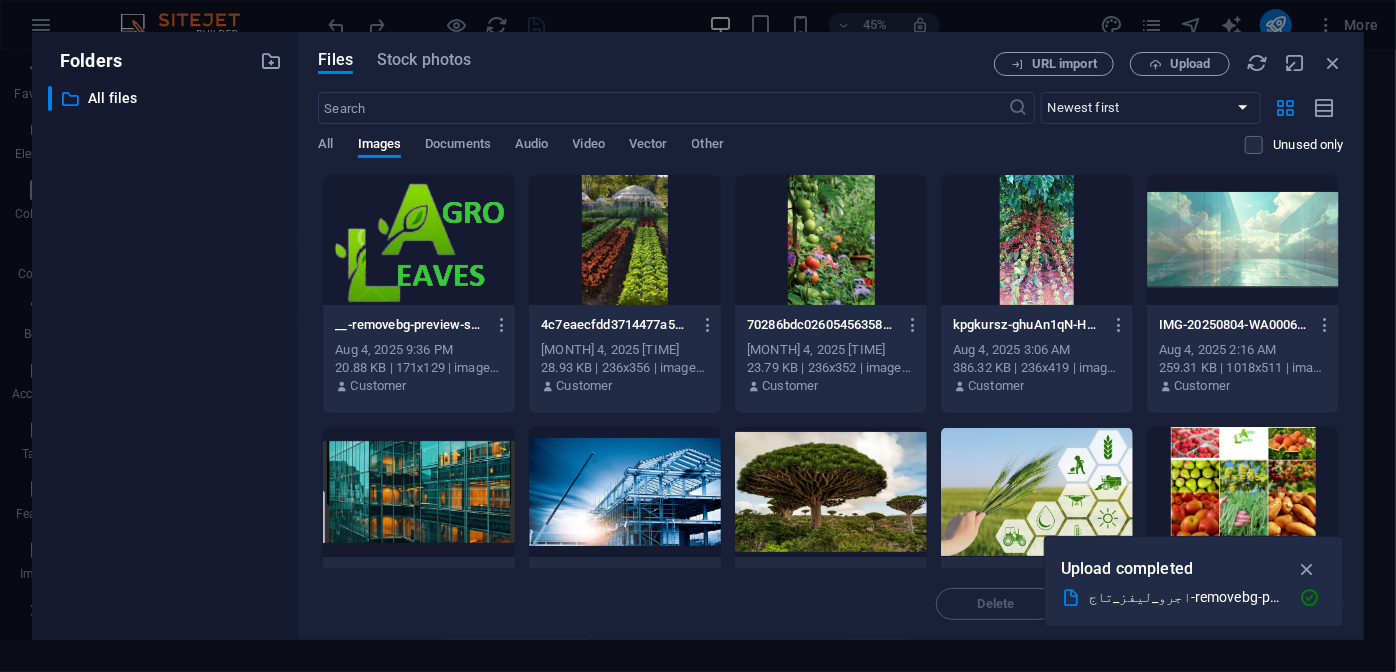 click at bounding box center (419, 240) 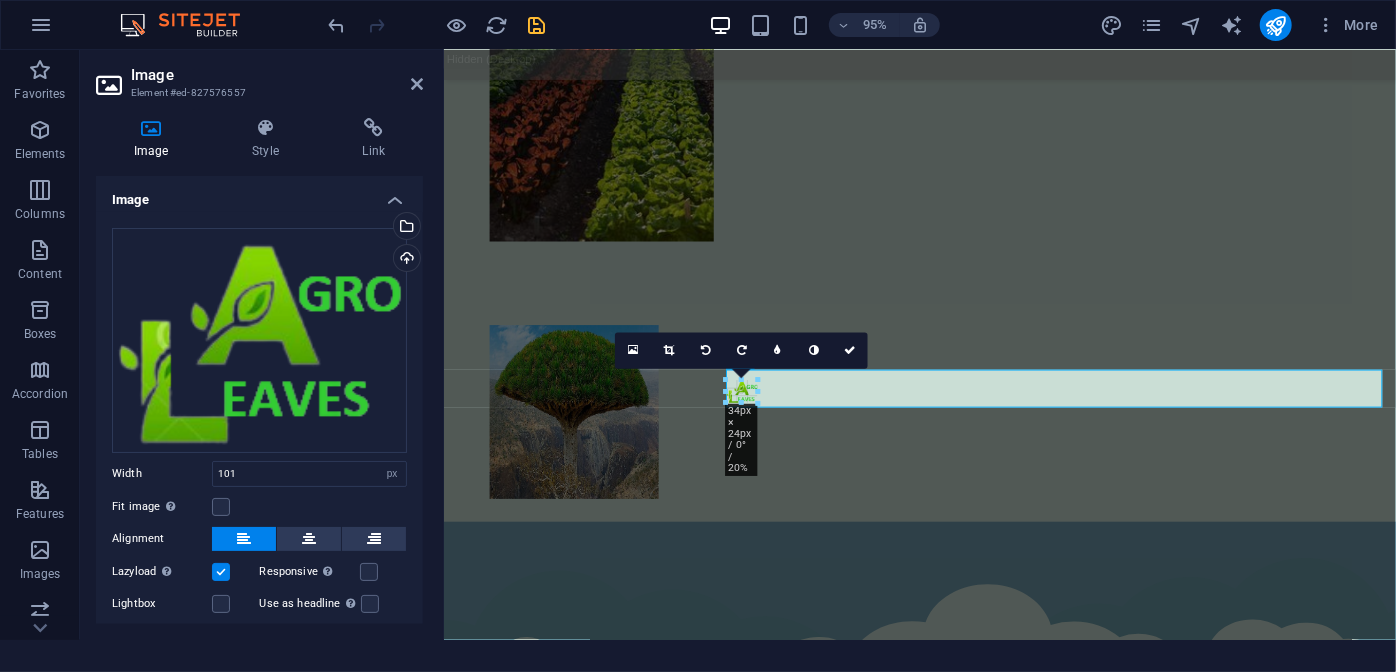 drag, startPoint x: 773, startPoint y: 422, endPoint x: 759, endPoint y: 374, distance: 50 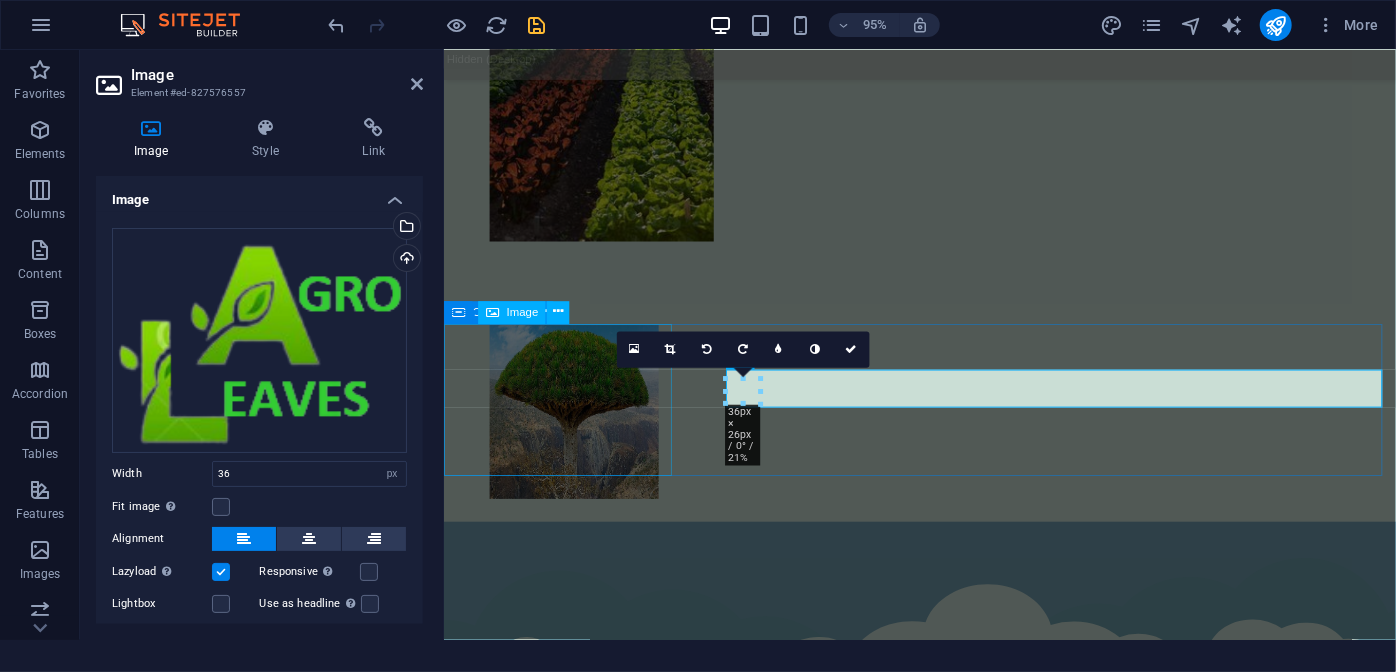 click at bounding box center [944, 4694] 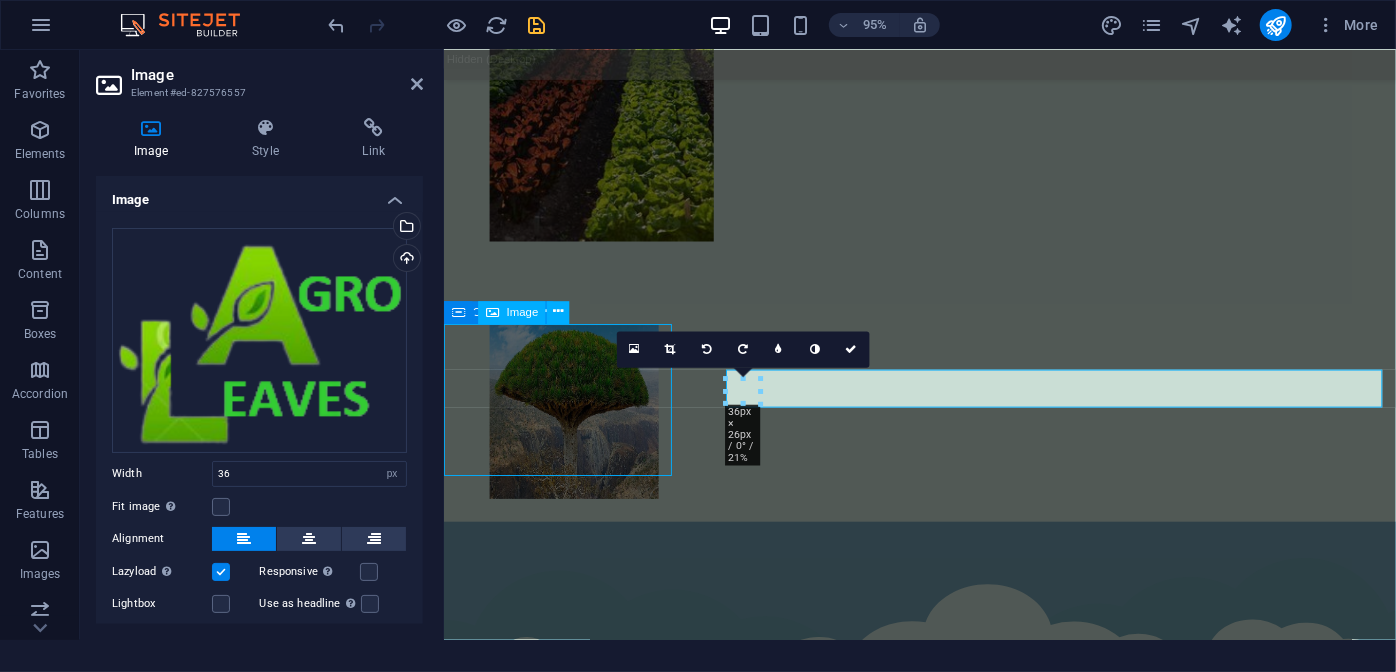 scroll, scrollTop: 4805, scrollLeft: 0, axis: vertical 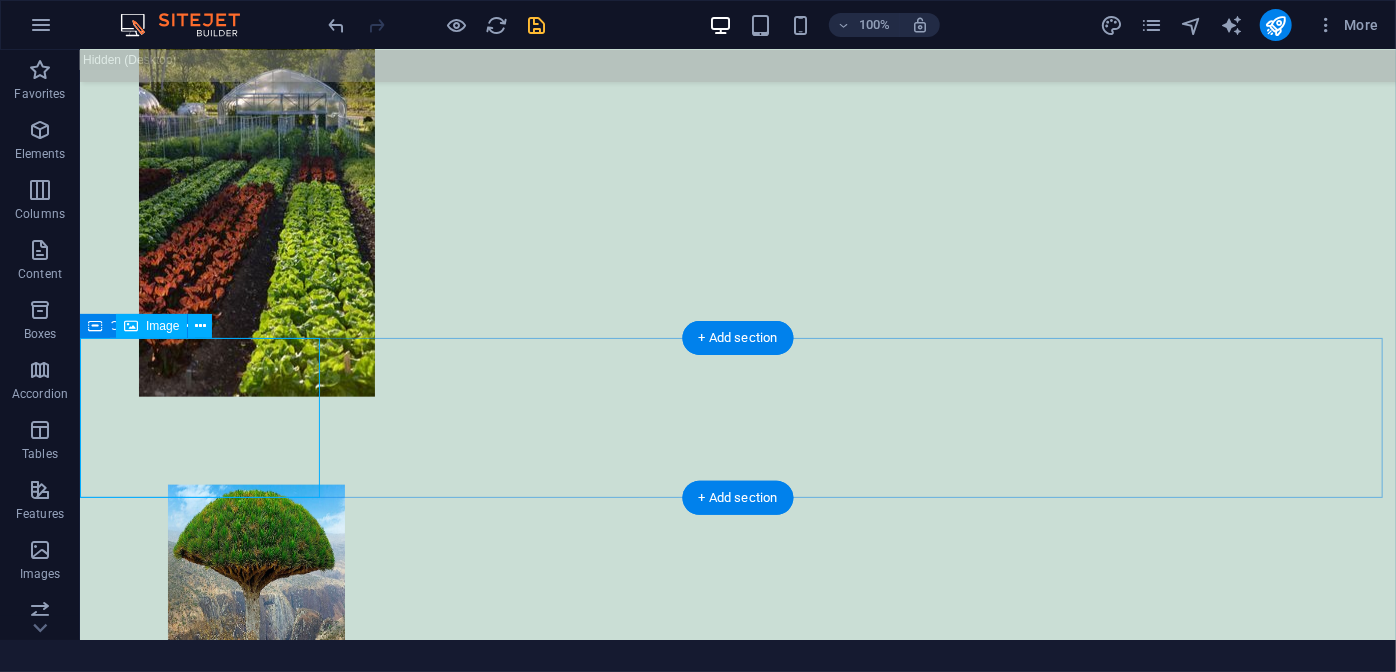 click at bounding box center [737, 5393] 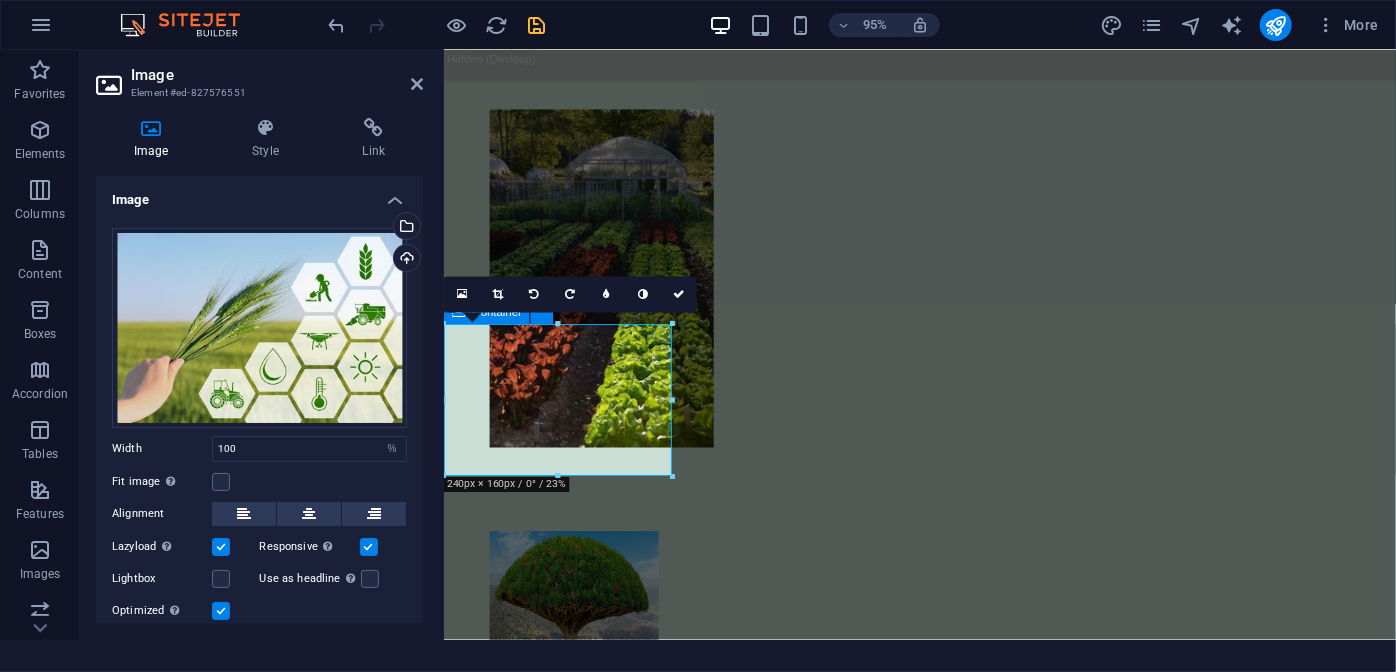 scroll, scrollTop: 5022, scrollLeft: 0, axis: vertical 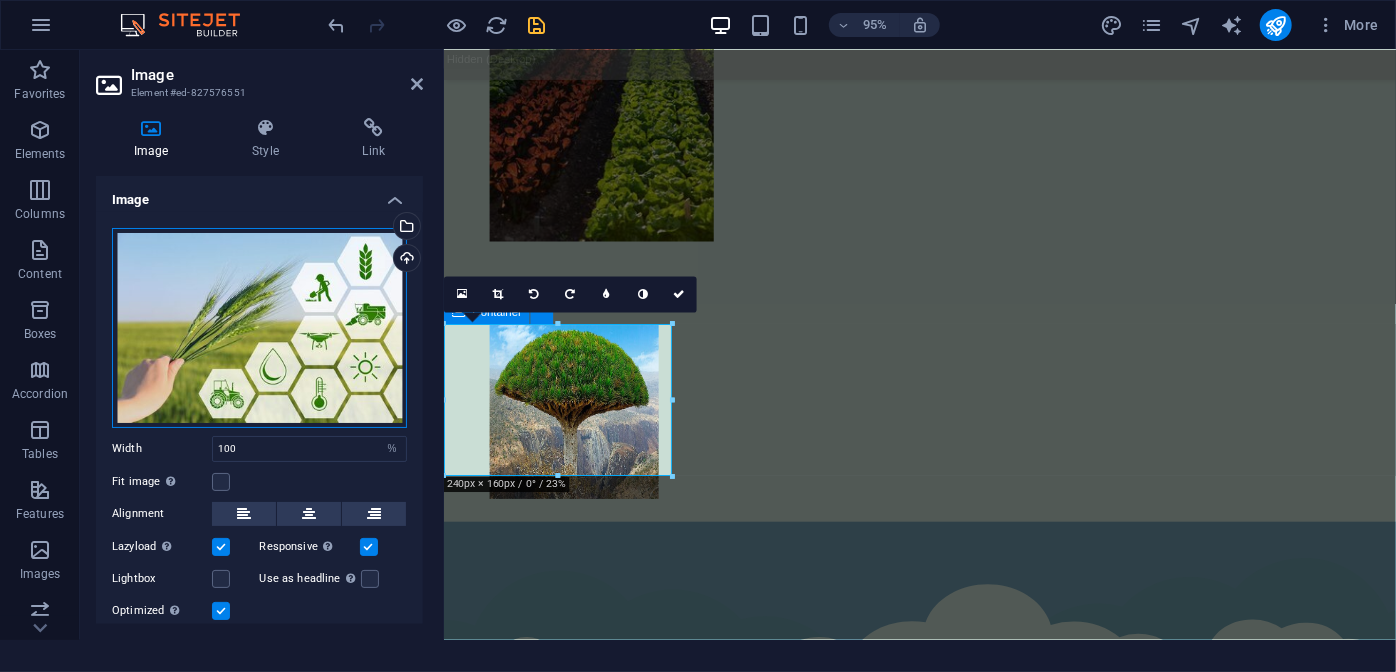 click on "Drag files here, click to choose files or select files from Files or our free stock photos & videos" at bounding box center (259, 328) 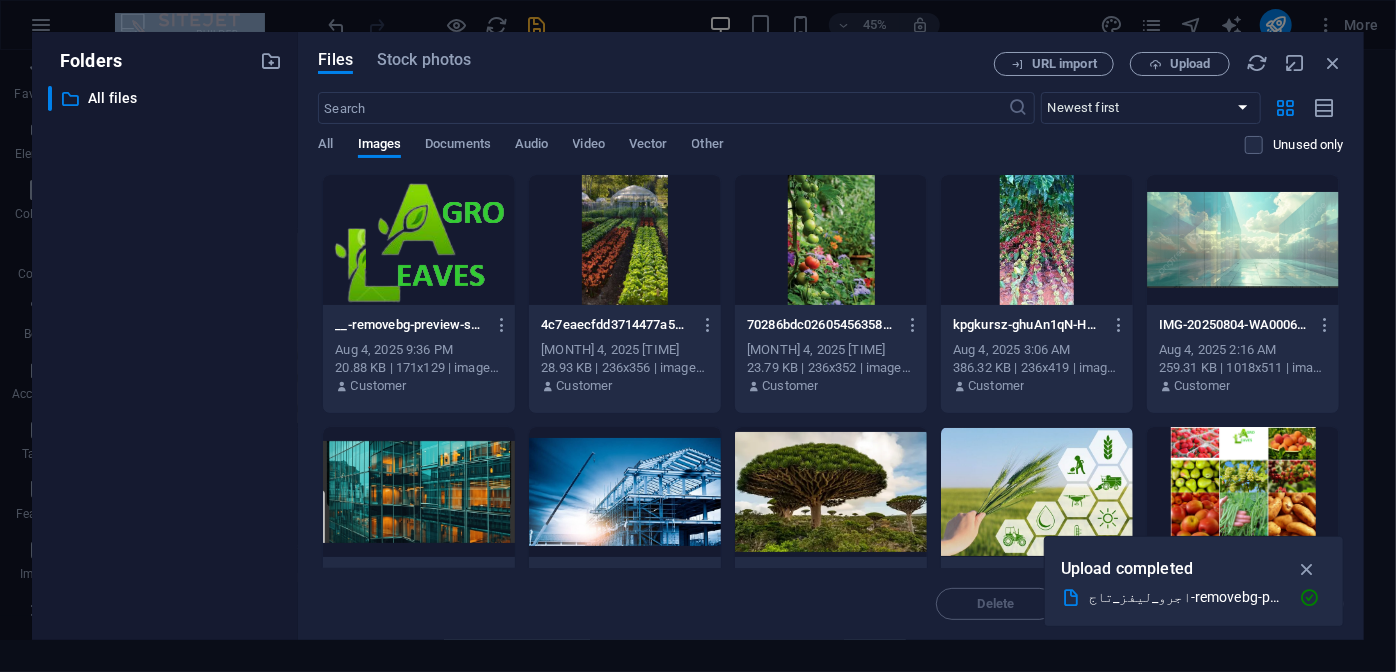 scroll, scrollTop: 5650, scrollLeft: 0, axis: vertical 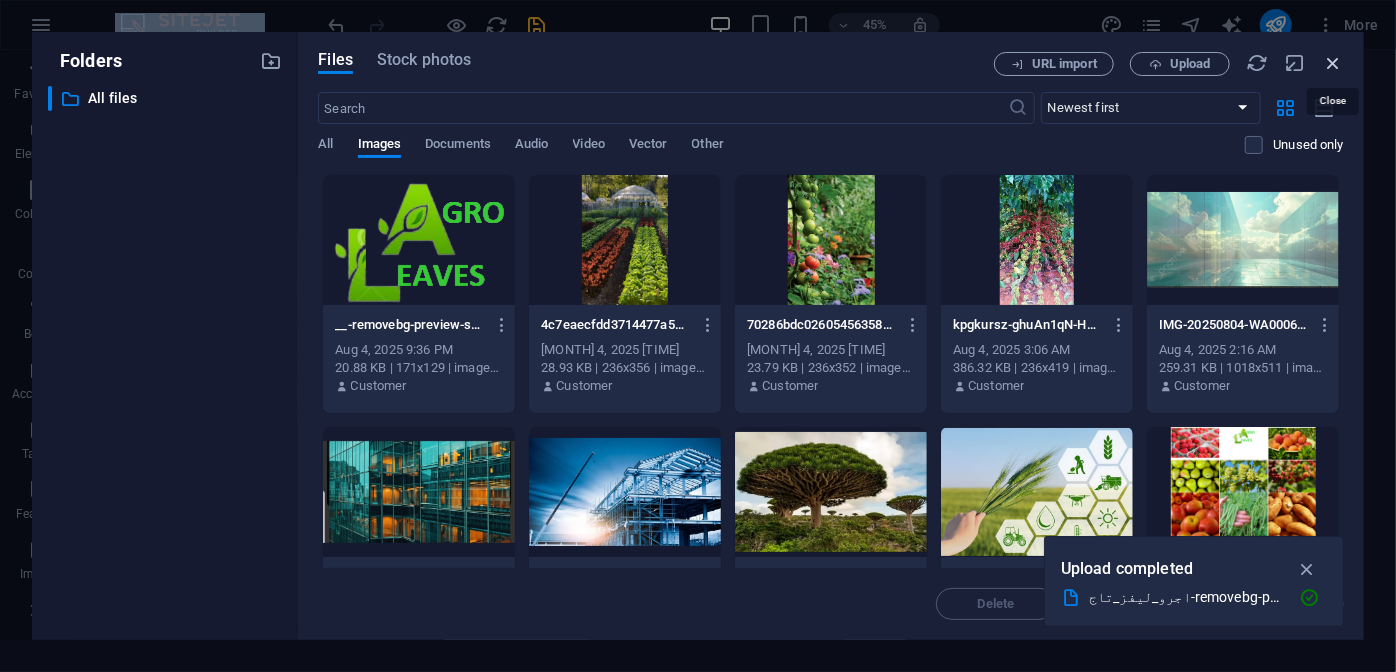 click at bounding box center (1333, 63) 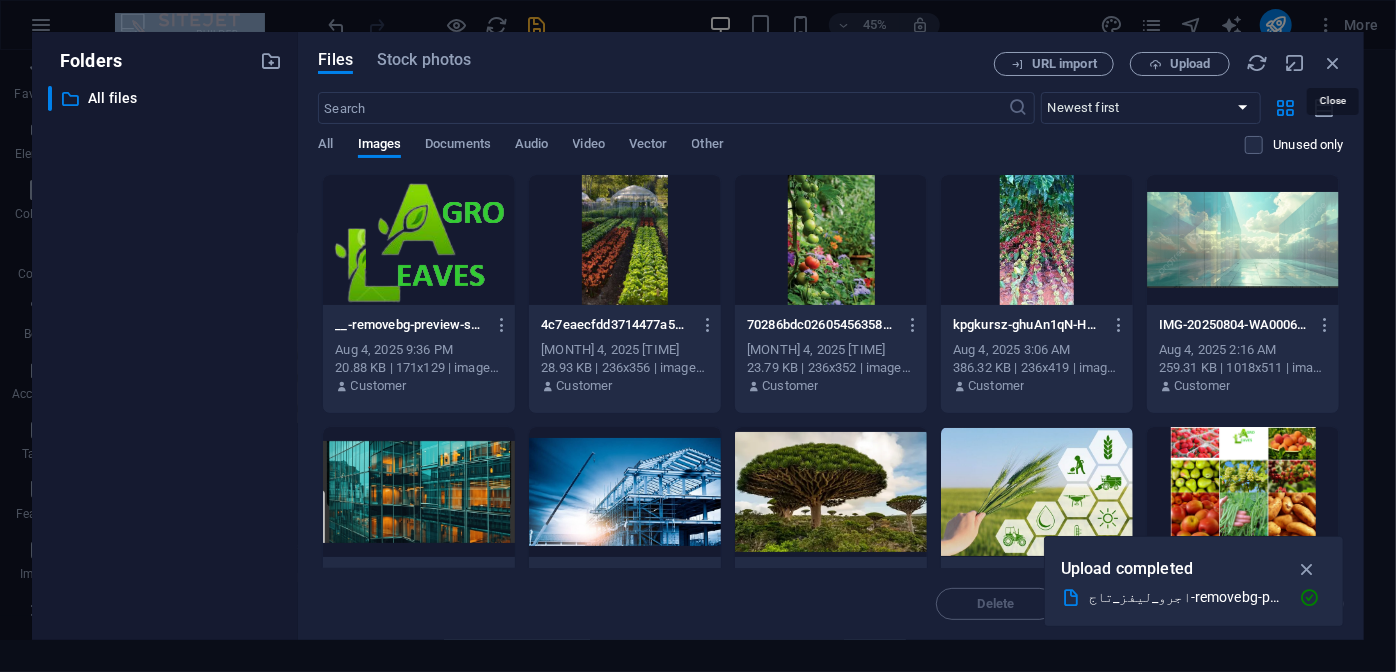 scroll, scrollTop: 5022, scrollLeft: 0, axis: vertical 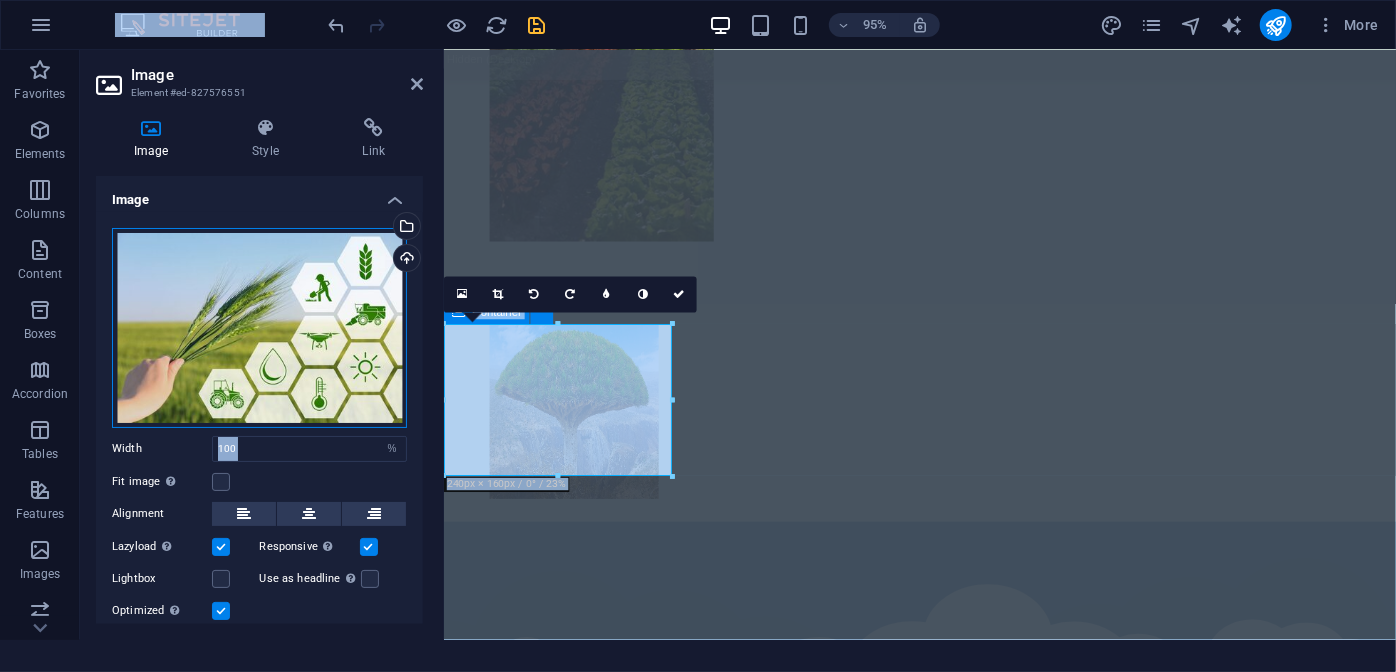 drag, startPoint x: 171, startPoint y: 311, endPoint x: 137, endPoint y: 287, distance: 41.617306 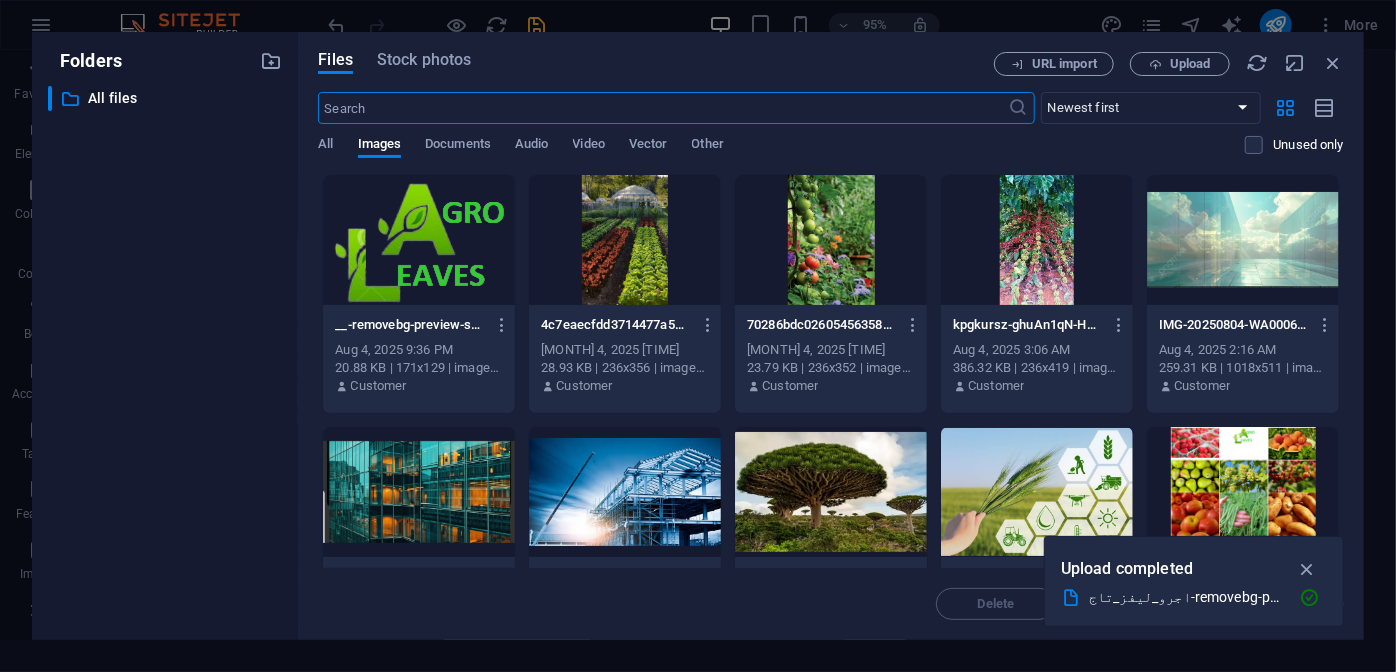 scroll, scrollTop: 5650, scrollLeft: 0, axis: vertical 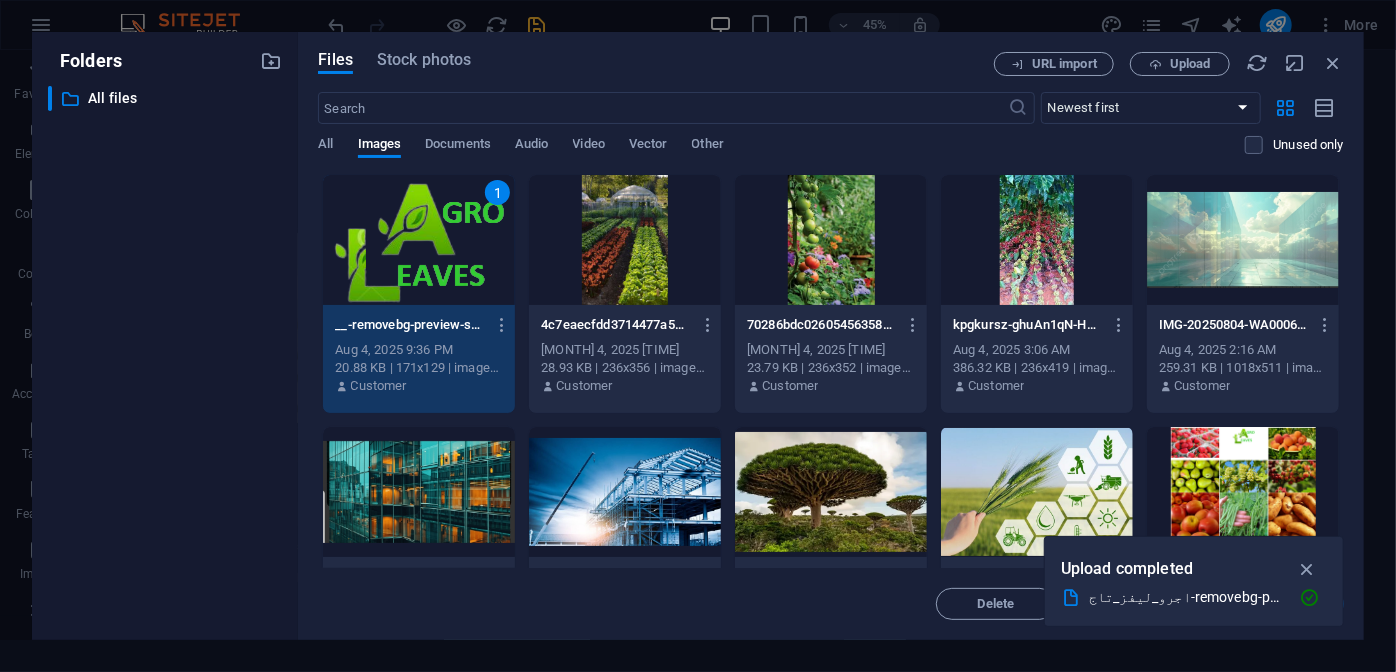click on "1" at bounding box center [419, 240] 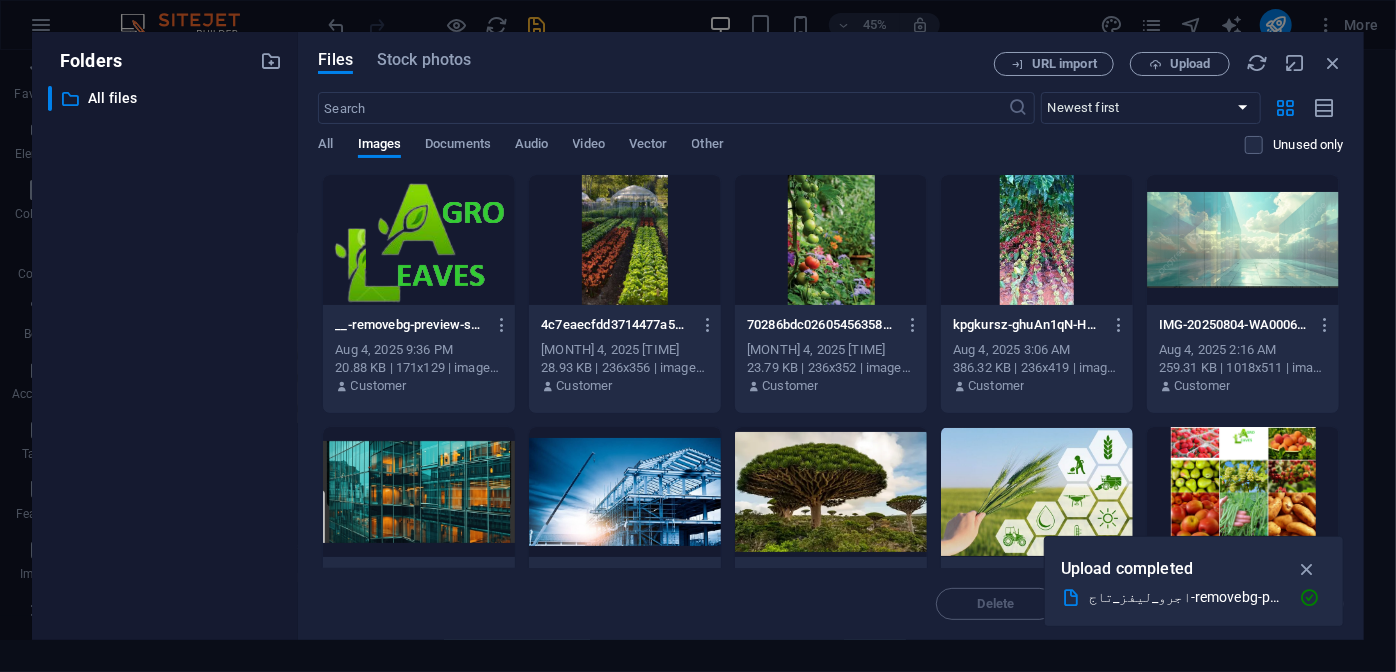 click at bounding box center (419, 240) 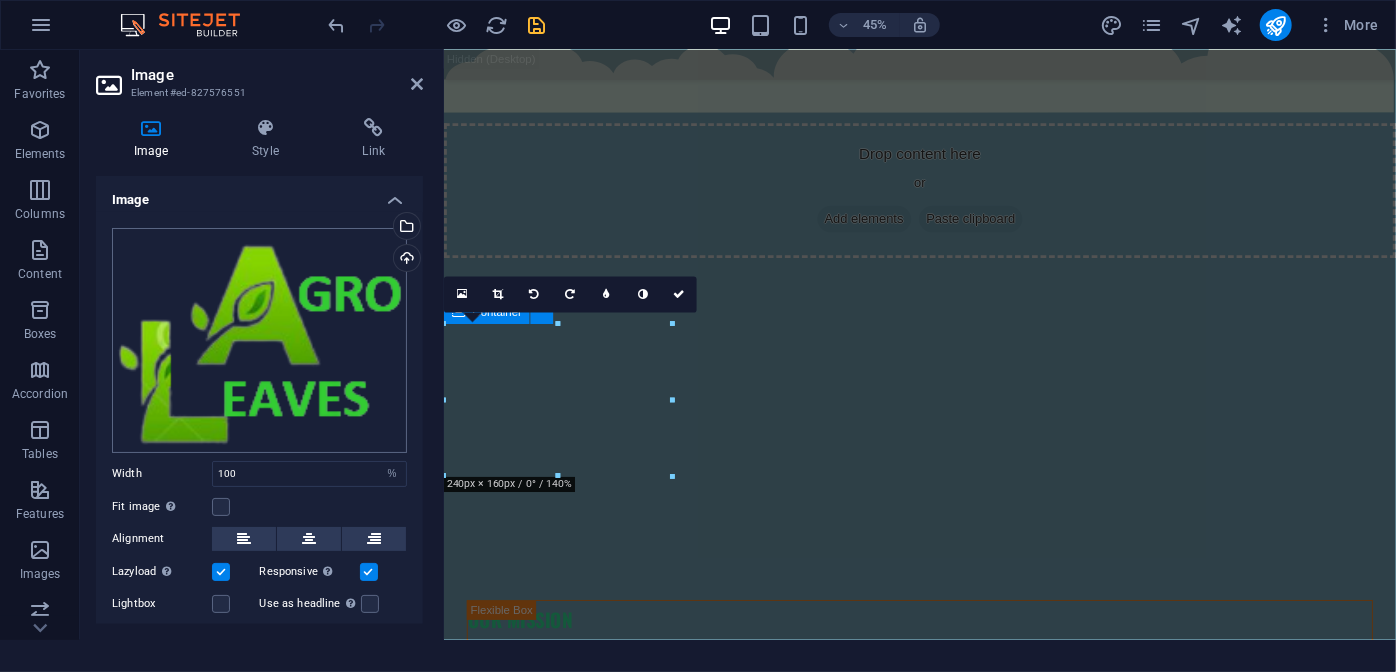 scroll, scrollTop: 5022, scrollLeft: 0, axis: vertical 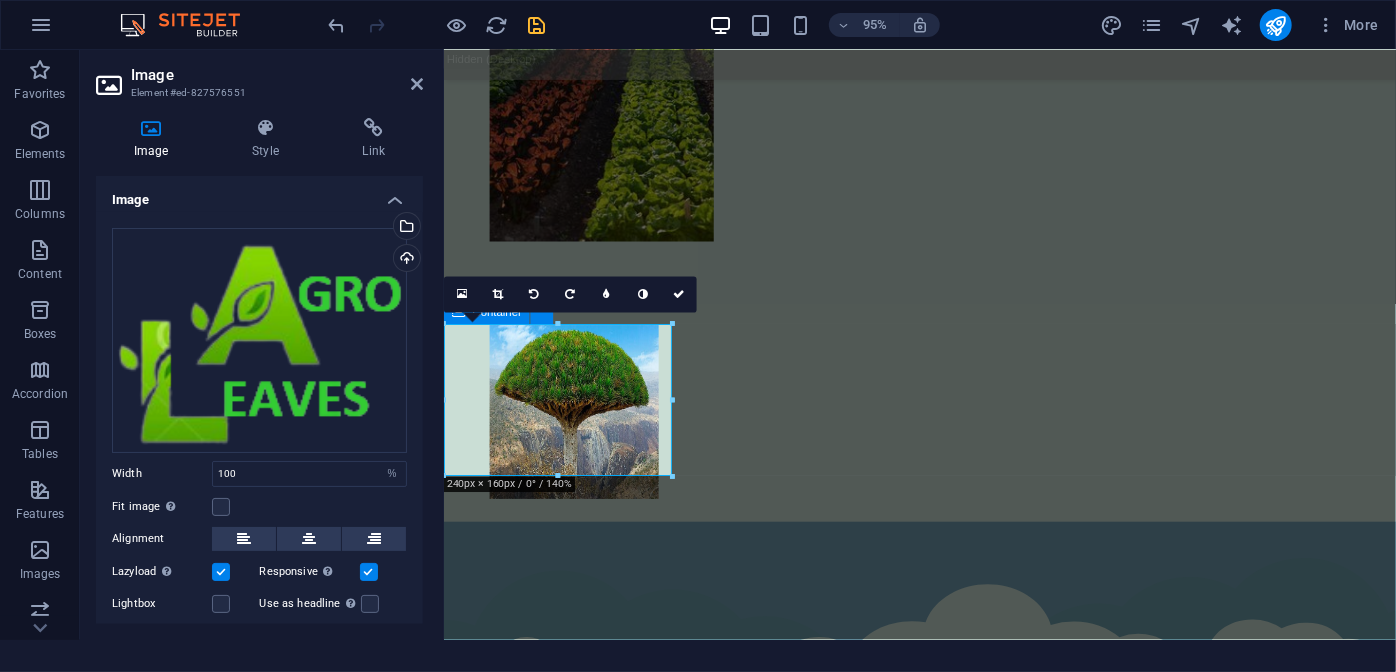click on "Image Style Link Image Drag files here, click to choose files or select files from Files or our free stock photos & videos Select files from the file manager, stock photos, or upload file(s) Upload Width 100 Default auto px rem % em vh vw Fit image Automatically fit image to a fixed width and height Height Default auto px Alignment Lazyload Loading images after the page loads improves page speed. Responsive Automatically load retina image and smartphone optimized sizes. Lightbox Use as headline The image will be wrapped in an H1 headline tag. Useful for giving alternative text the weight of an H1 headline, e.g. for the logo. Leave unchecked if uncertain. Optimized Images are compressed to improve page speed. Position Direction Custom X offset 50 px rem % vh vw Y offset 50 px rem % vh vw Text Float No float Image left Image right Determine how text should behave around the image. Text Alternative text Image caption Paragraph Format Normal Heading 1 Heading 2 Heading 3 Heading 4 Heading 5 Heading 6 Code Arial 8" at bounding box center [259, 371] 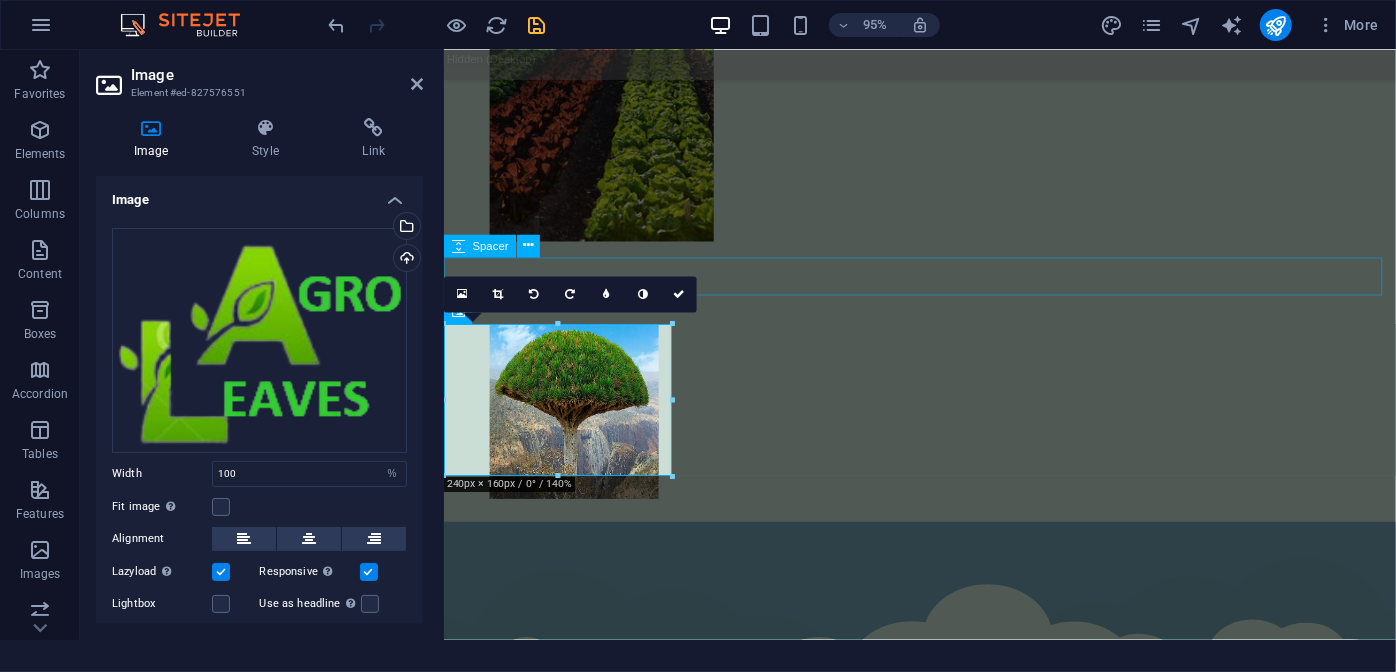 click at bounding box center (944, 4310) 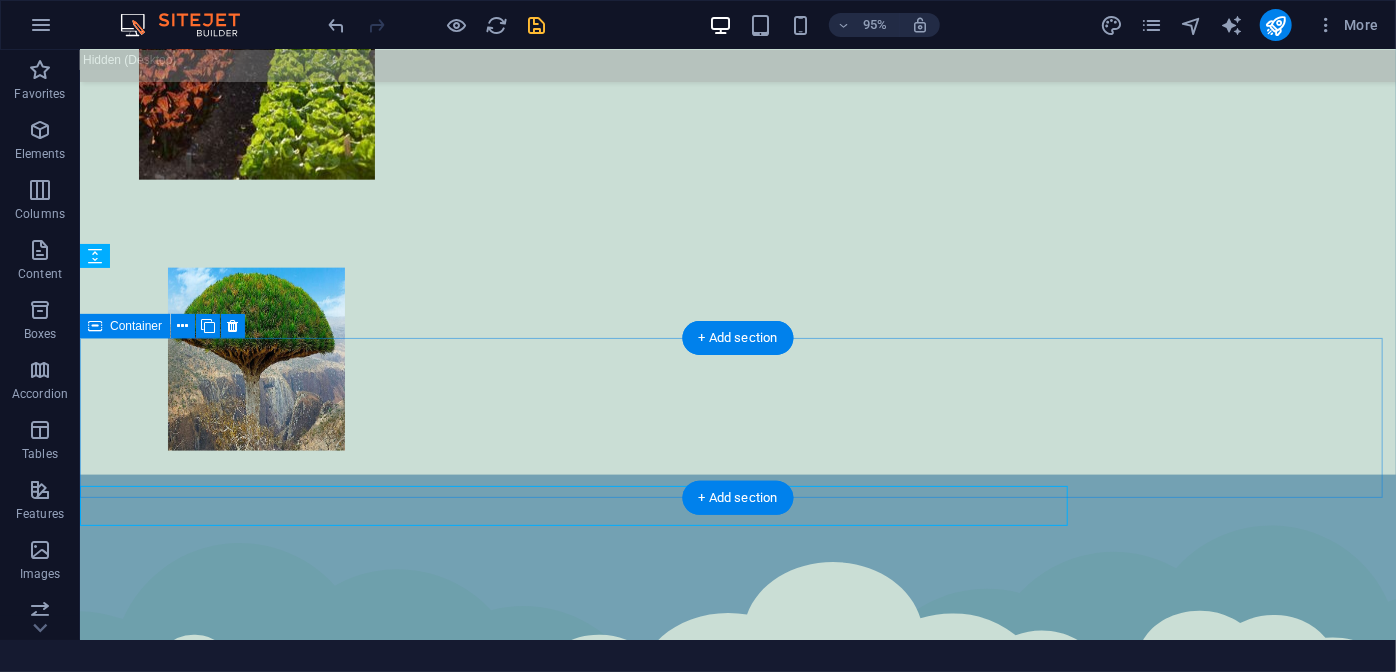 scroll, scrollTop: 4805, scrollLeft: 0, axis: vertical 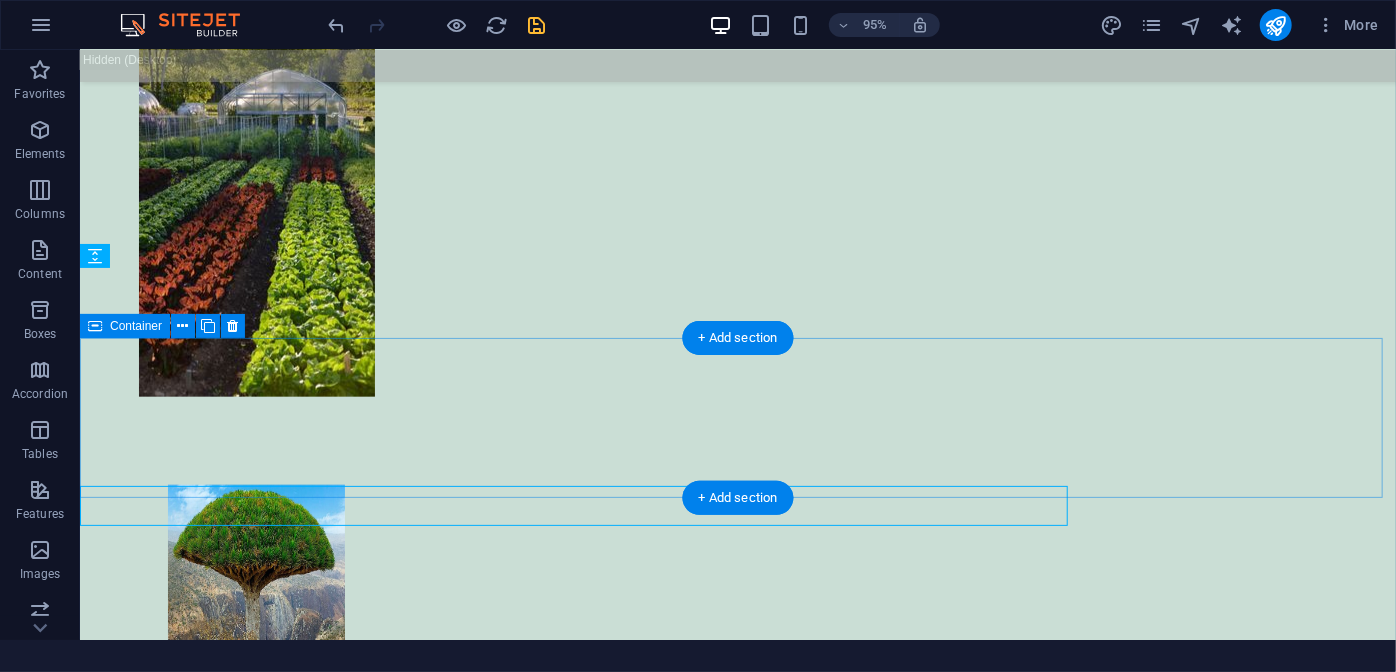 click at bounding box center [737, 5967] 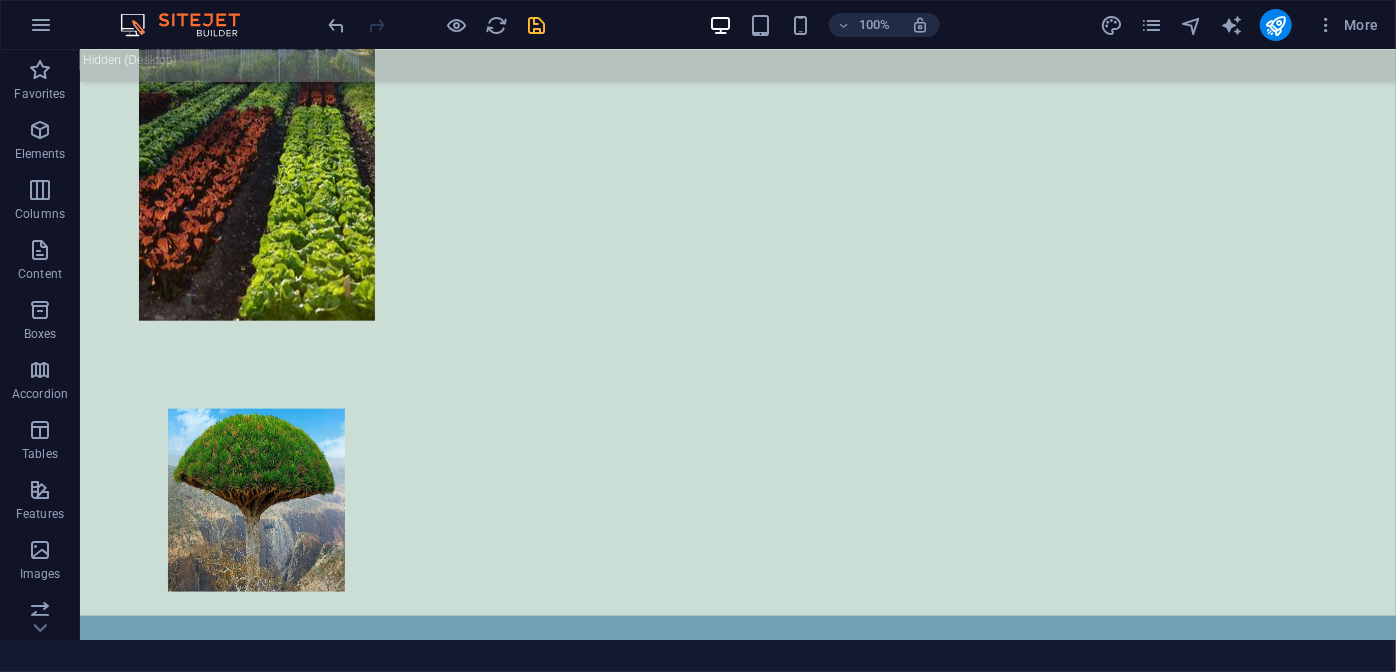 scroll, scrollTop: 4933, scrollLeft: 0, axis: vertical 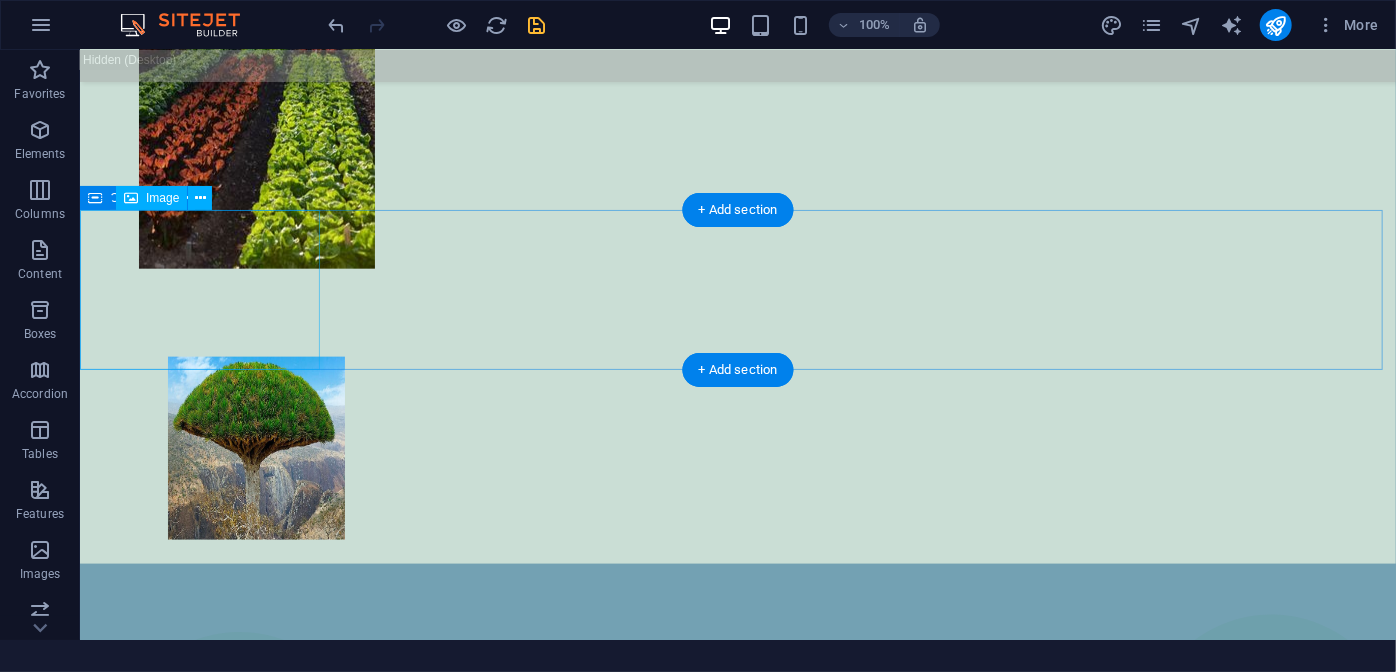 click at bounding box center (737, 5322) 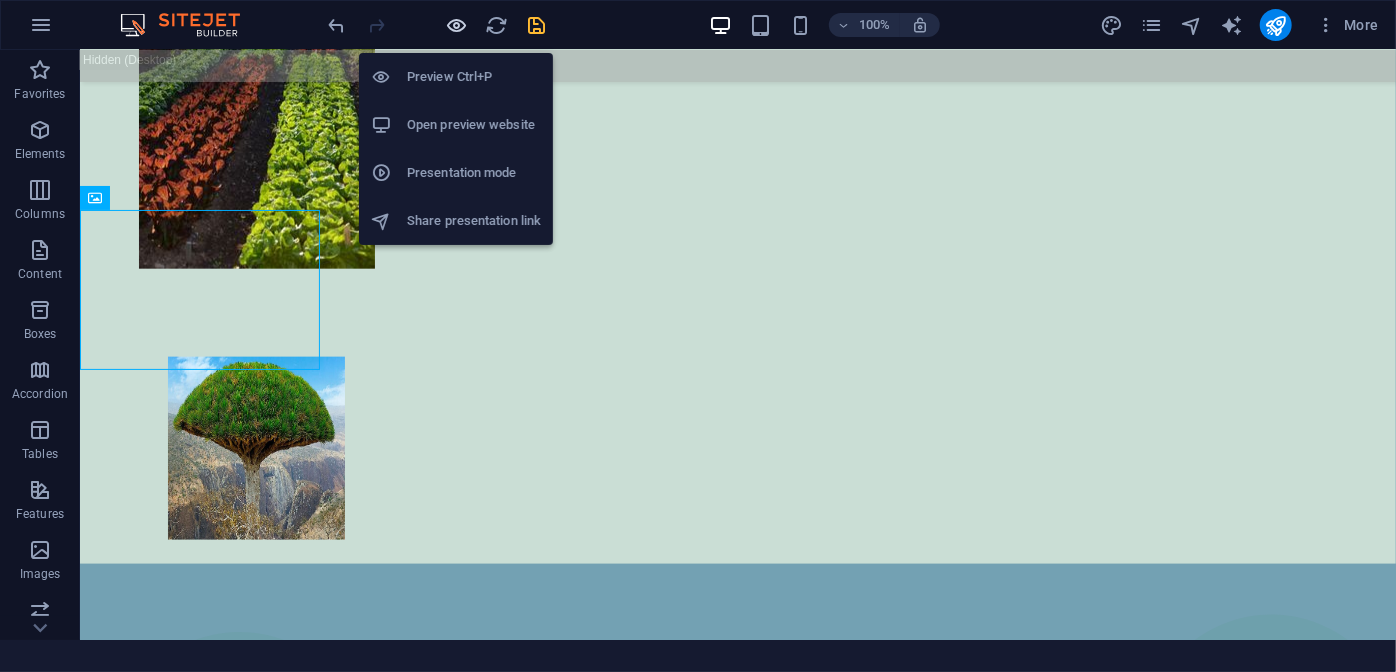 click at bounding box center (457, 25) 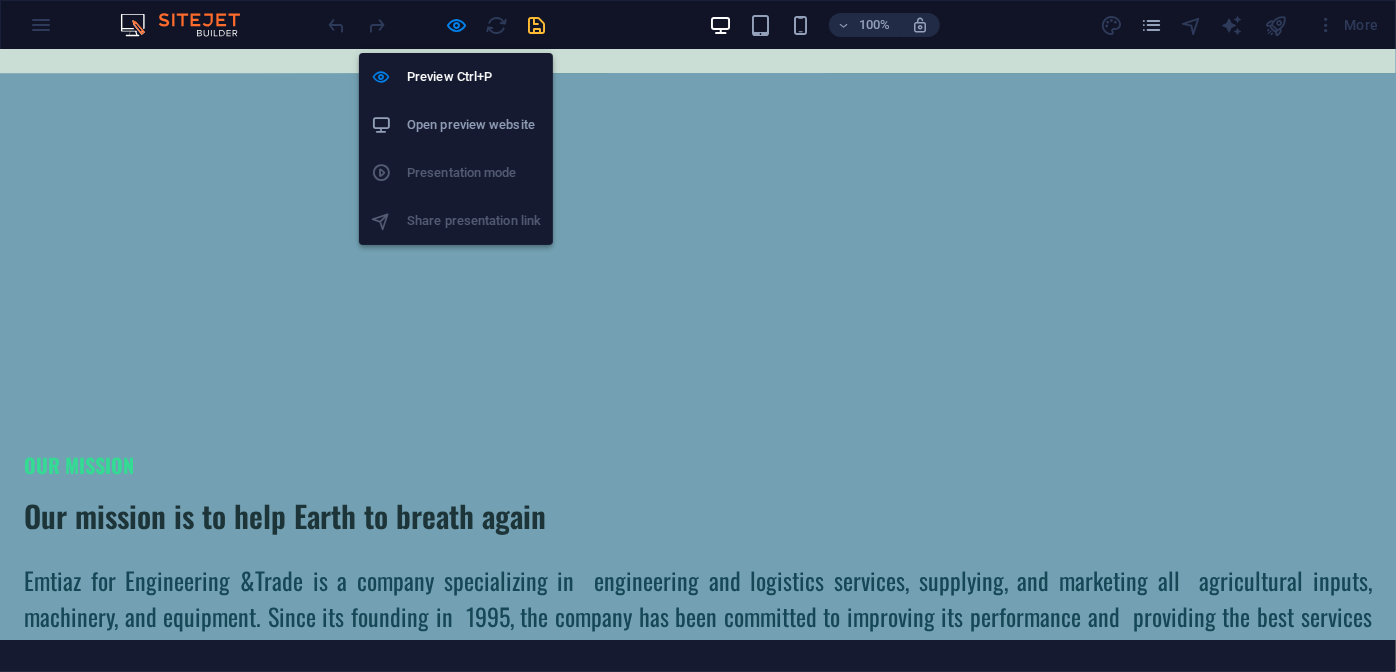 click on "Open preview website" at bounding box center [474, 125] 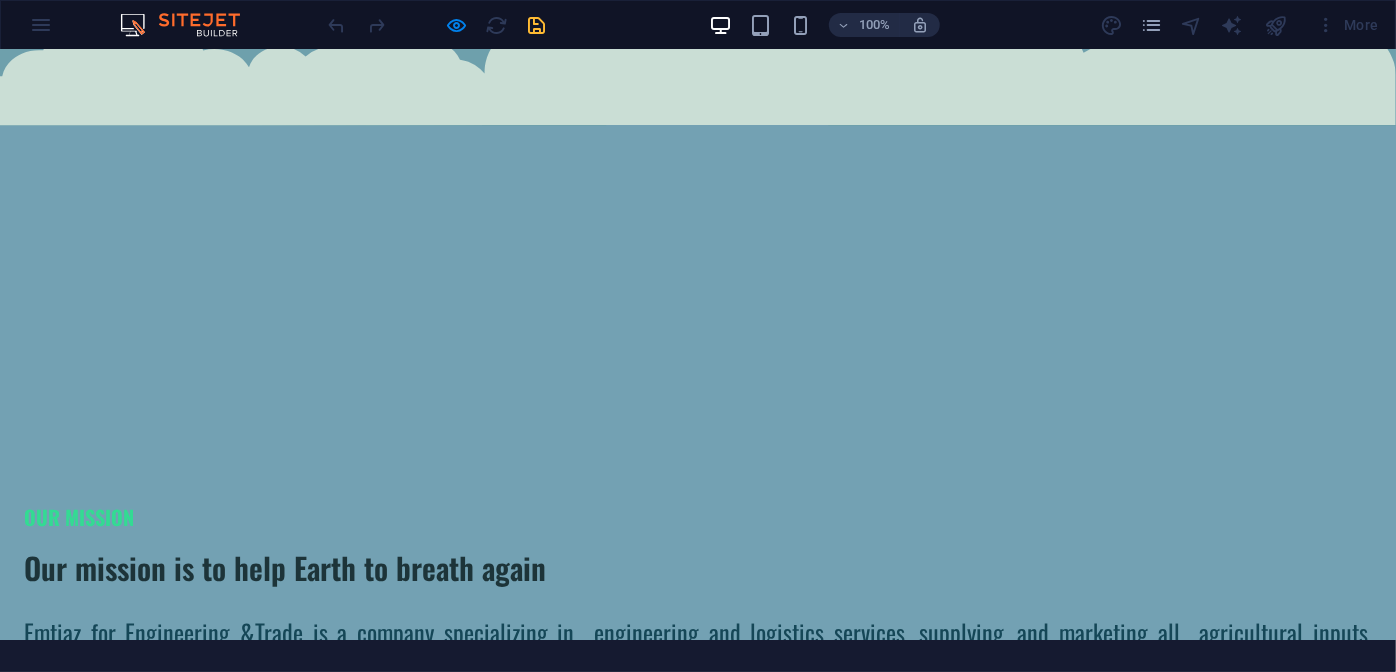 scroll, scrollTop: 4004, scrollLeft: 0, axis: vertical 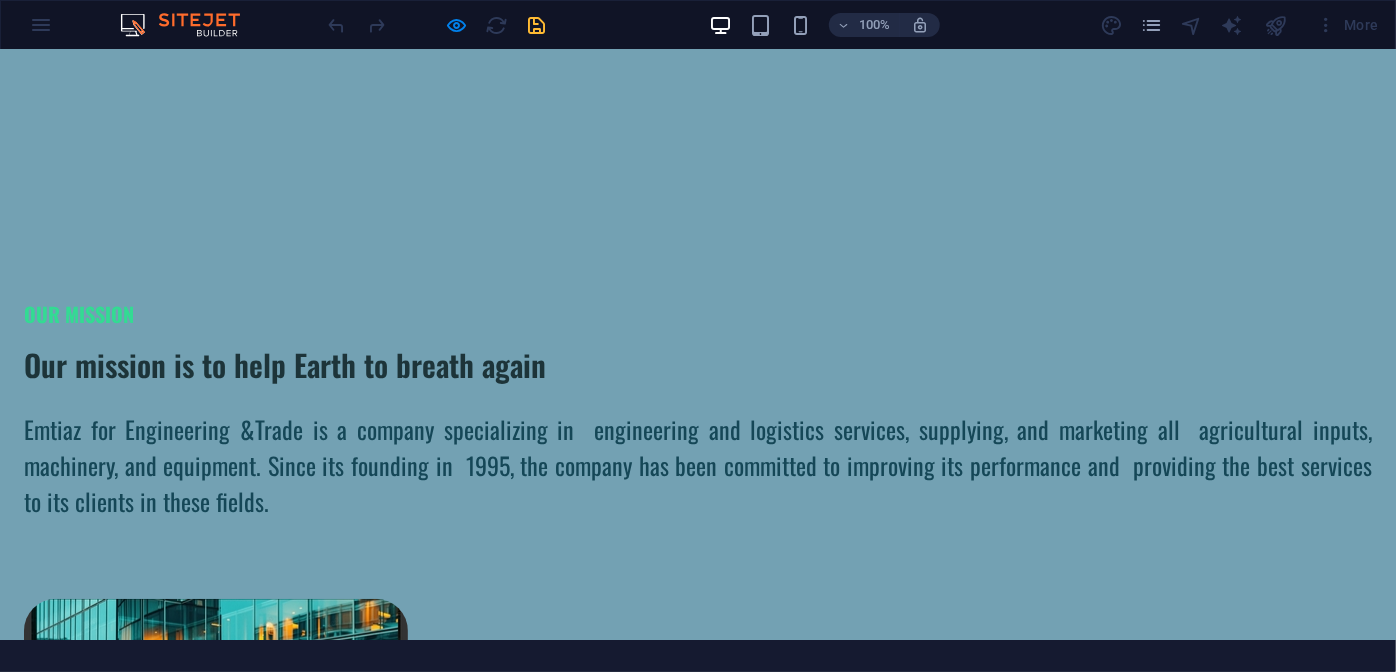 click at bounding box center [698, 4445] 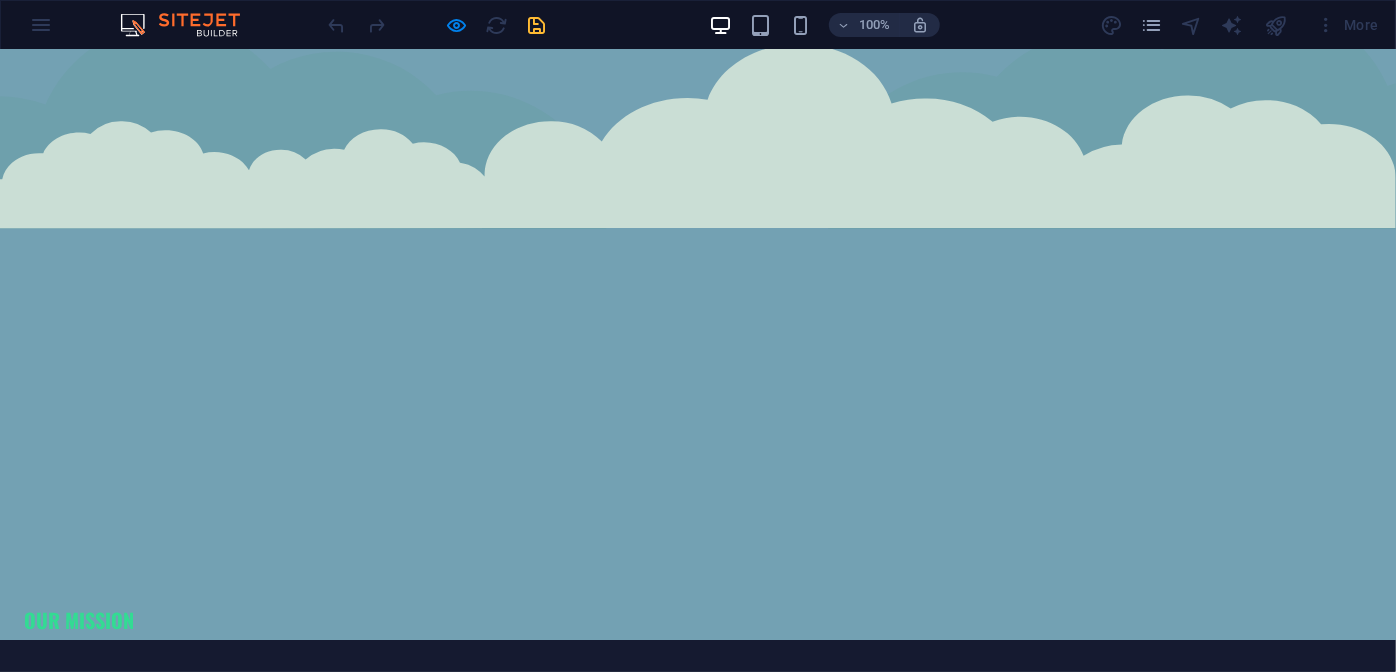 scroll, scrollTop: 3701, scrollLeft: 0, axis: vertical 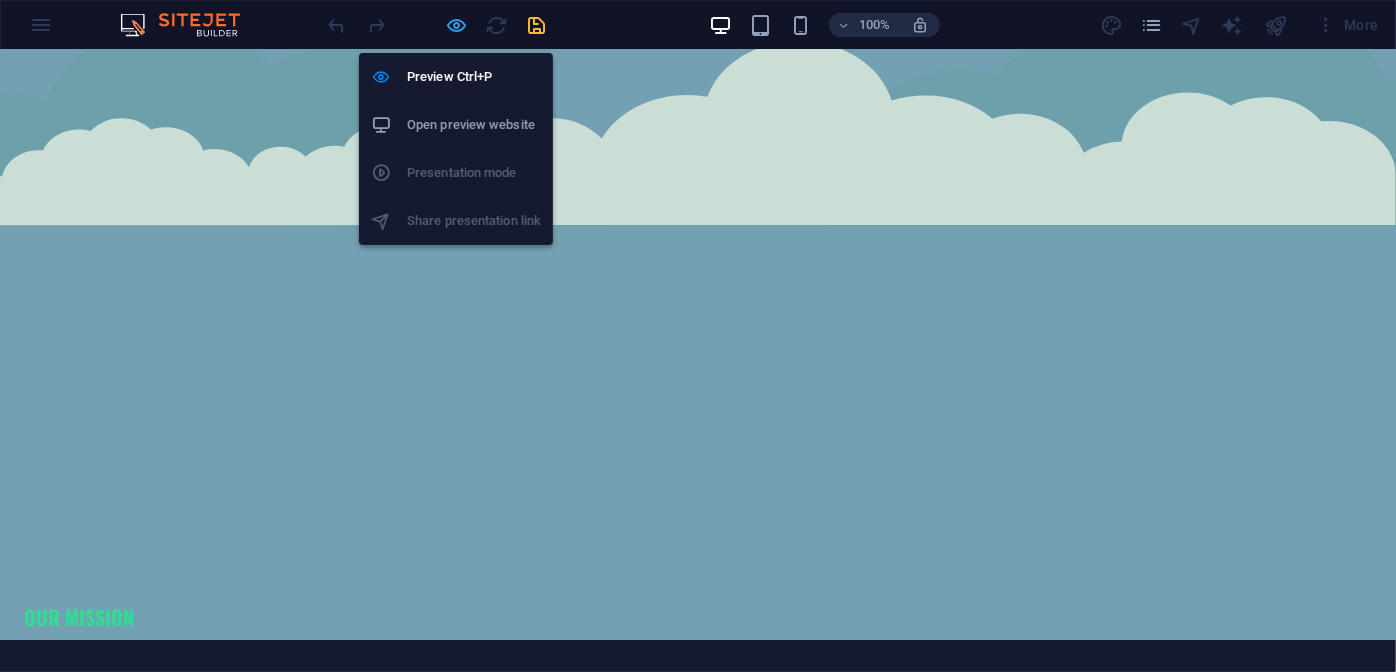 click at bounding box center [457, 25] 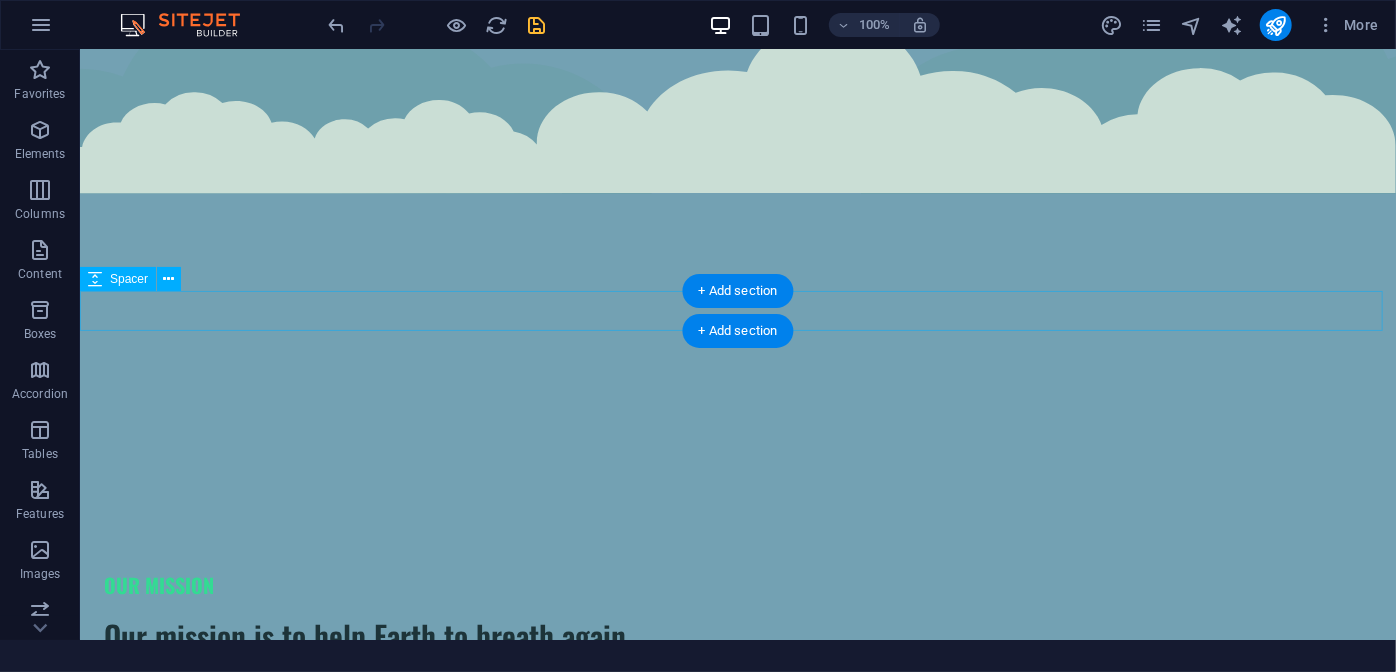 scroll, scrollTop: 4781, scrollLeft: 0, axis: vertical 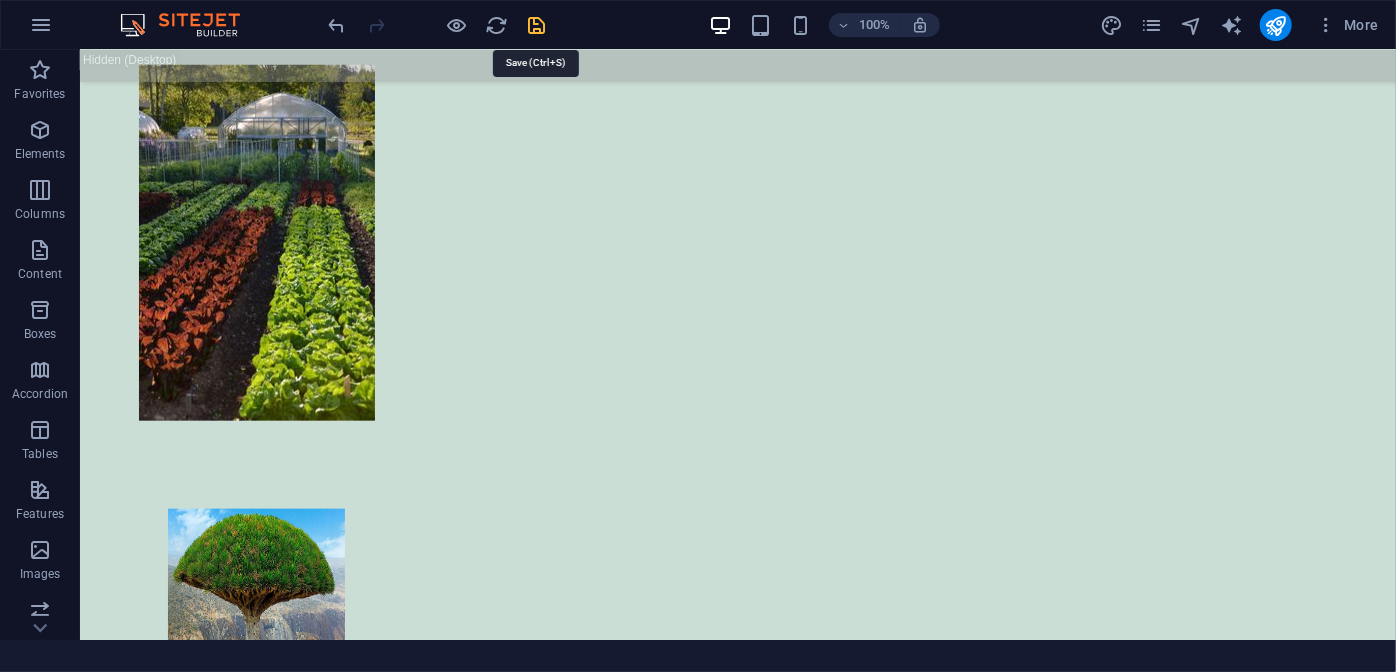 click at bounding box center [537, 25] 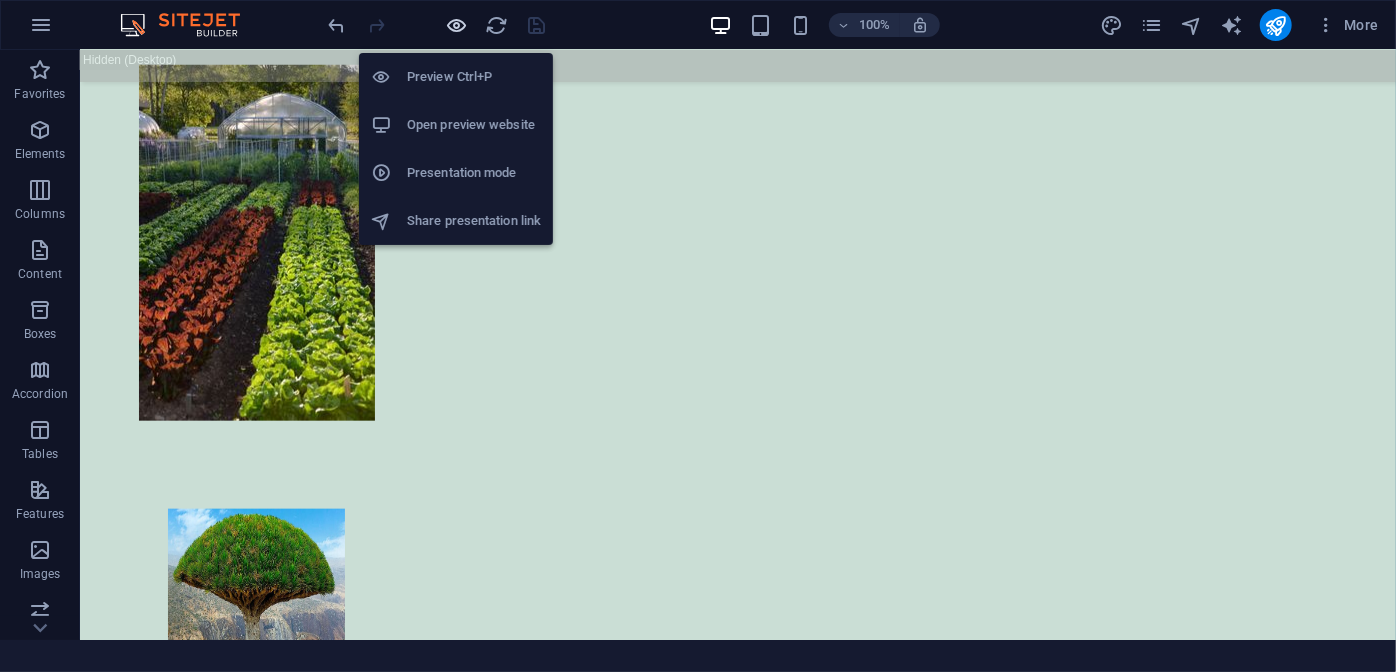 click at bounding box center (457, 25) 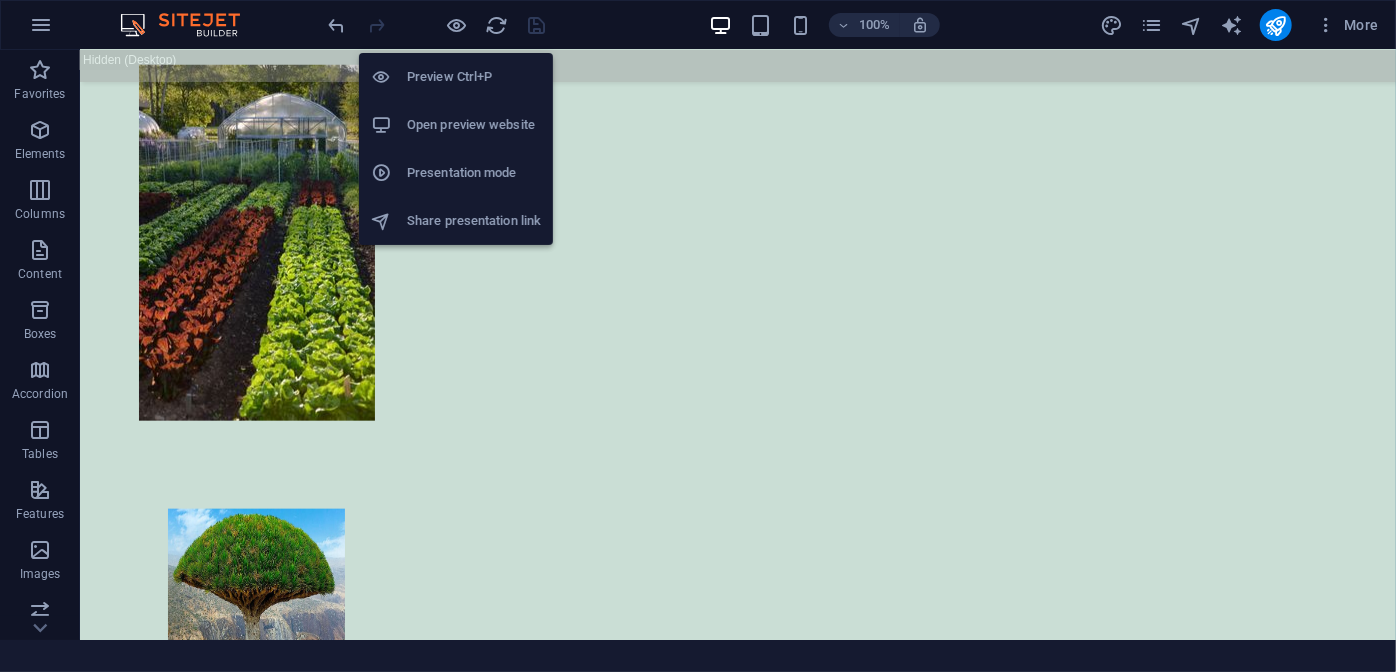 scroll, scrollTop: 3701, scrollLeft: 0, axis: vertical 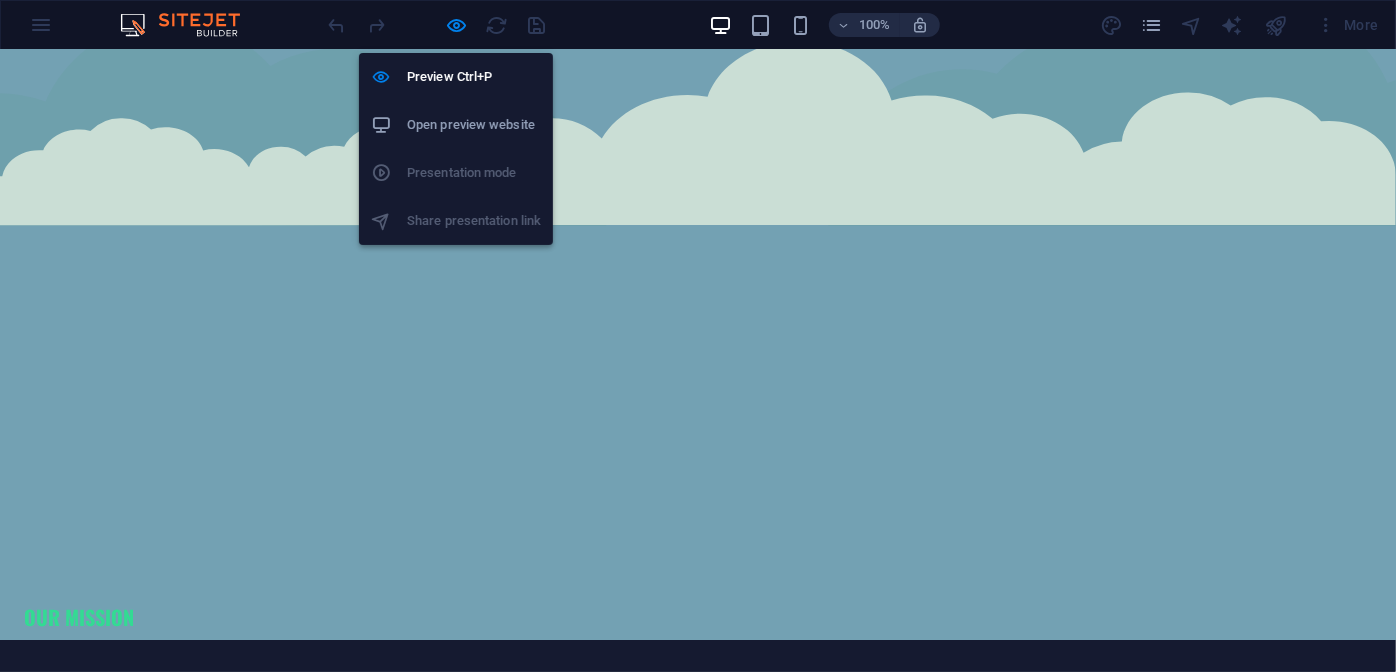 click on "Open preview website" at bounding box center (474, 125) 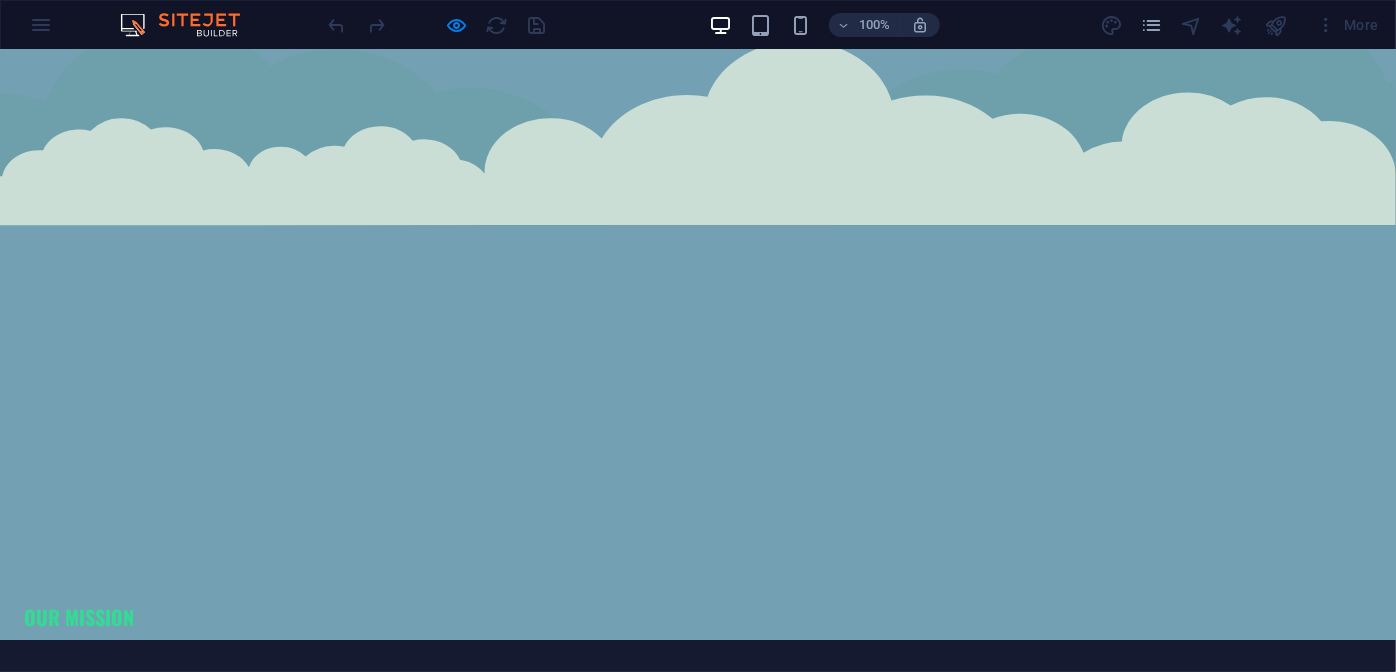click at bounding box center (698, 5295) 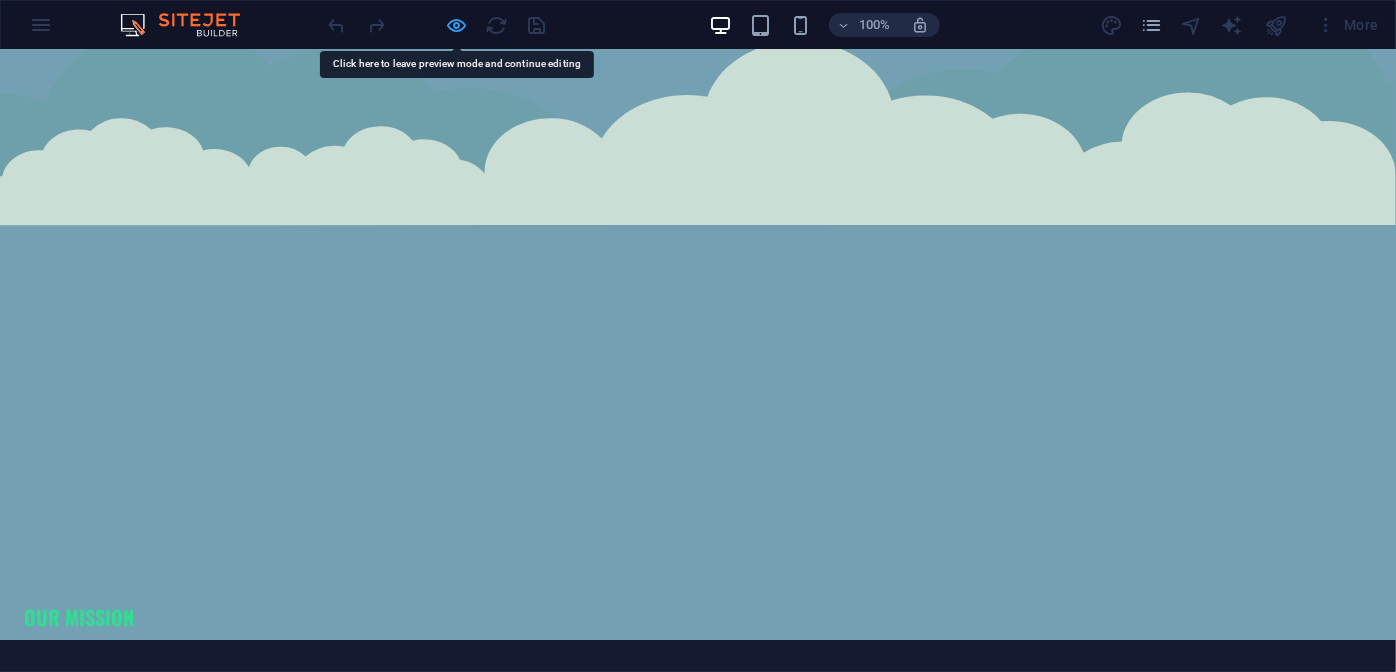 click at bounding box center (457, 25) 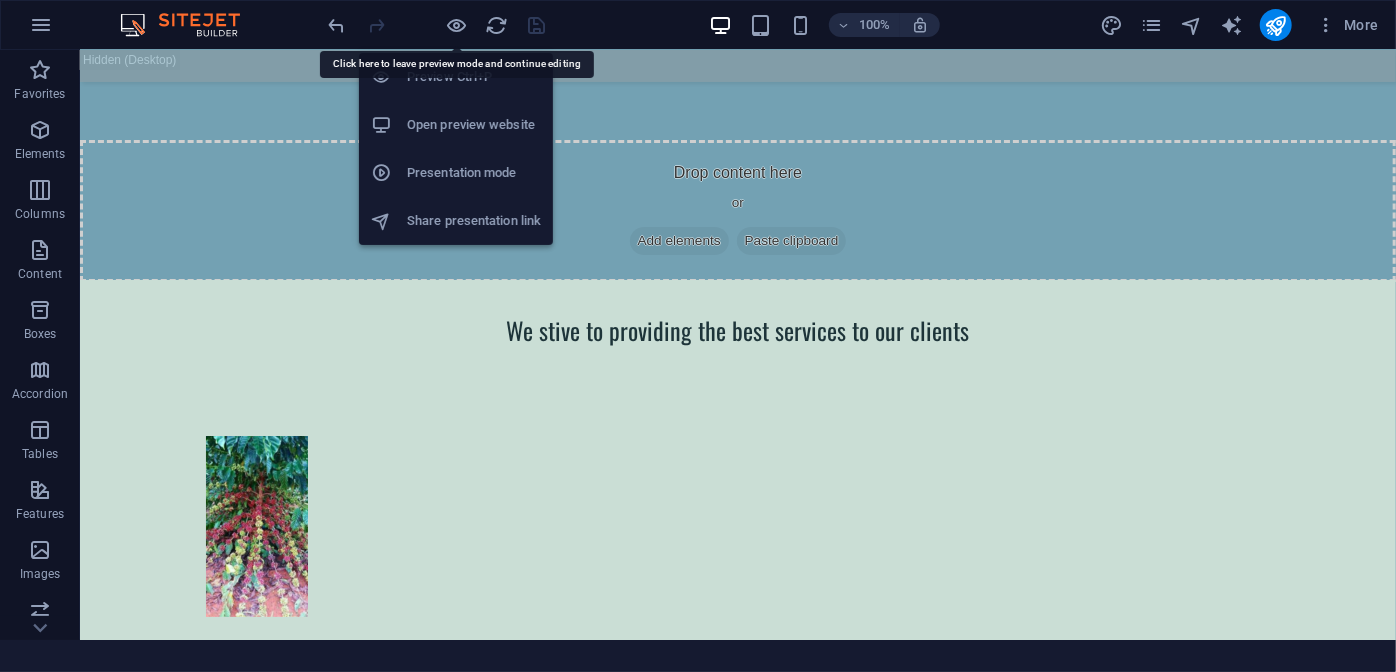 scroll, scrollTop: 4781, scrollLeft: 0, axis: vertical 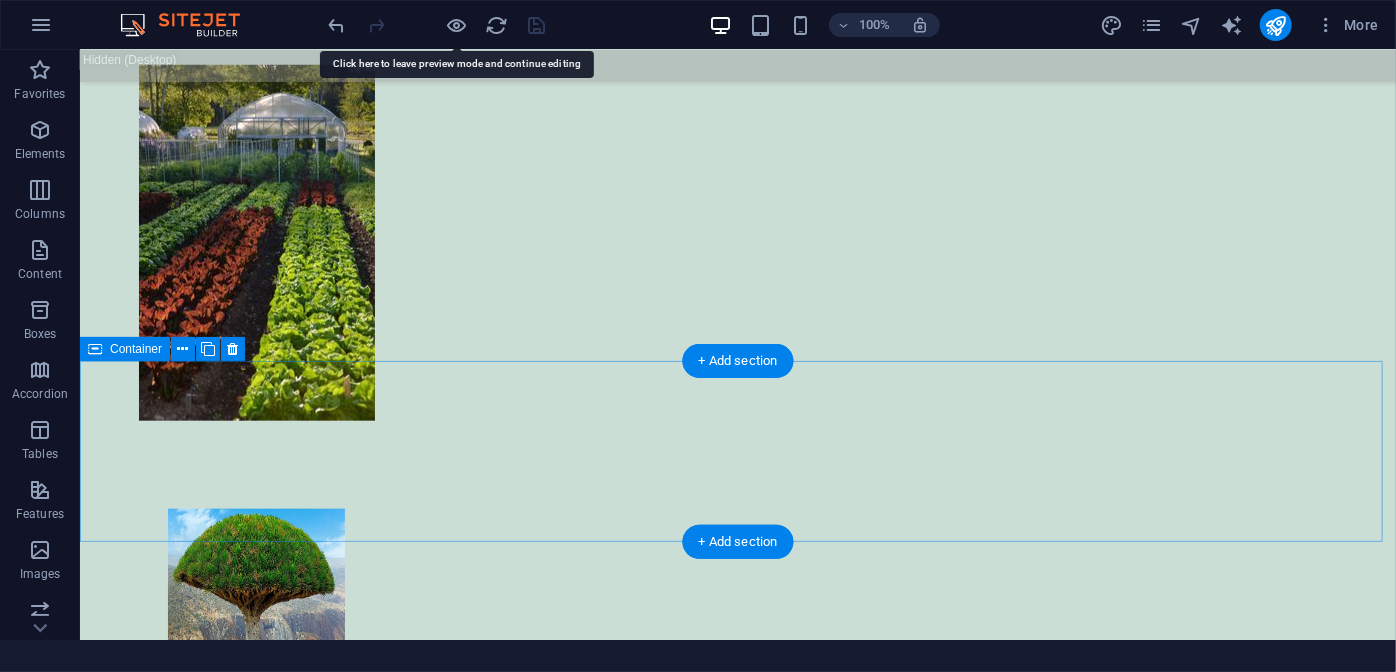 click at bounding box center [737, 5506] 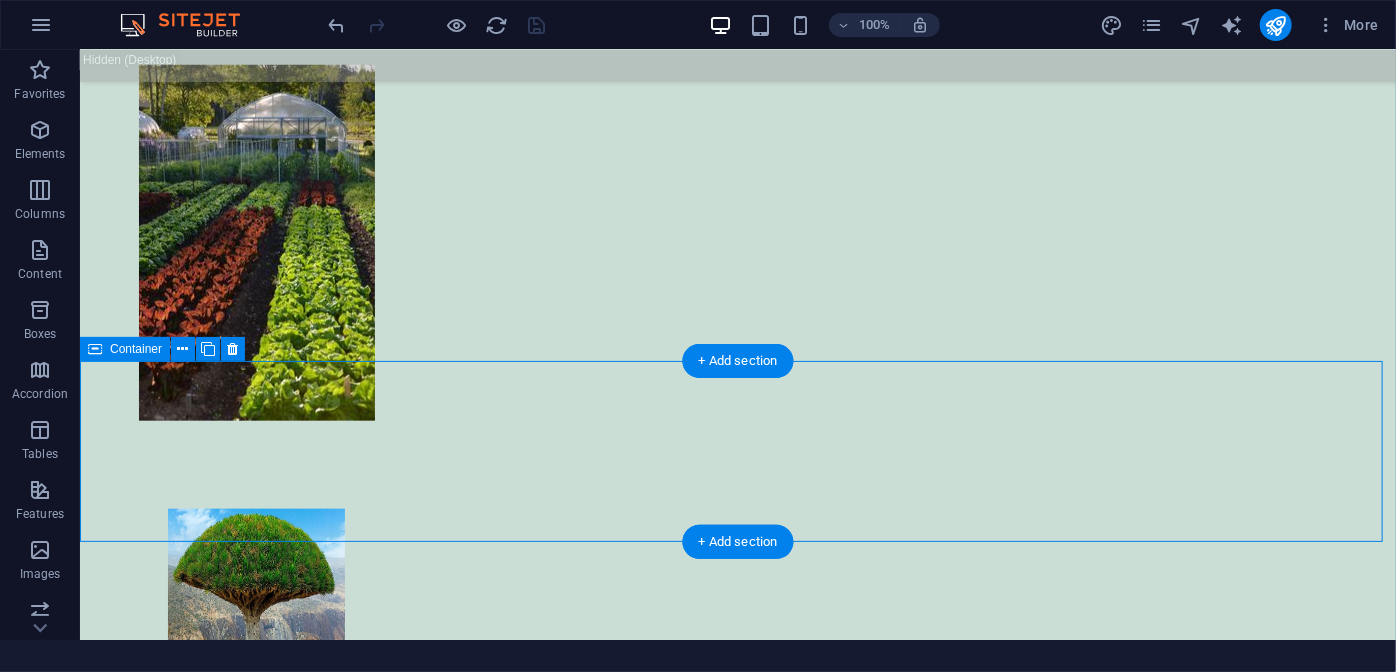 click at bounding box center (737, 5506) 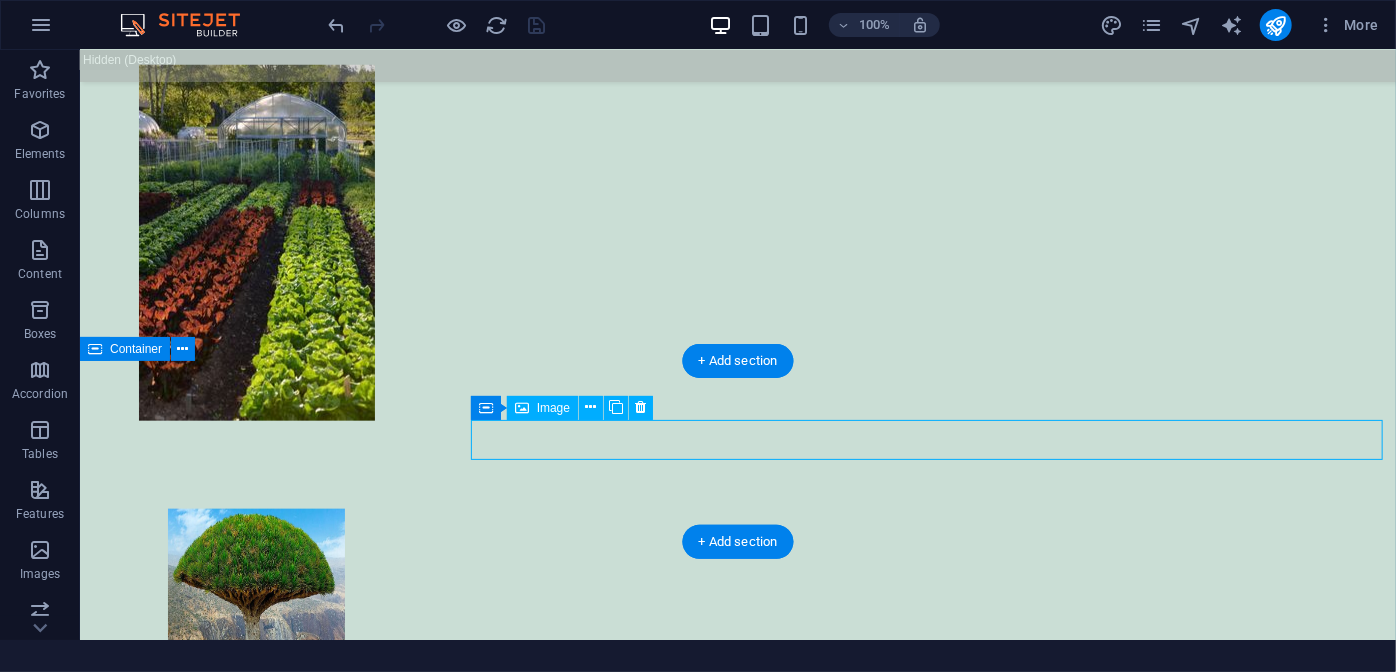 click at bounding box center (737, 5991) 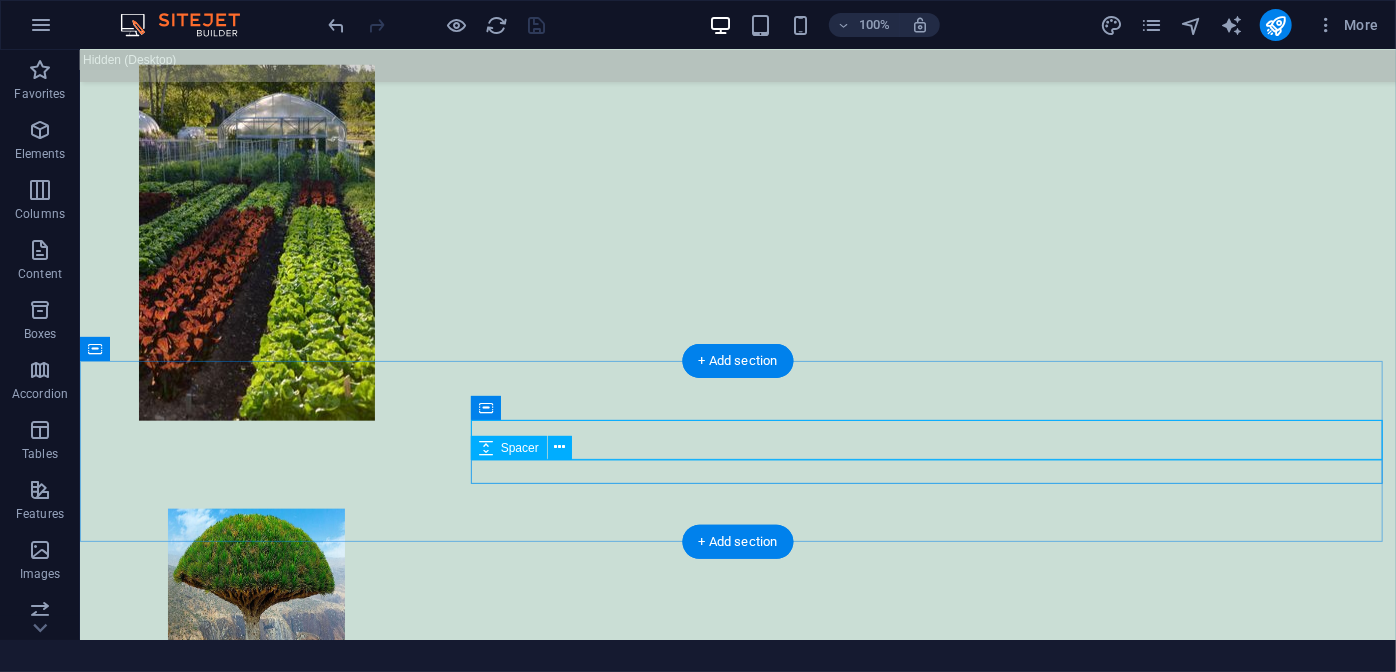 click at bounding box center (737, 6023) 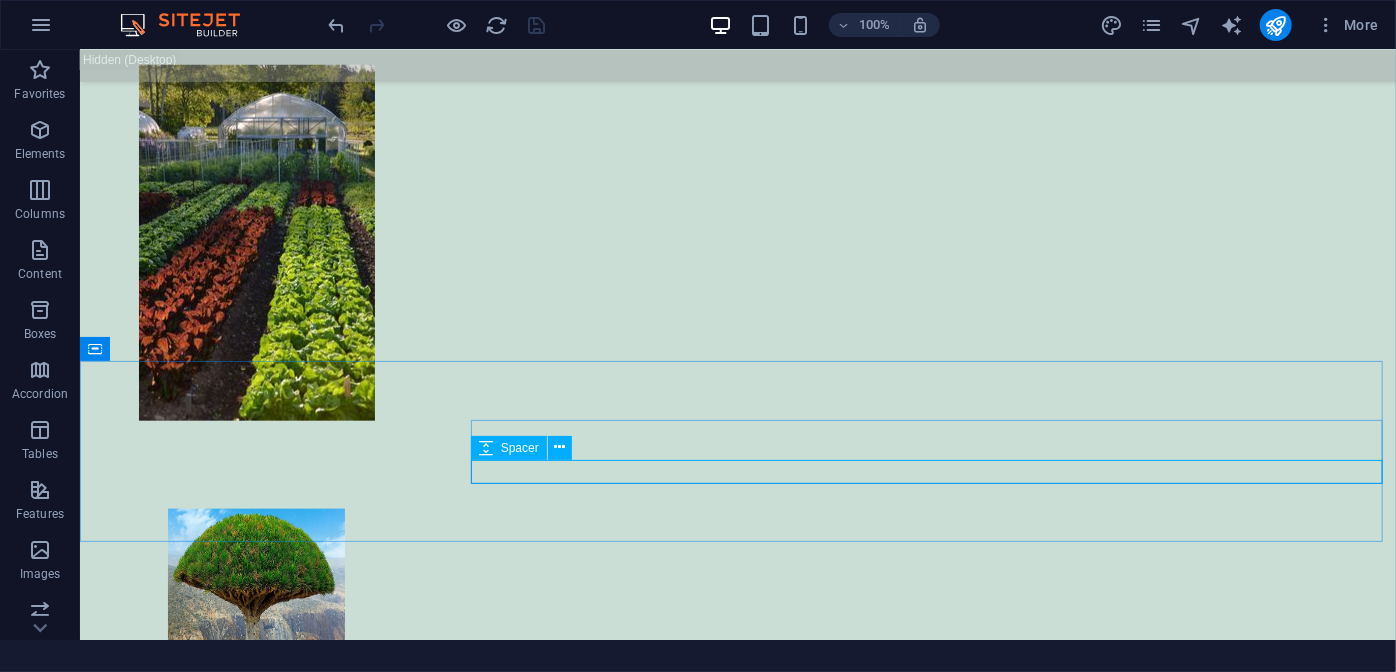 click on "Spacer" at bounding box center [520, 448] 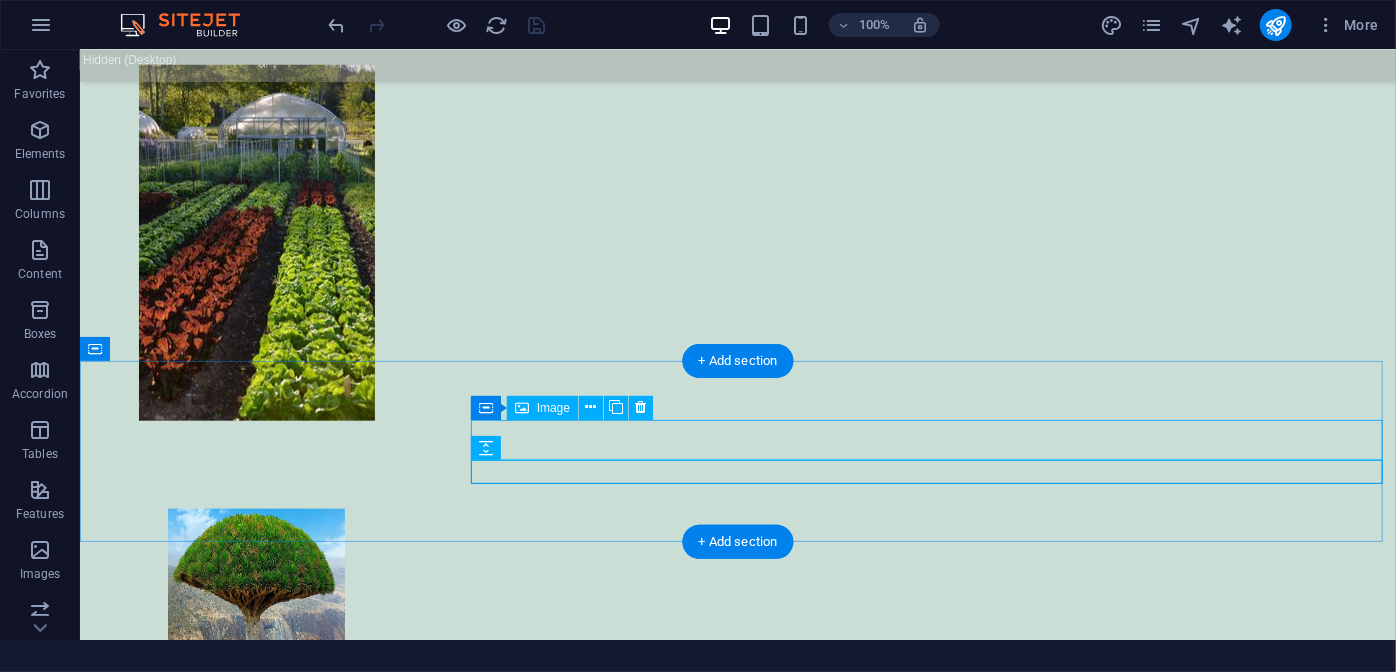 click at bounding box center [737, 5991] 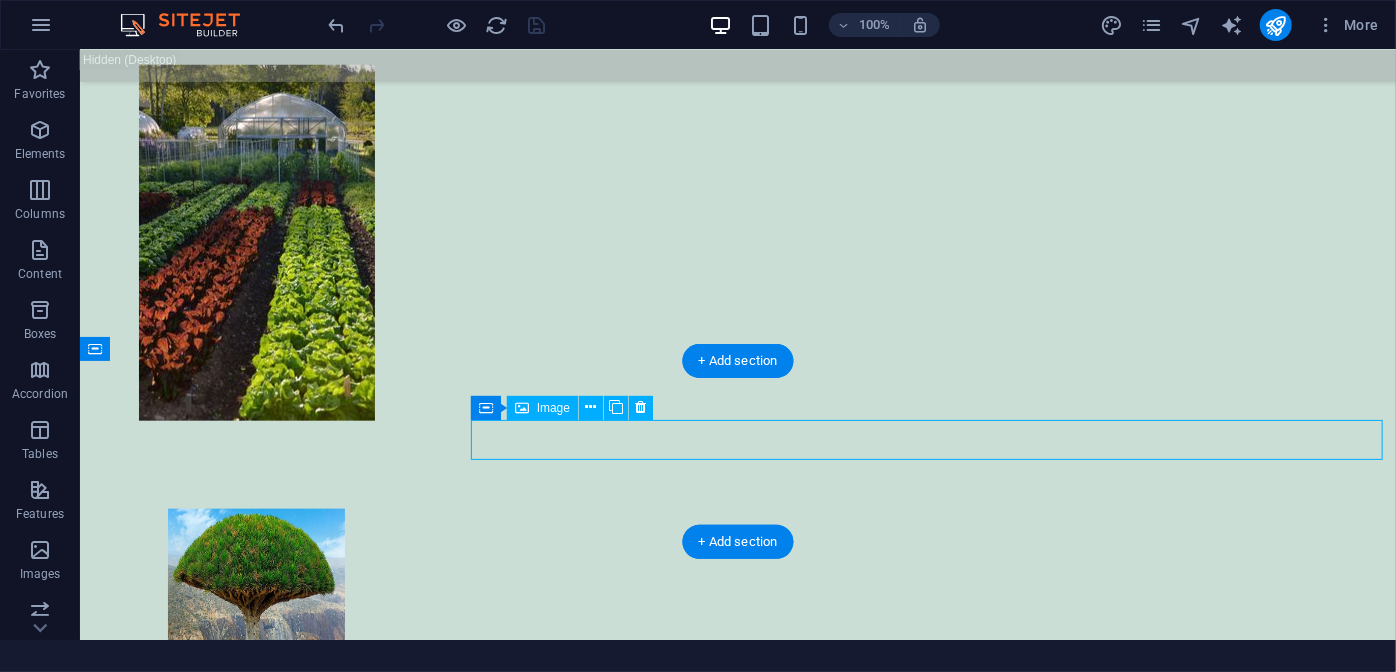 click at bounding box center (737, 5991) 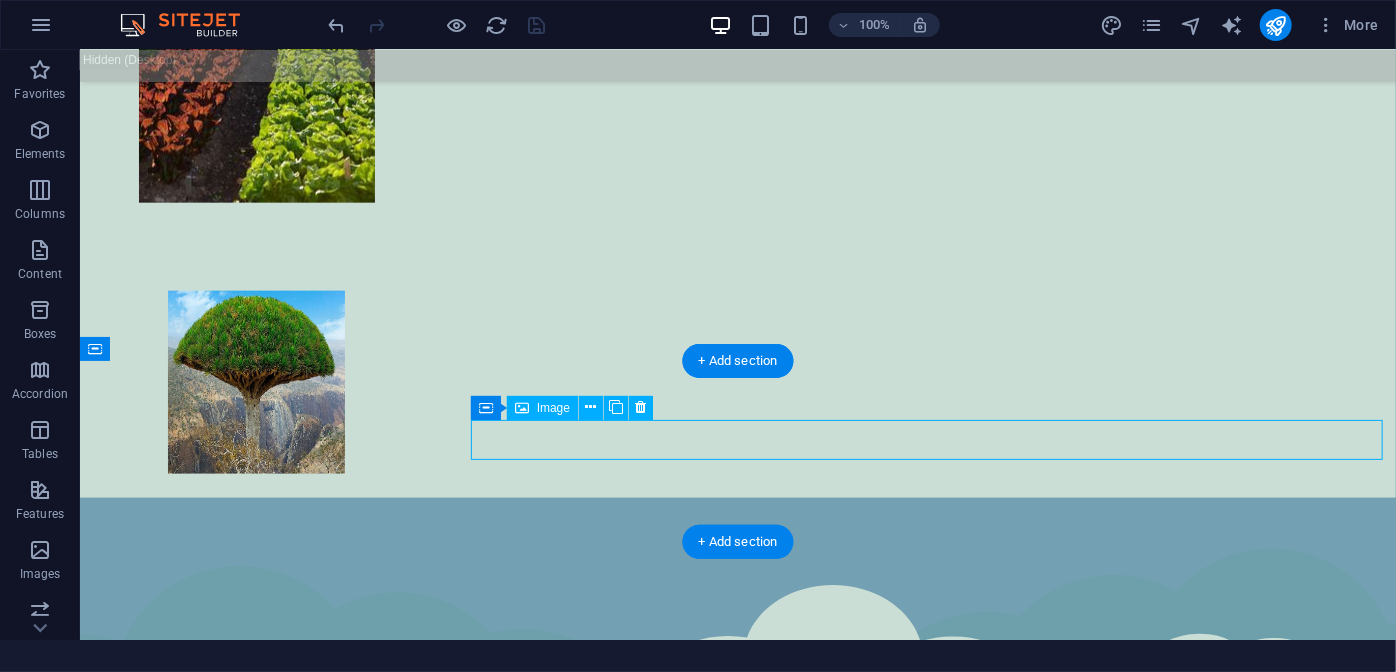 select on "px" 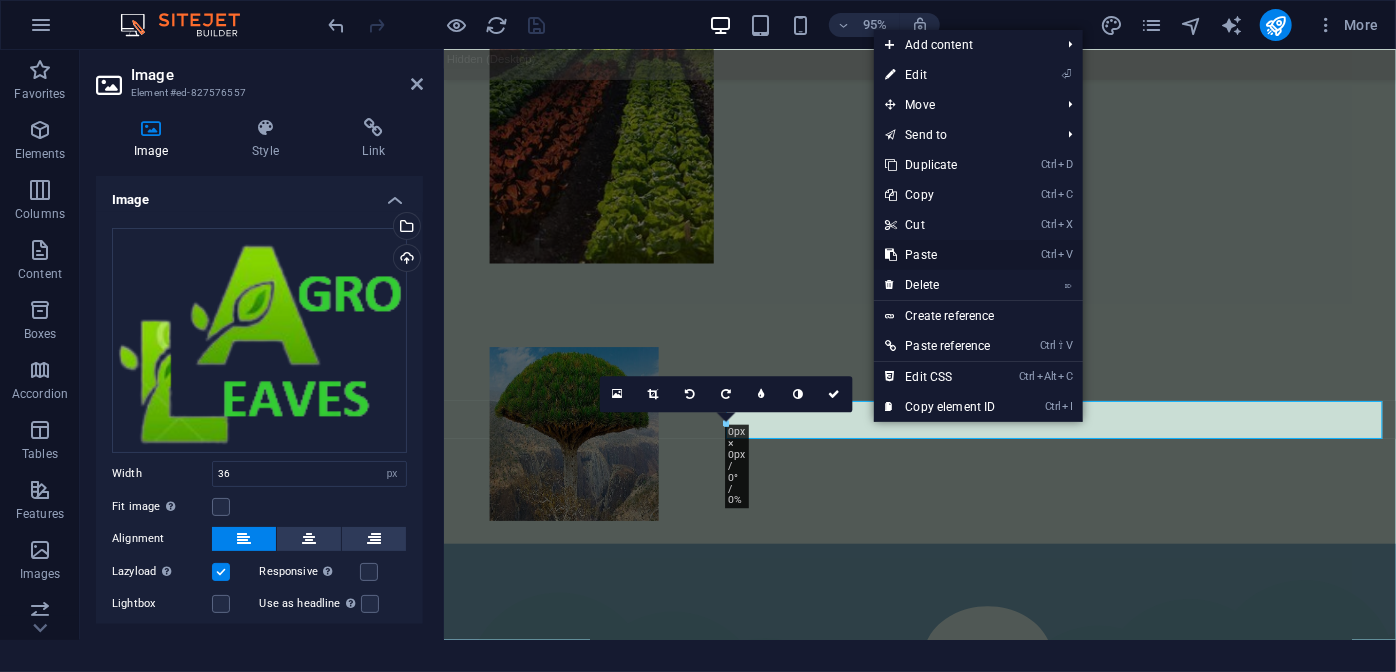 click on "Ctrl V  Paste" at bounding box center [941, 255] 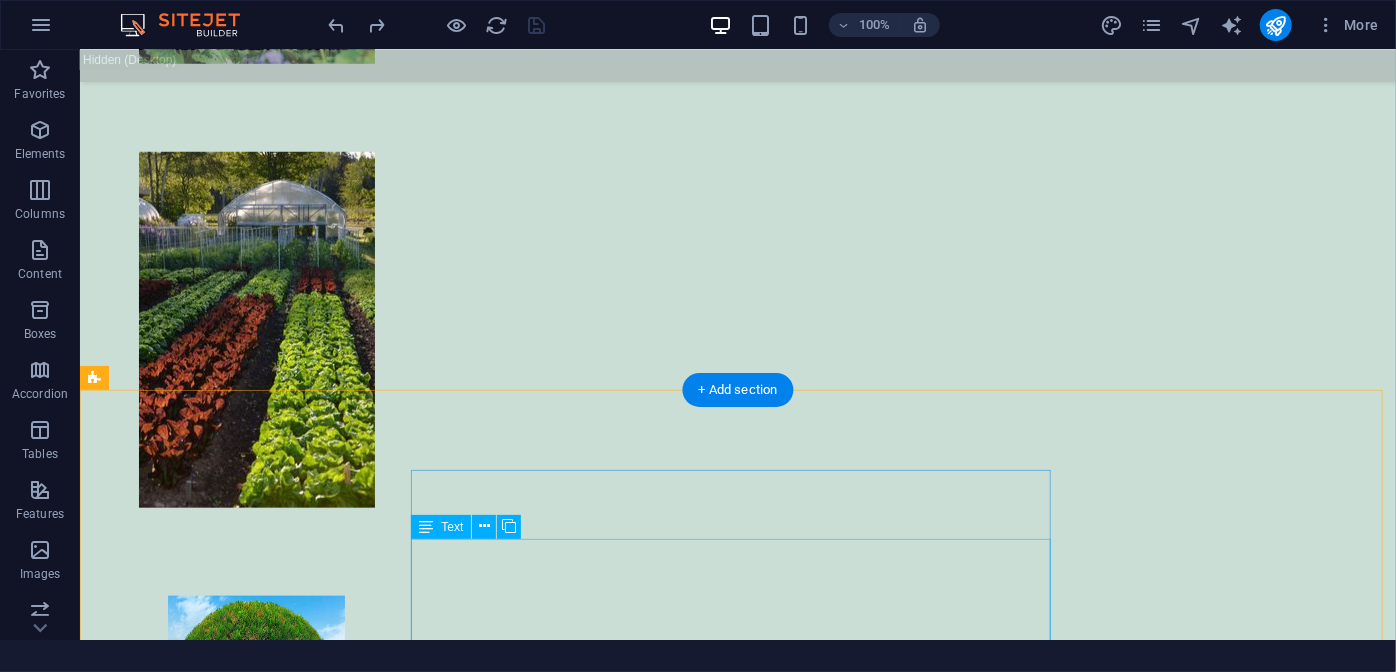 scroll, scrollTop: 5084, scrollLeft: 0, axis: vertical 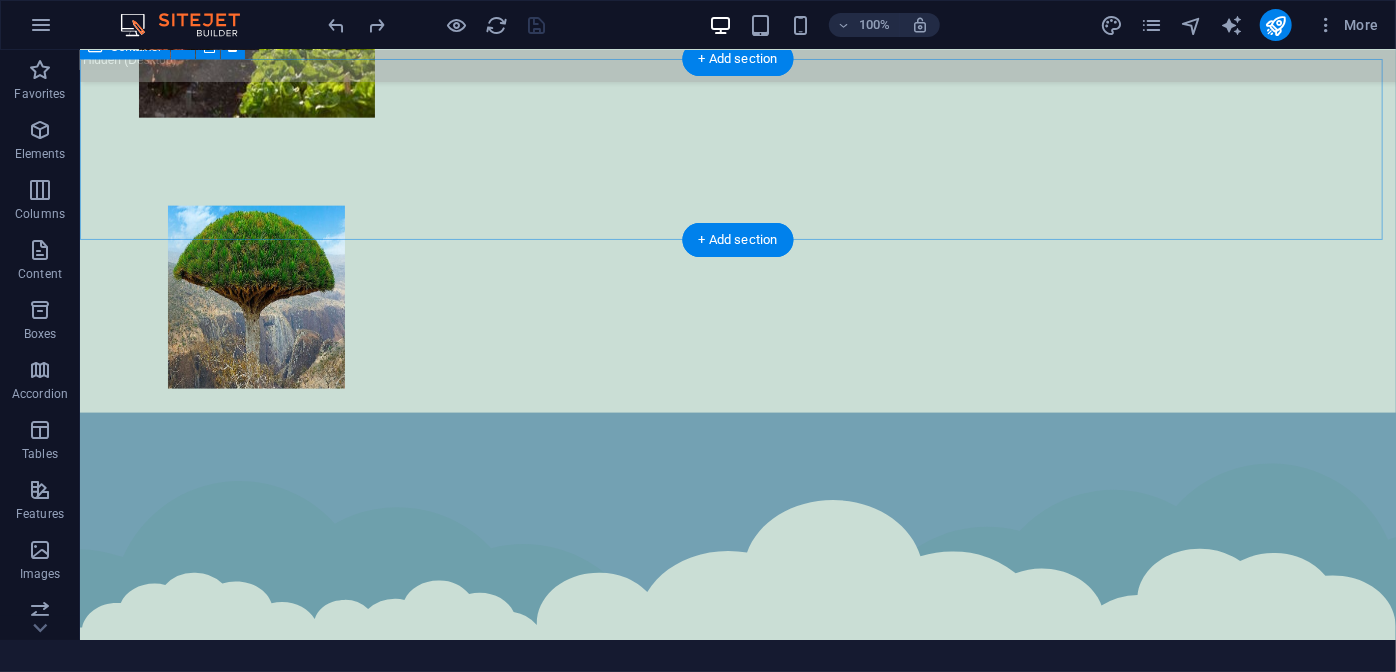click at bounding box center (737, 5203) 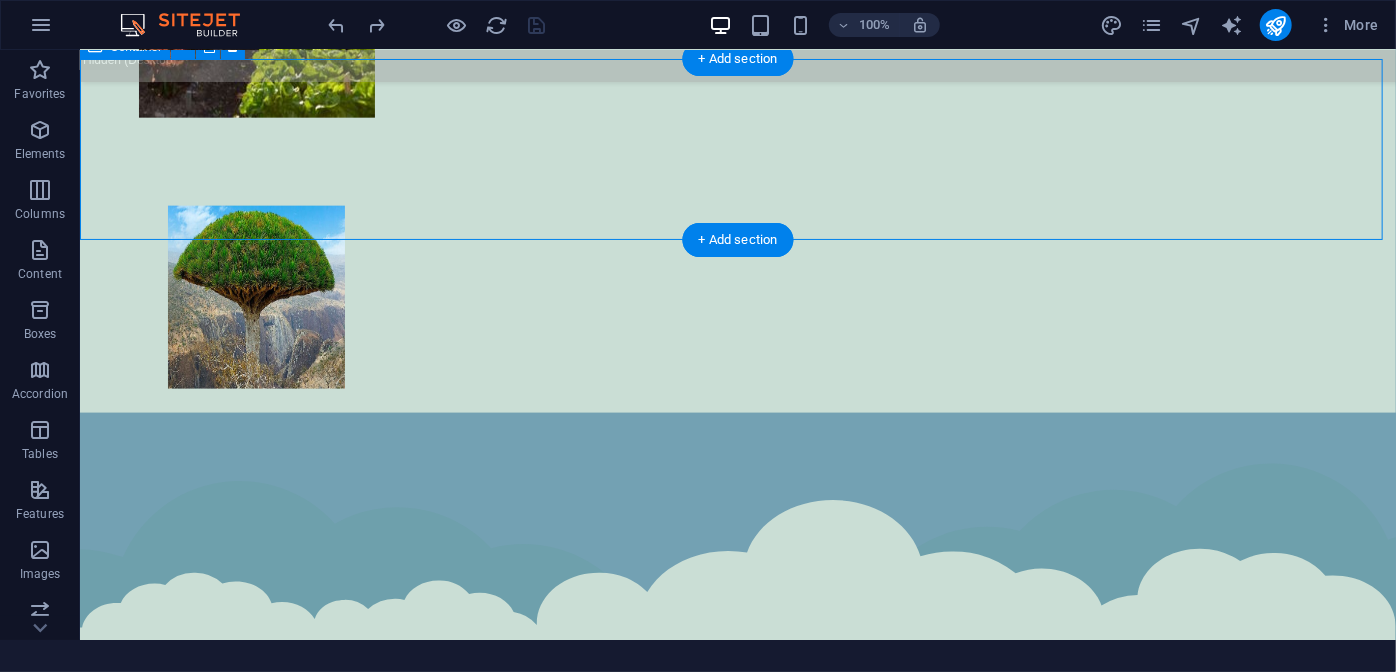 click at bounding box center [737, 5203] 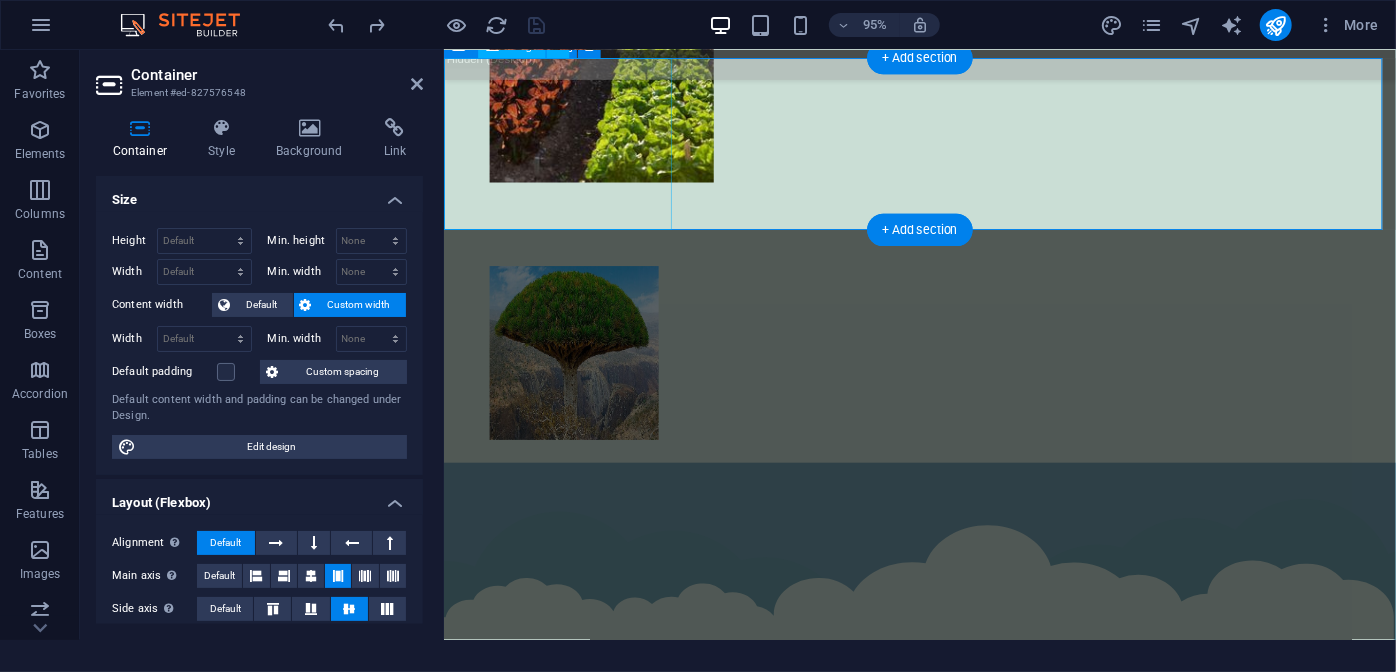 scroll, scrollTop: 5302, scrollLeft: 0, axis: vertical 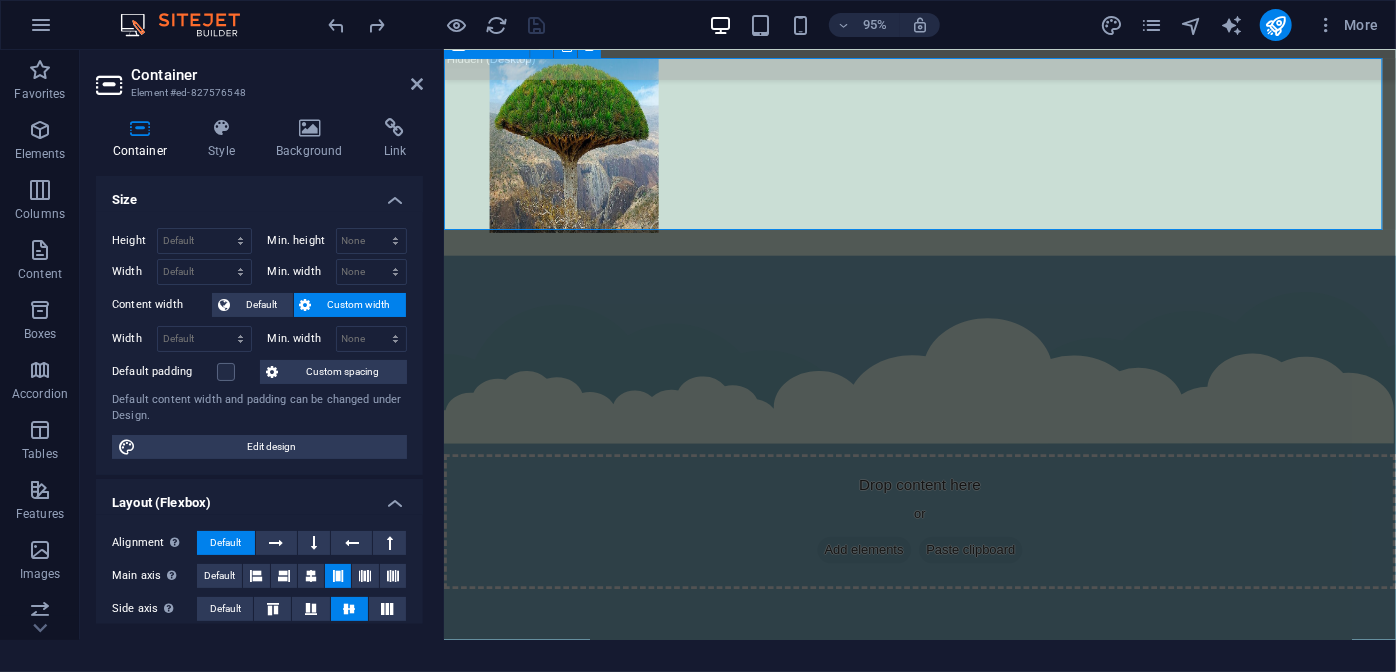 click at bounding box center [944, 4490] 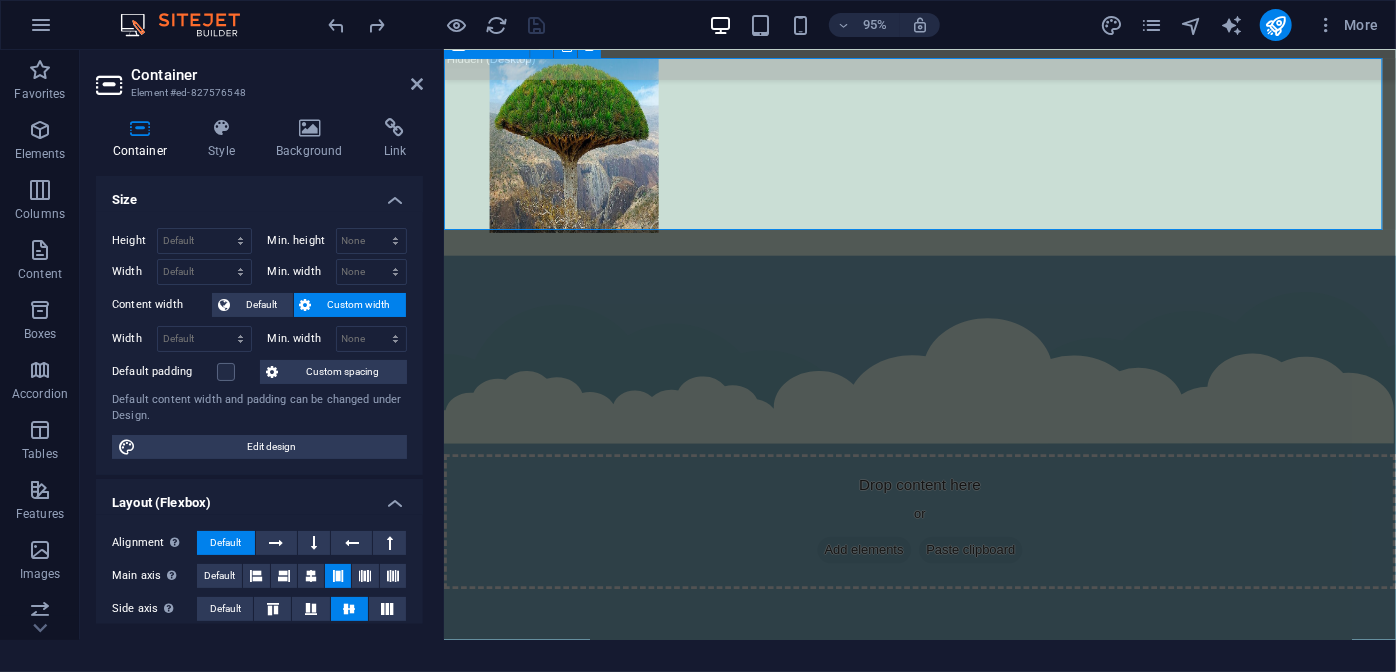 click at bounding box center [944, 4490] 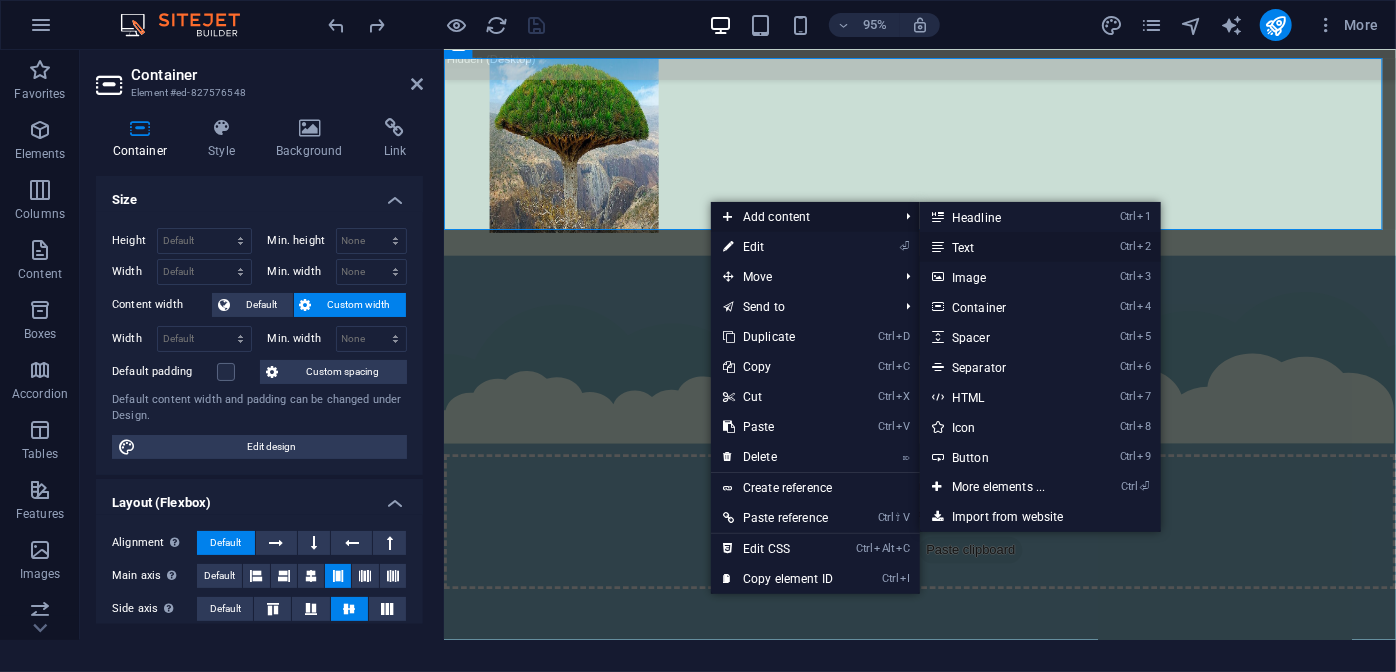 click on "Ctrl 2  Text" at bounding box center [1002, 247] 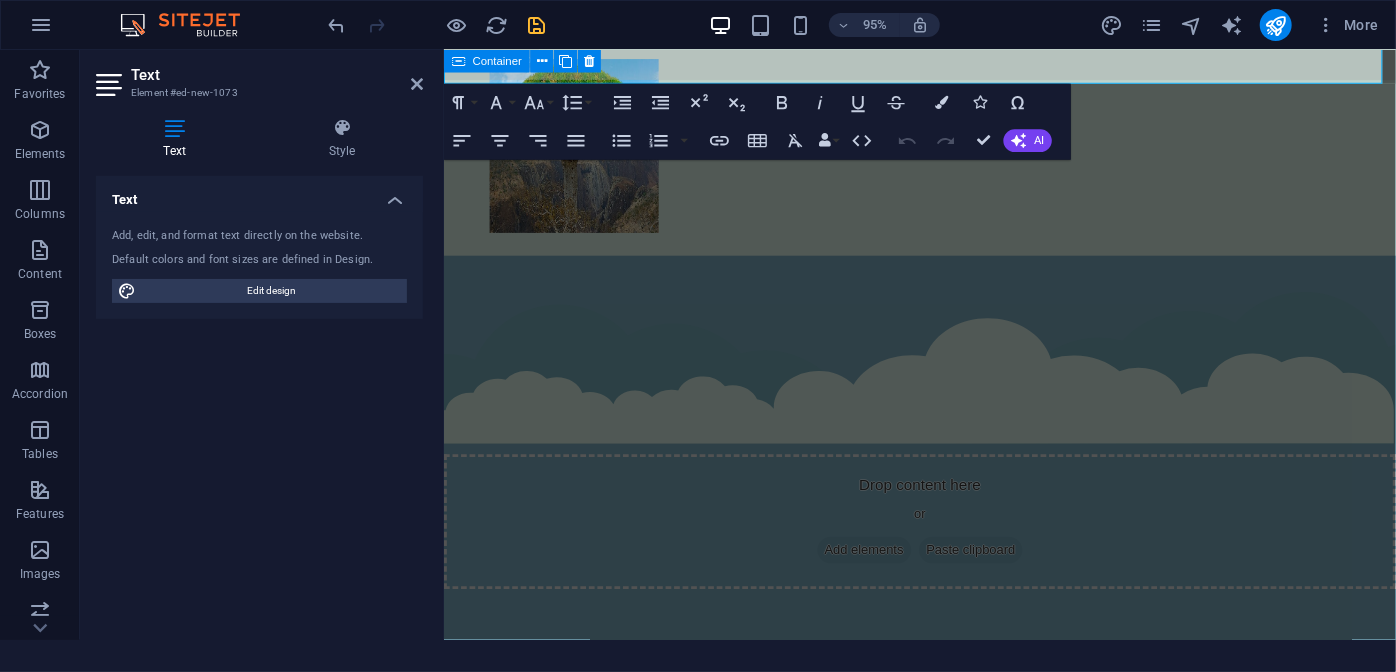 scroll, scrollTop: 5315, scrollLeft: 0, axis: vertical 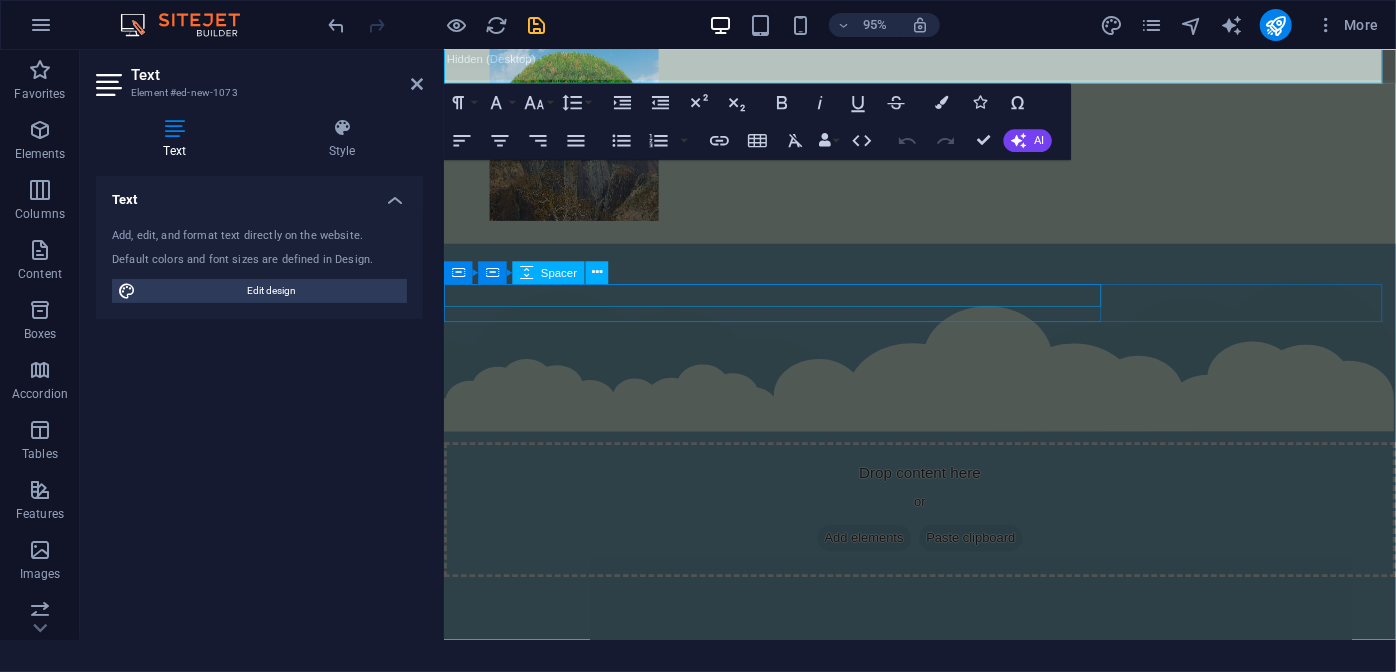 click at bounding box center (944, 4969) 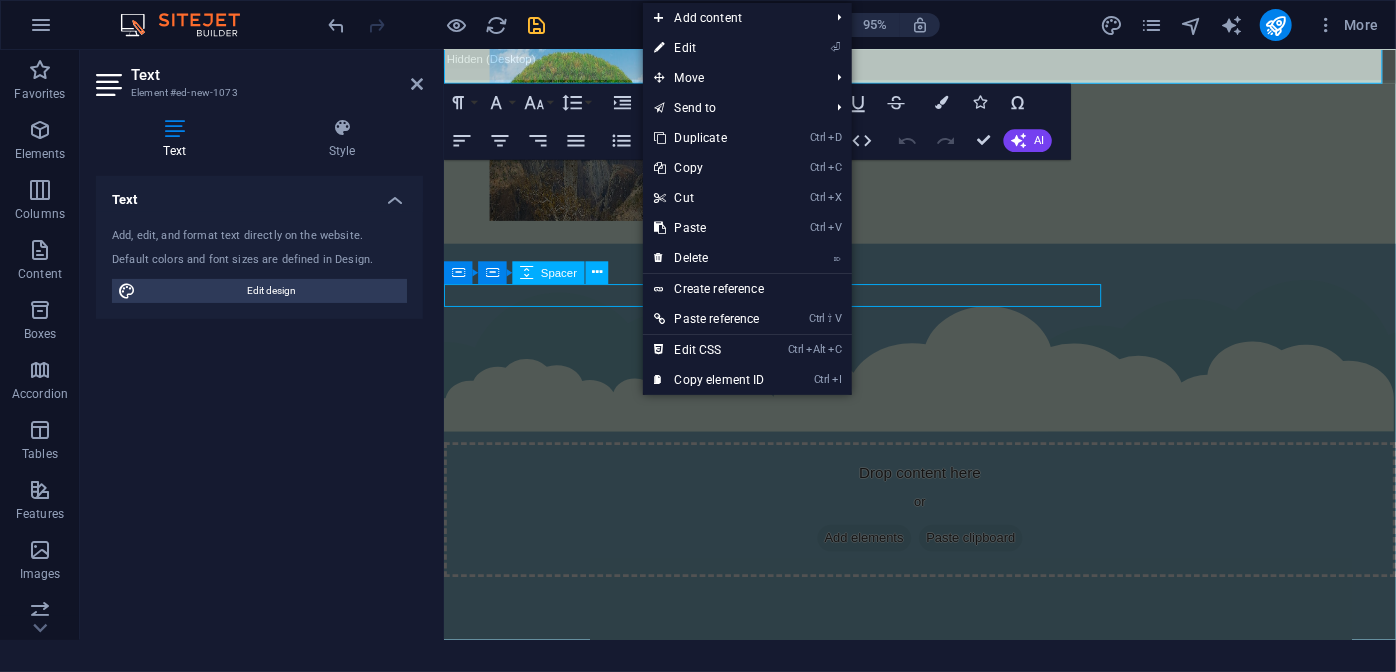 scroll, scrollTop: 5097, scrollLeft: 0, axis: vertical 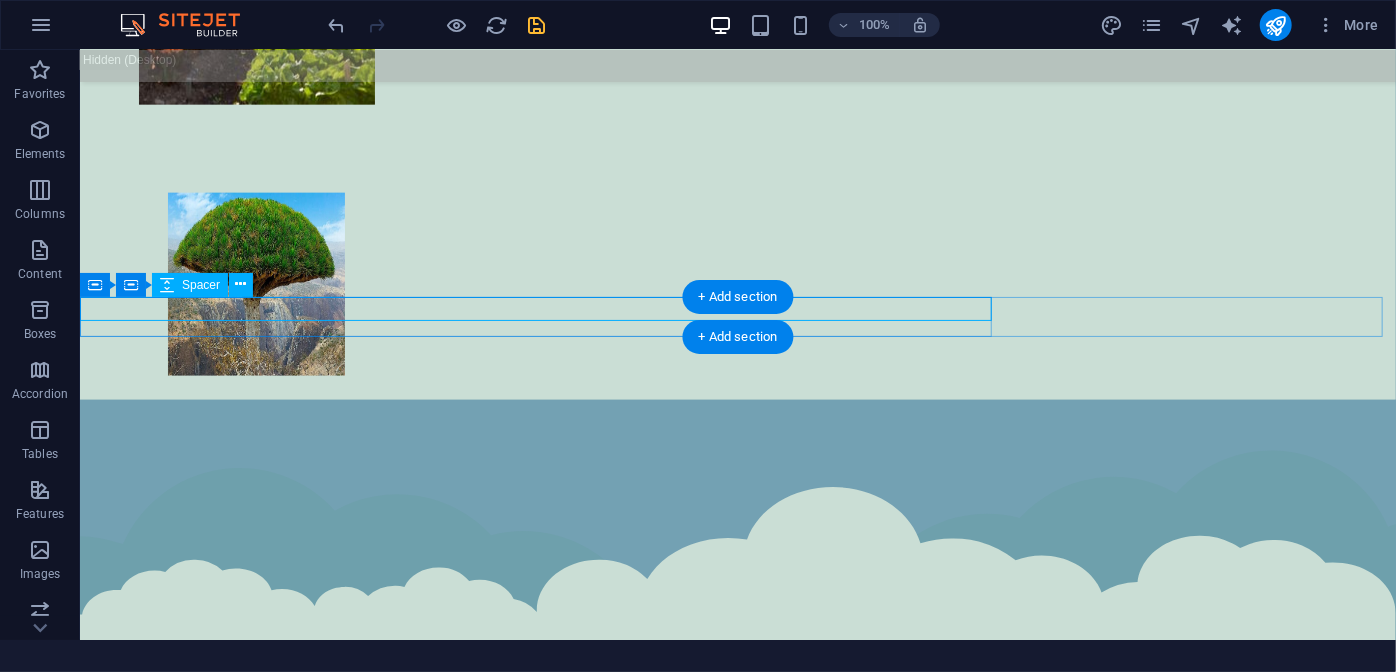 click at bounding box center [737, 5801] 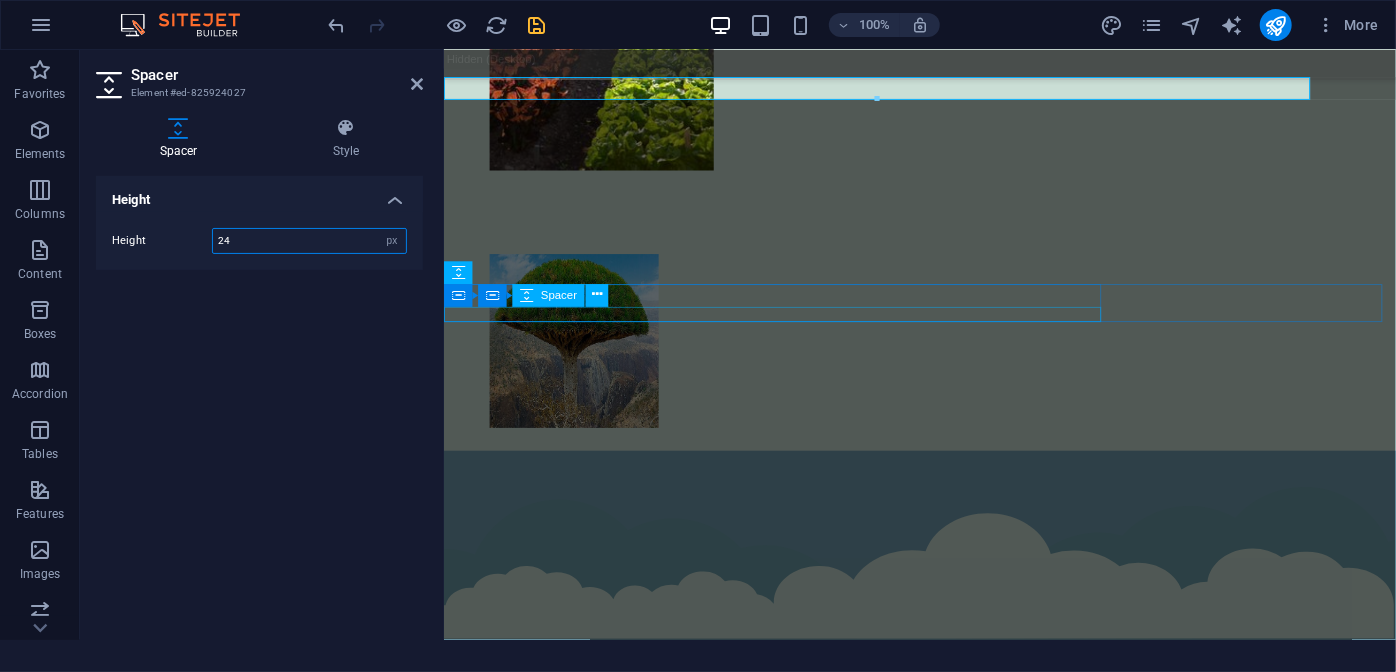 scroll, scrollTop: 5315, scrollLeft: 0, axis: vertical 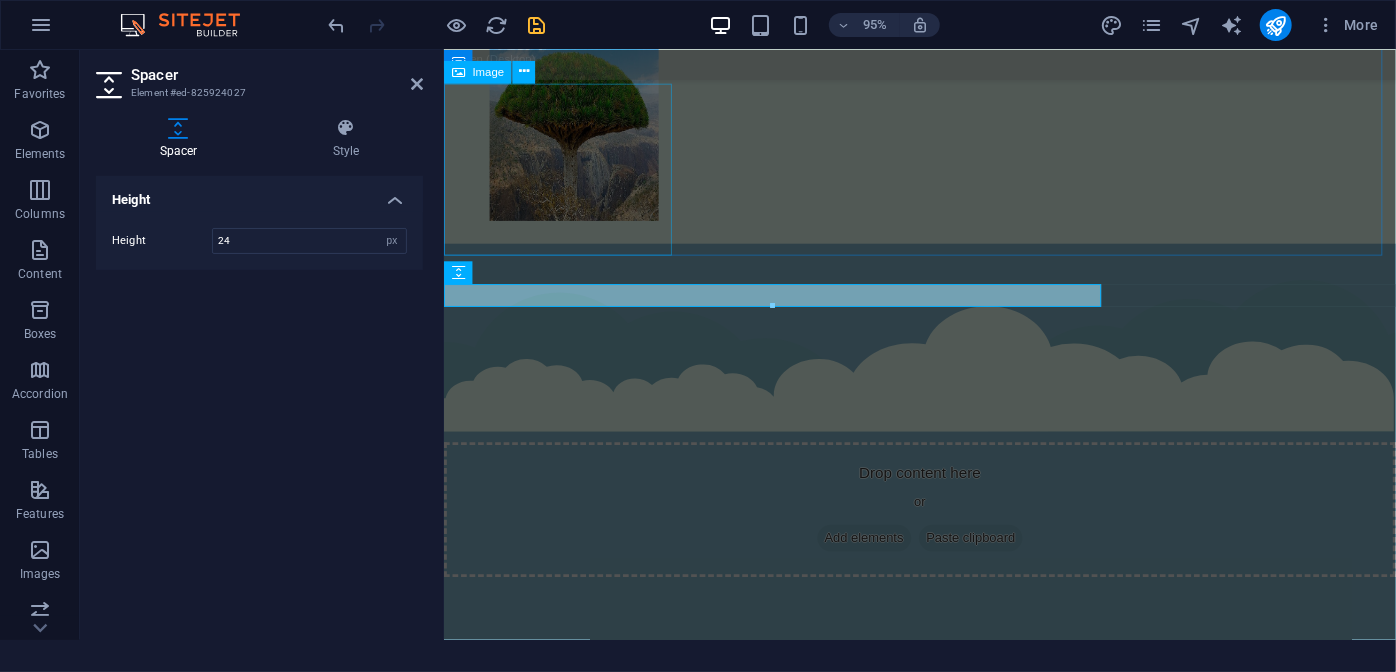 click on "New text element" at bounding box center [944, 4497] 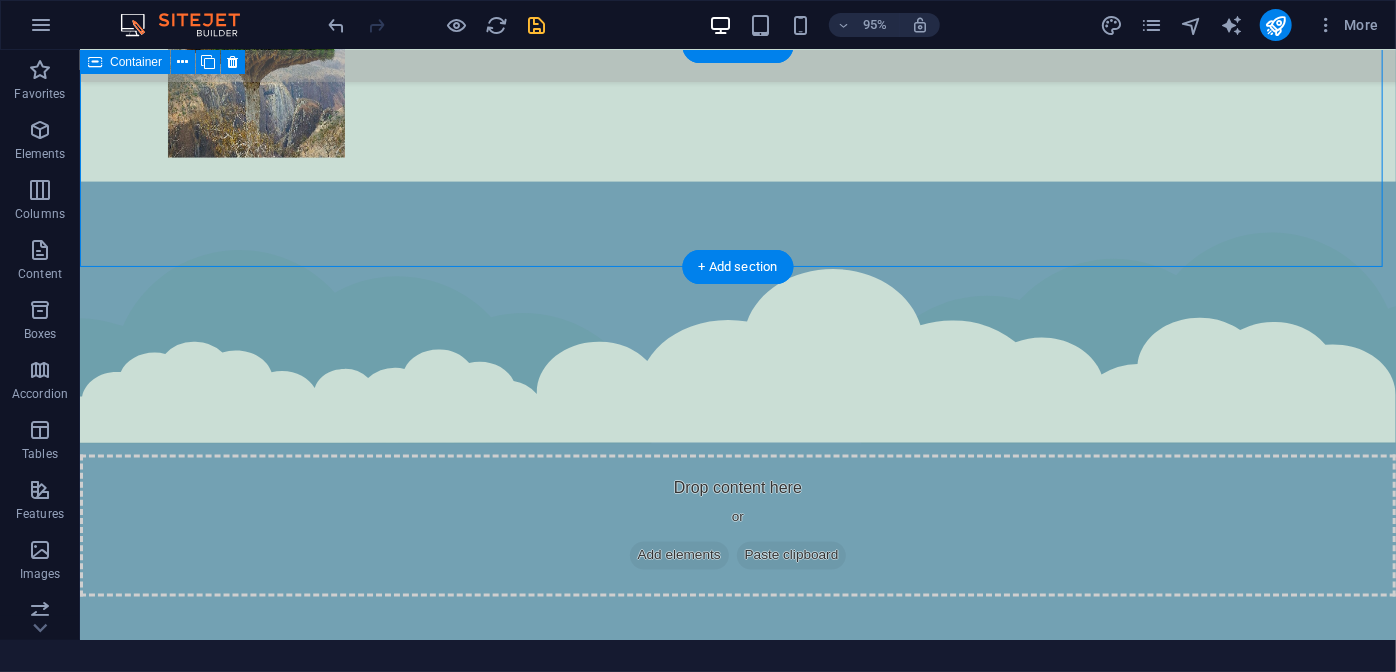 scroll, scrollTop: 5097, scrollLeft: 0, axis: vertical 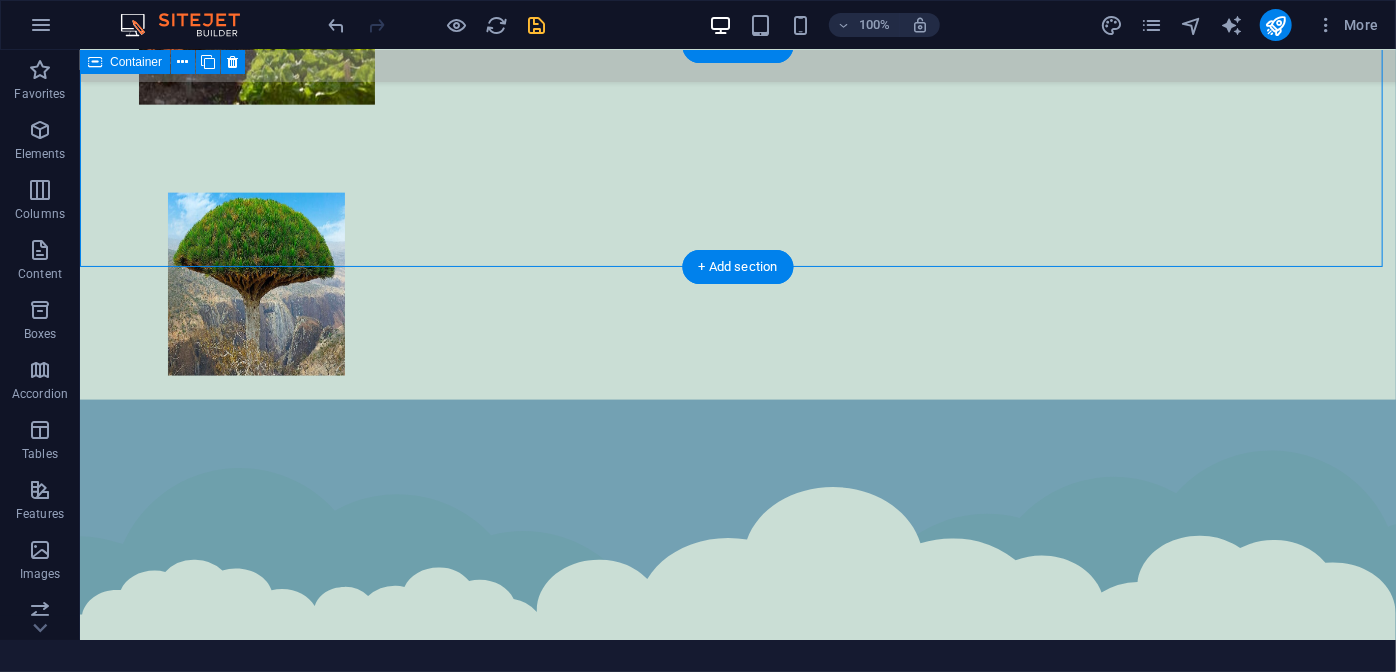click at bounding box center [737, 5747] 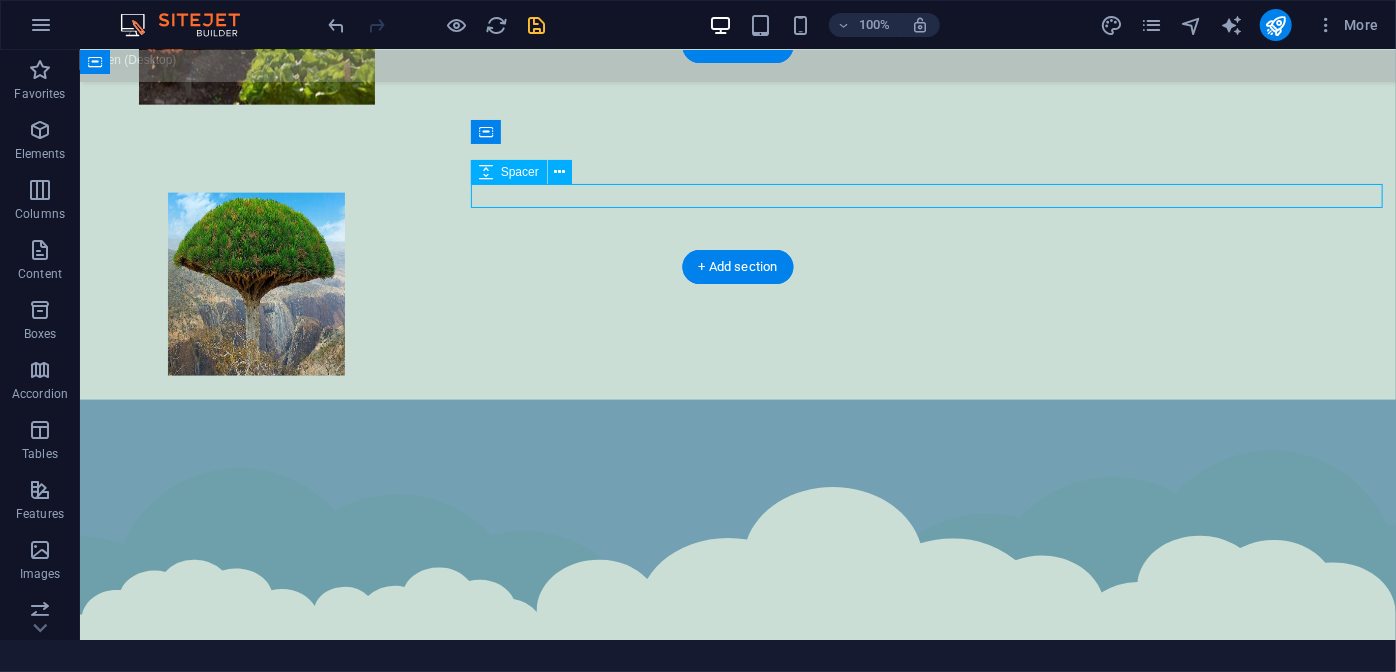 click at bounding box center (737, 5747) 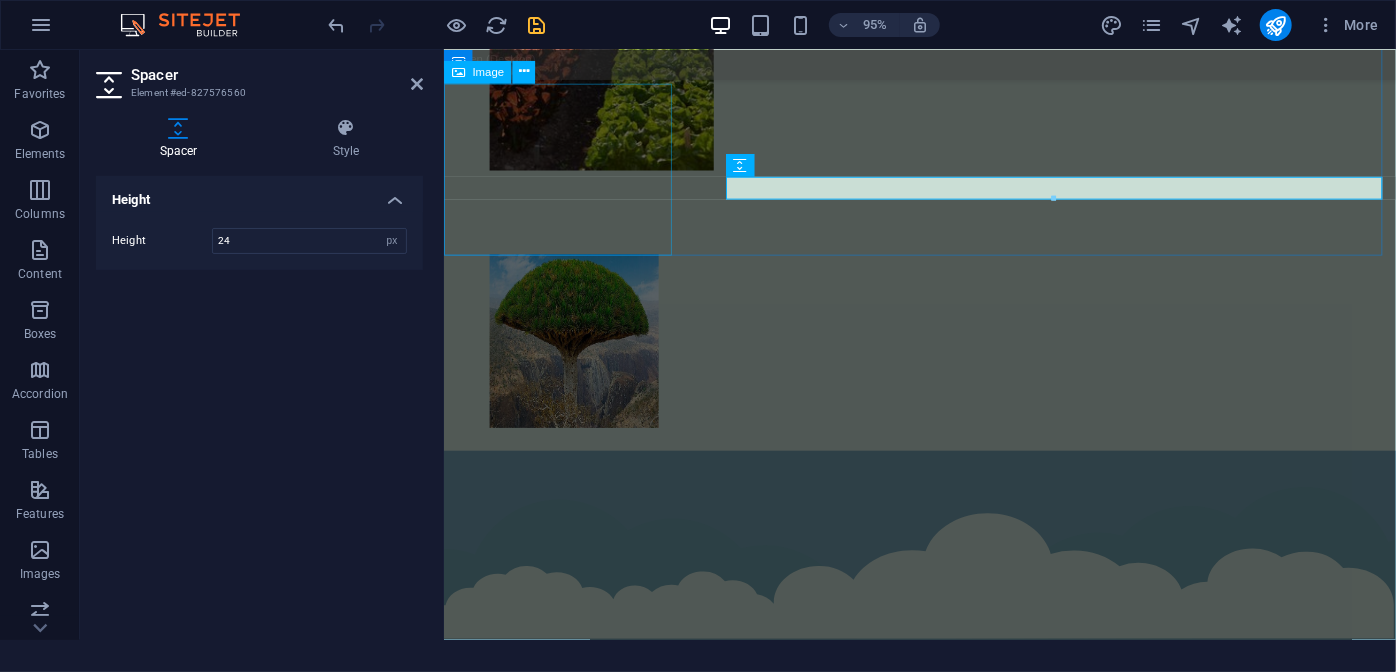 scroll, scrollTop: 5315, scrollLeft: 0, axis: vertical 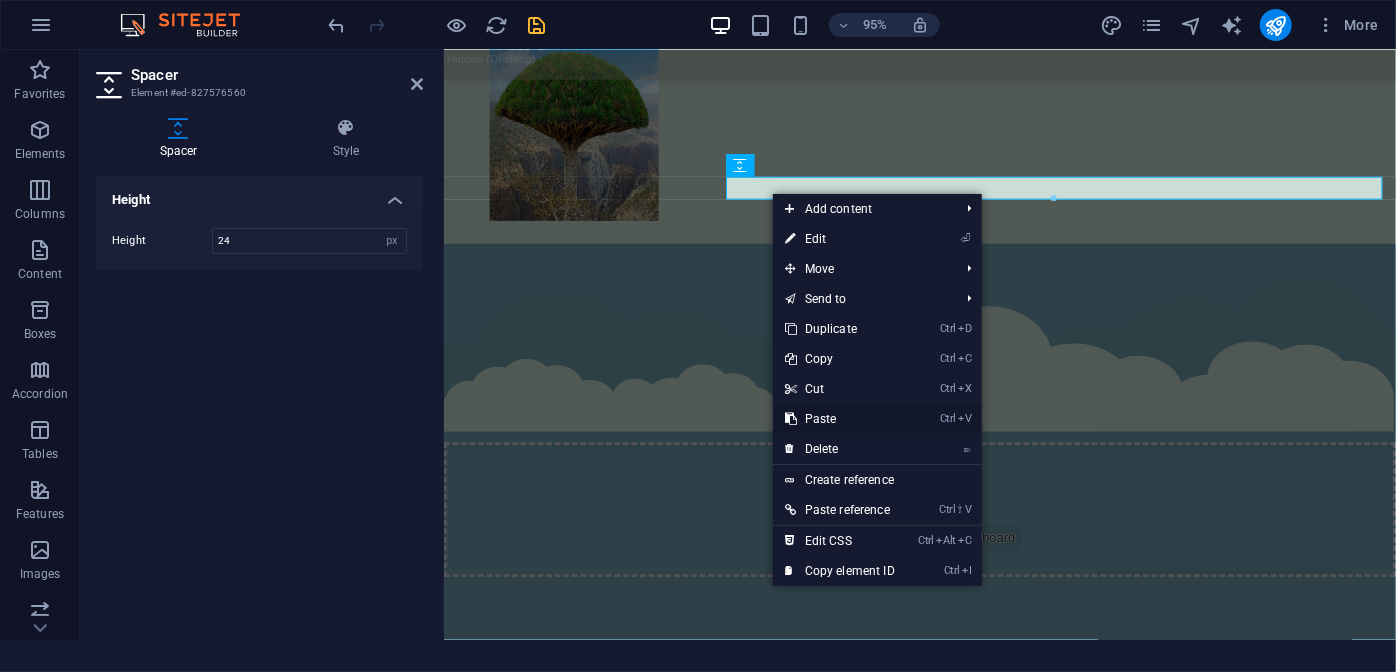 click on "Ctrl V  Paste" at bounding box center [840, 419] 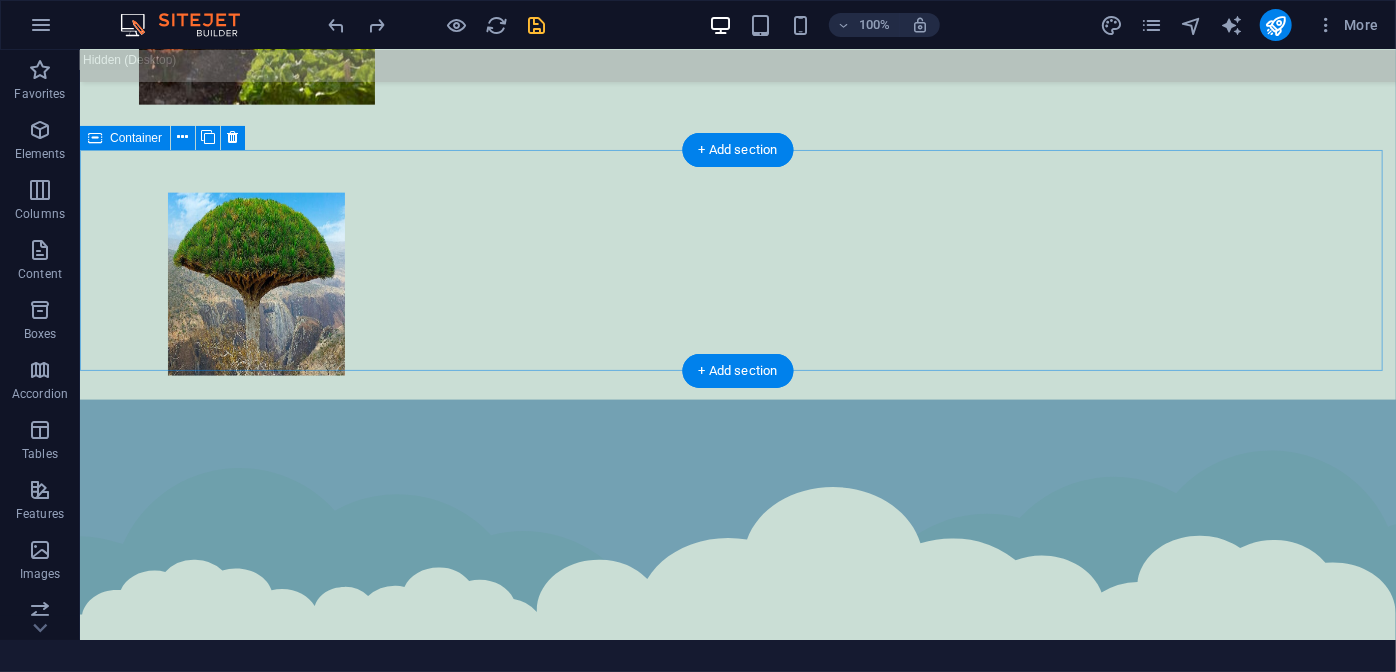 scroll, scrollTop: 4794, scrollLeft: 0, axis: vertical 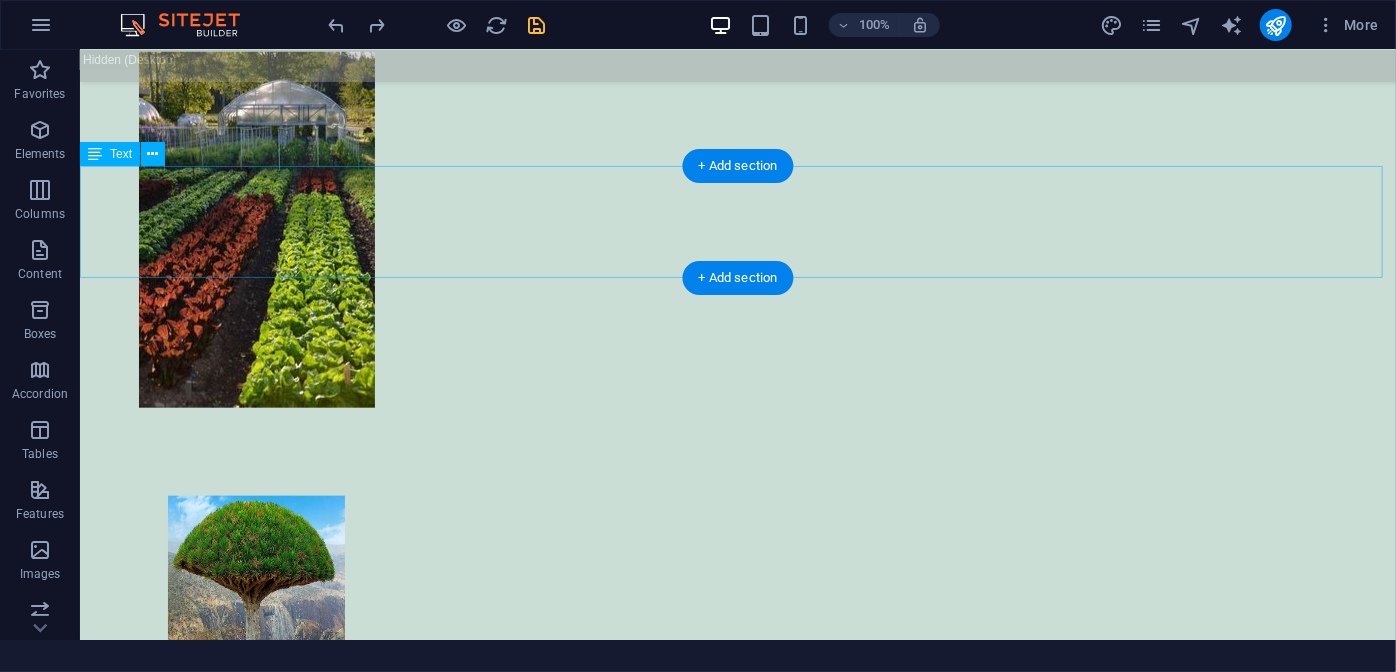 click on "U M C   is fully committed to developing a sustainable business and  establishing strong partnerships  as a basis for our contribution towards agricultural efficiency and global food security" at bounding box center [737, 4839] 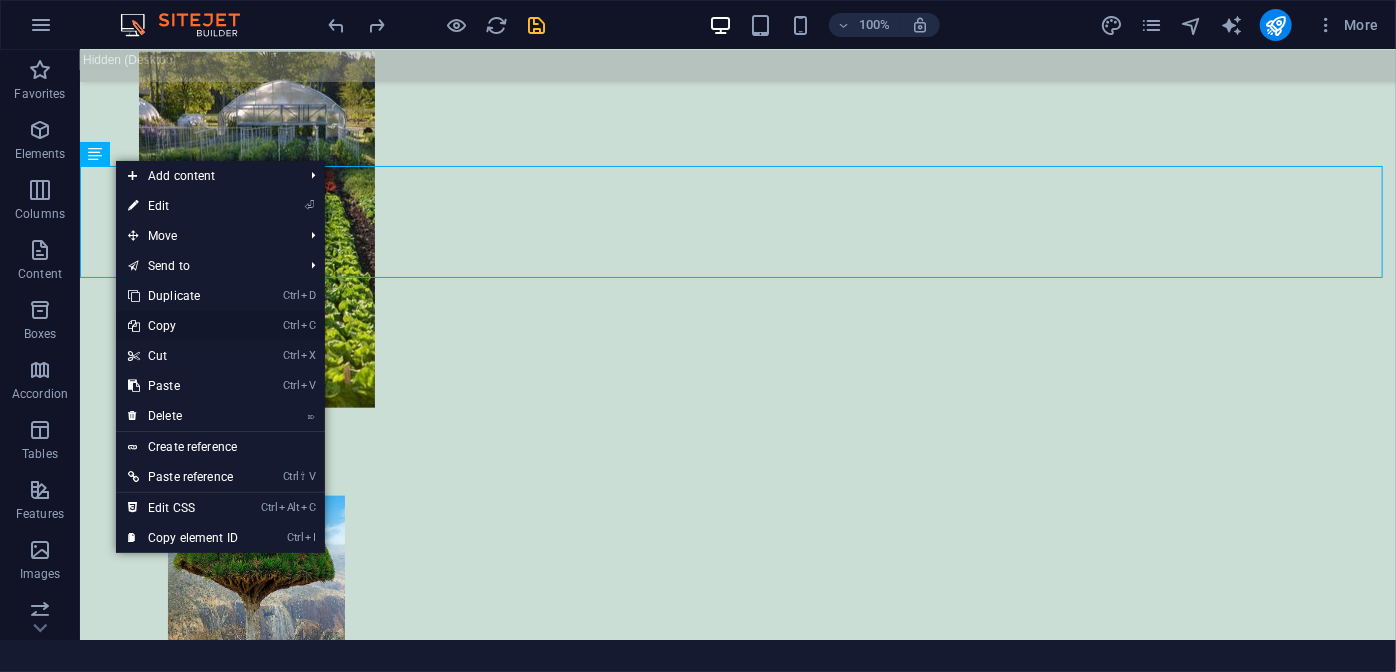 click on "Ctrl C  Copy" at bounding box center (183, 326) 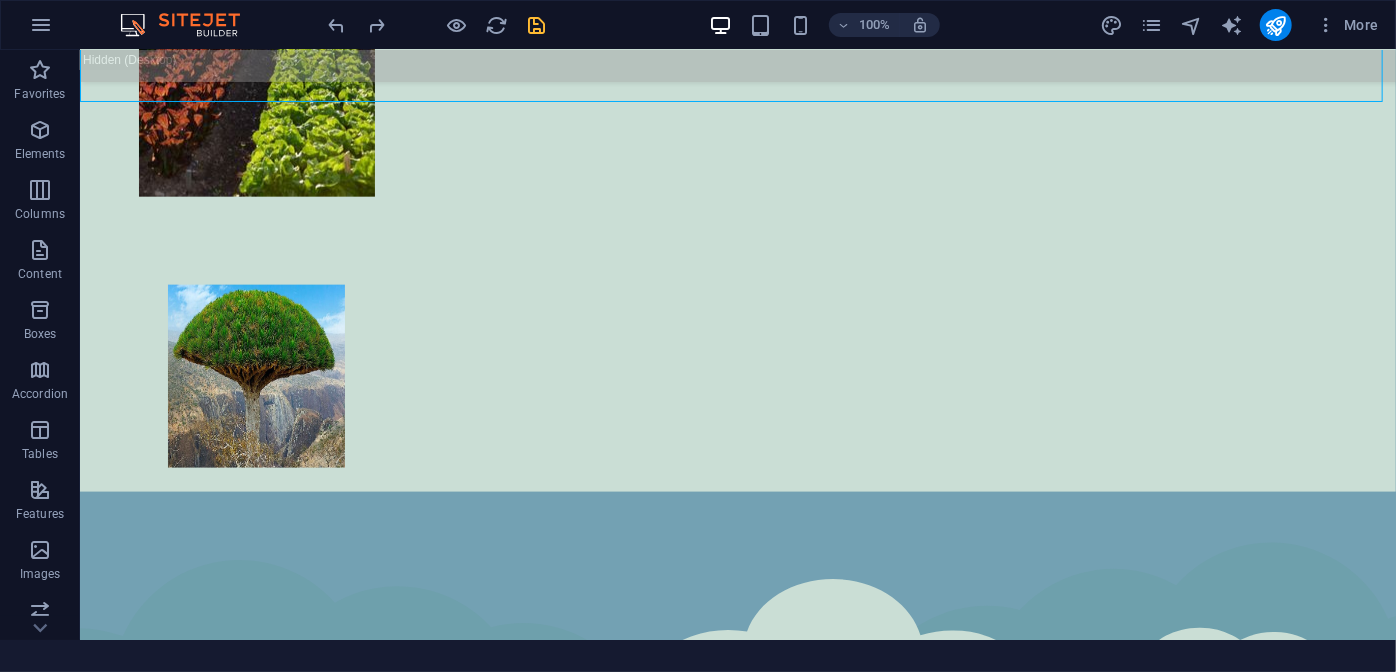 scroll, scrollTop: 5097, scrollLeft: 0, axis: vertical 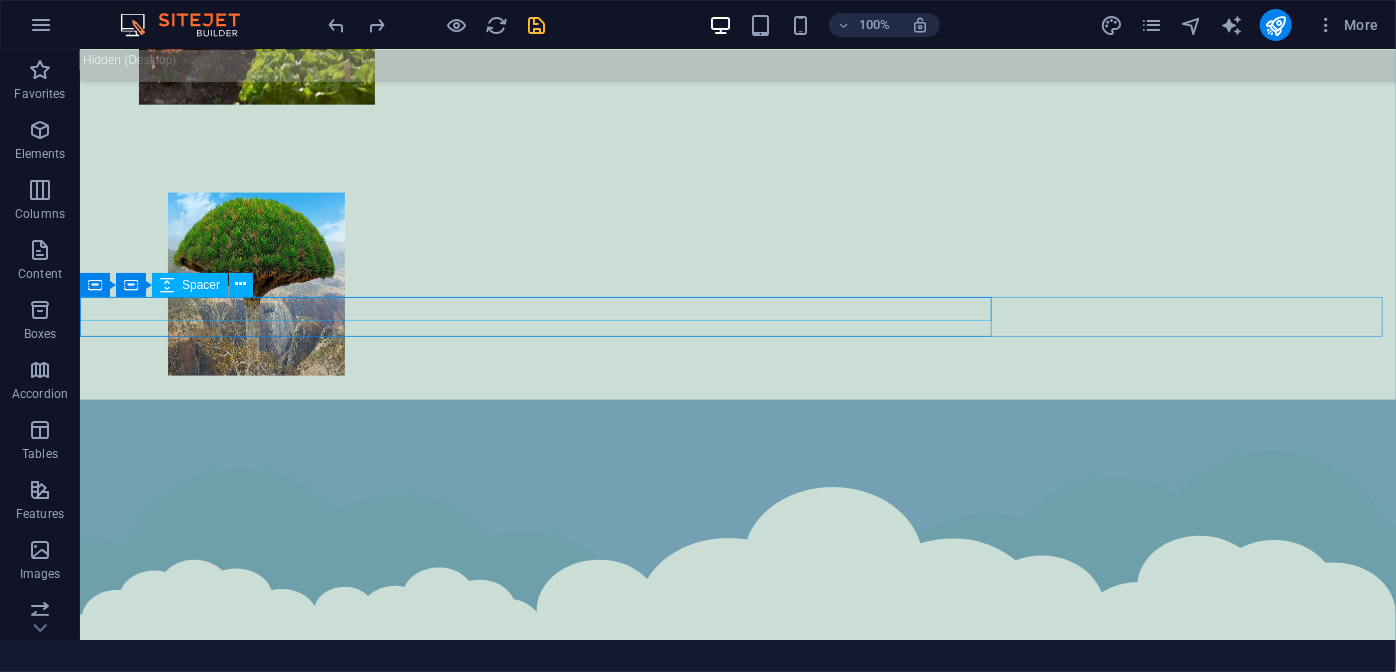 click on "Spacer" at bounding box center (190, 285) 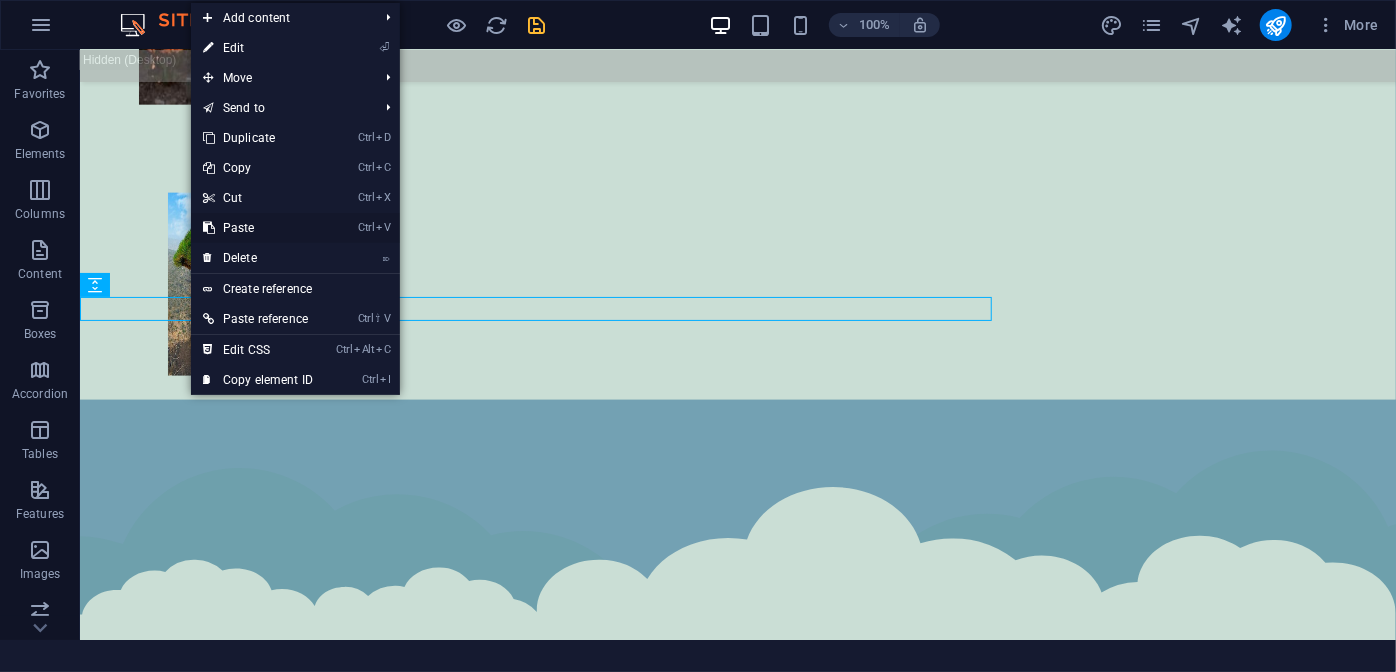 click on "Ctrl V  Paste" at bounding box center (258, 228) 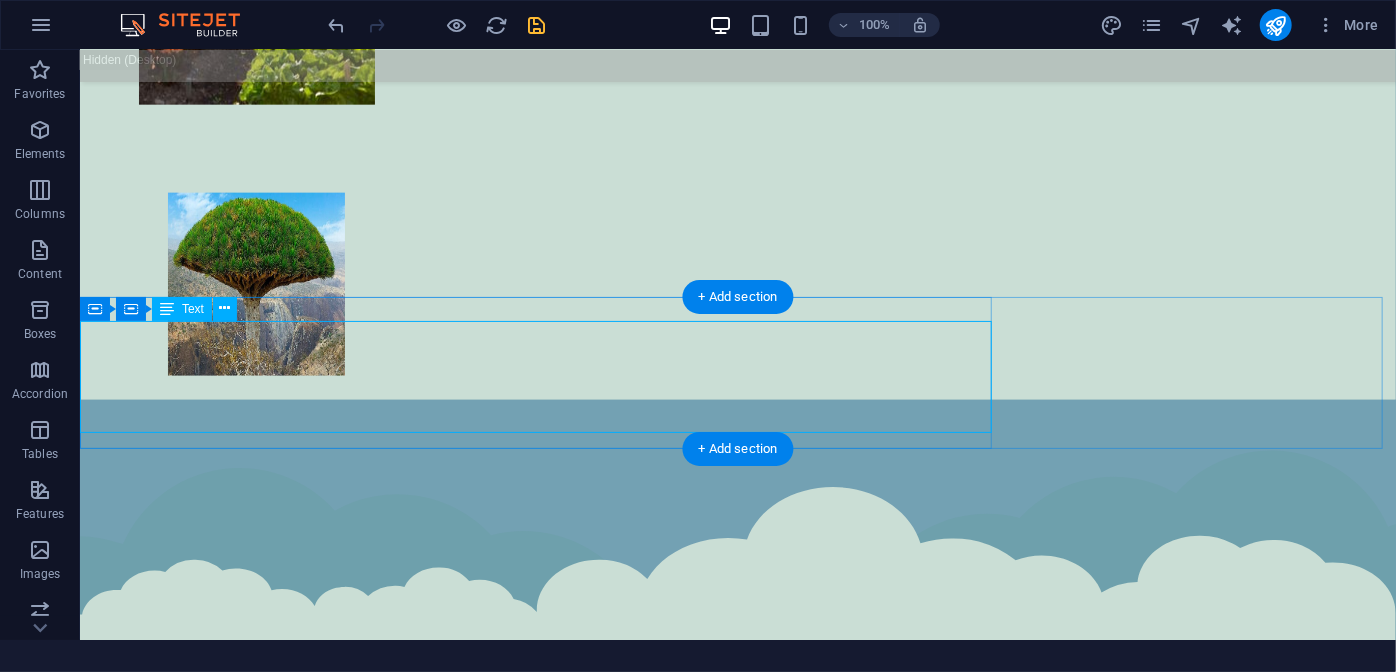 click on "U M C   is fully committed to developing a sustainable business and  establishing strong partnerships  as a basis for our contribution towards agricultural efficiency and global food security" at bounding box center (737, 5869) 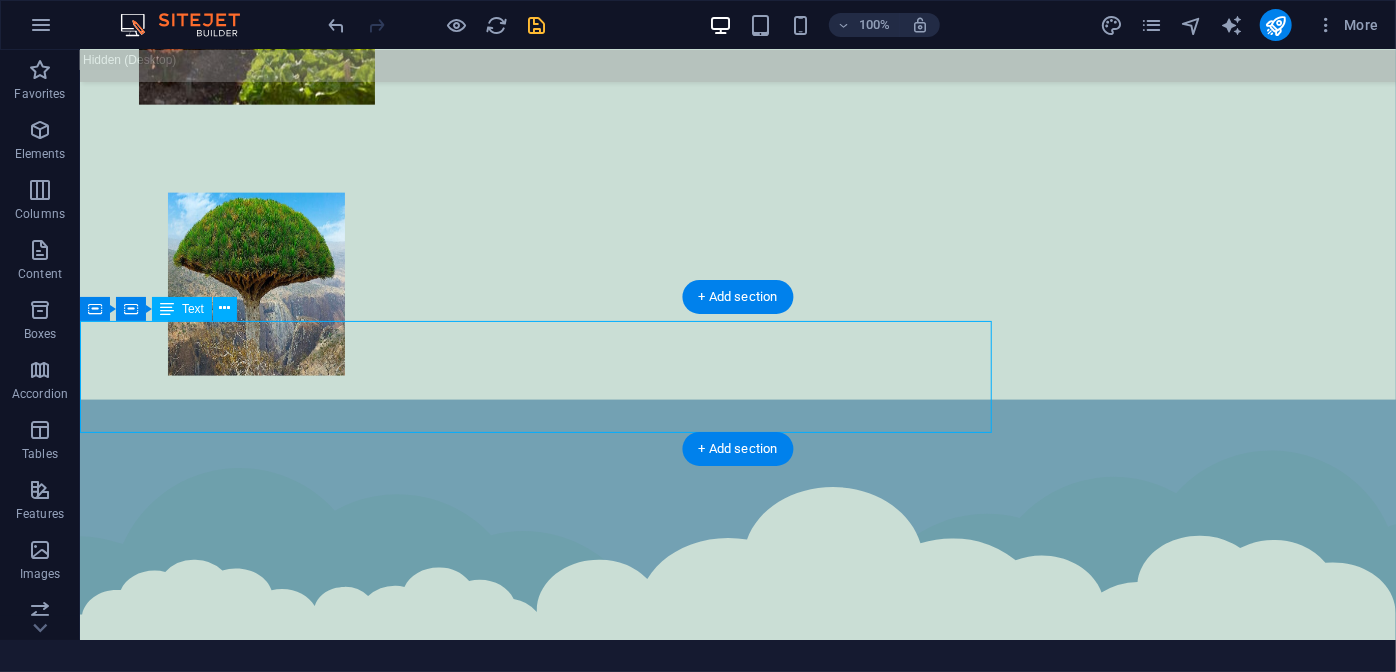 click on "U M C   is fully committed to developing a sustainable business and  establishing strong partnerships  as a basis for our contribution towards agricultural efficiency and global food security" at bounding box center (737, 5869) 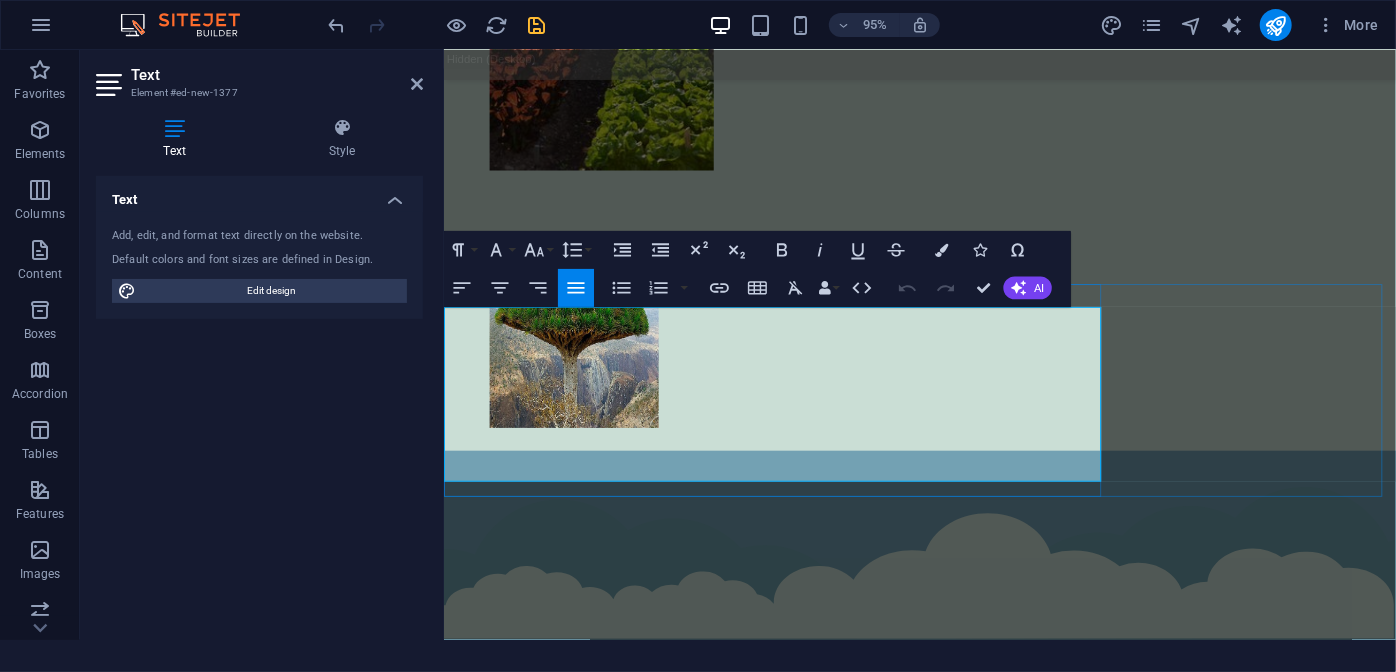 scroll, scrollTop: 5315, scrollLeft: 0, axis: vertical 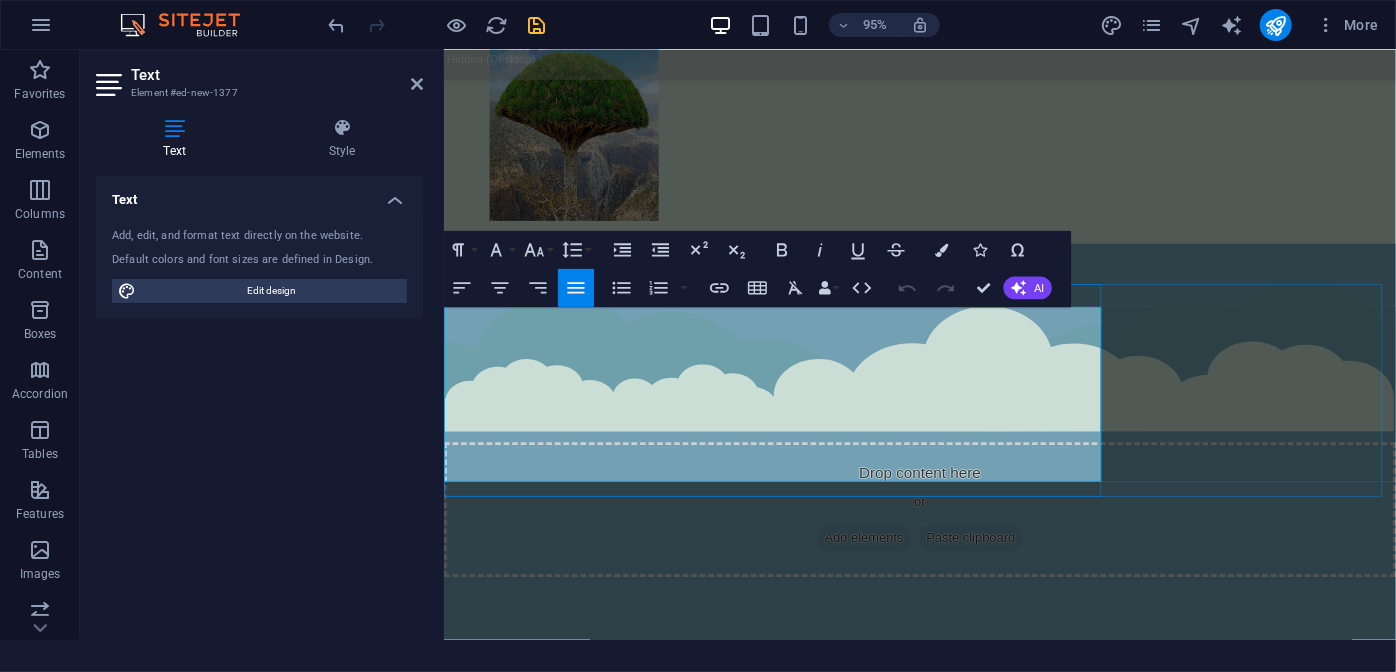 click on "as a basis for our contribution towards agricultural efficiency and global food security" at bounding box center (954, 5035) 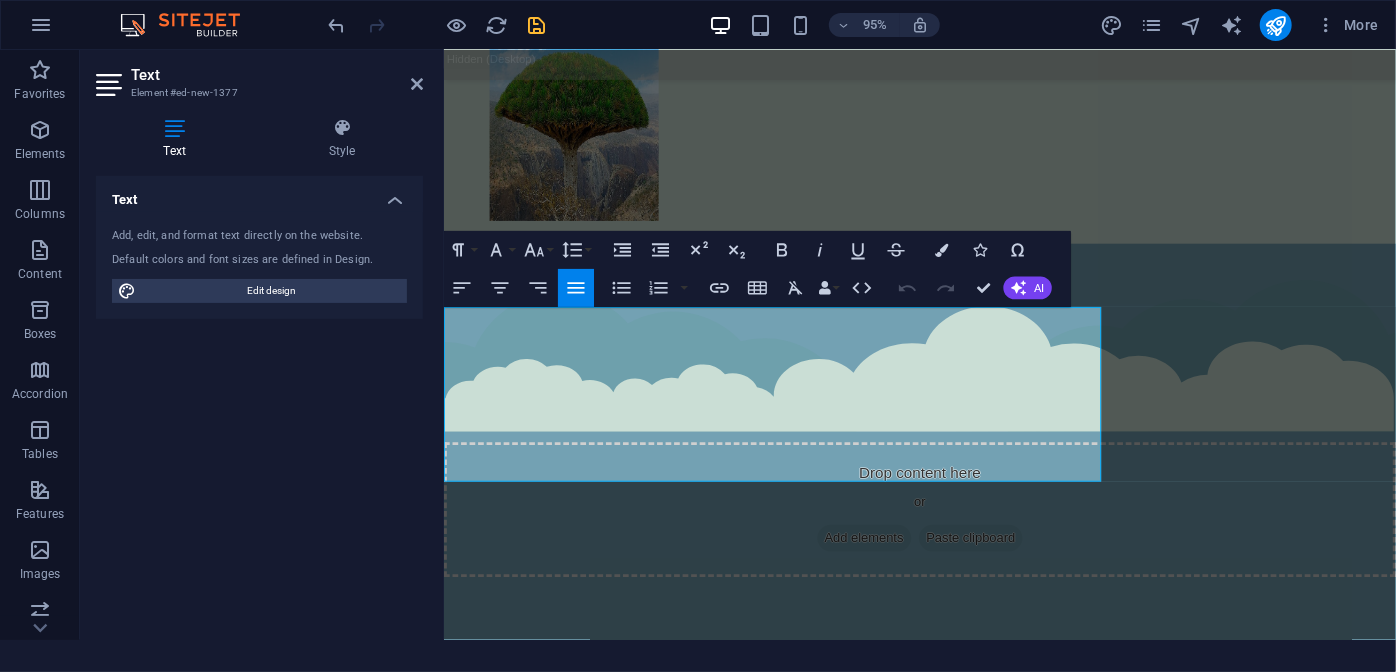 drag, startPoint x: 1003, startPoint y: 414, endPoint x: 811, endPoint y: 363, distance: 198.658 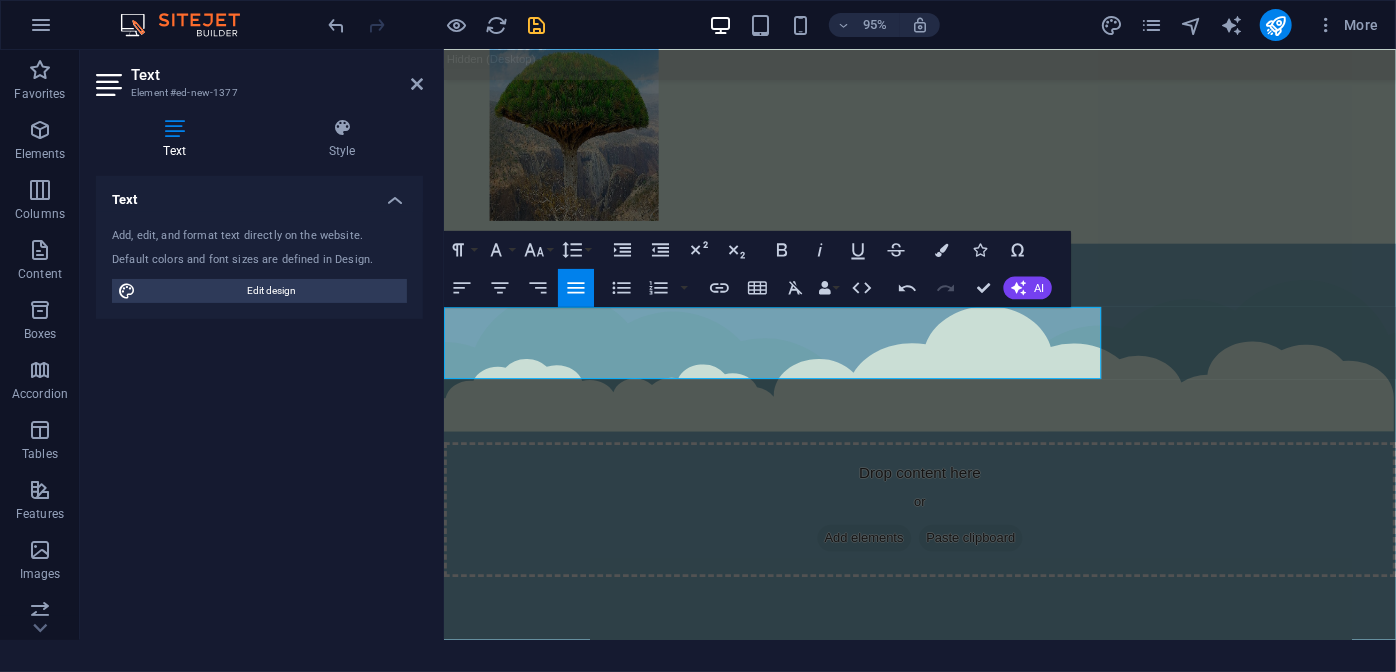 drag, startPoint x: 662, startPoint y: 345, endPoint x: 851, endPoint y: 384, distance: 192.98186 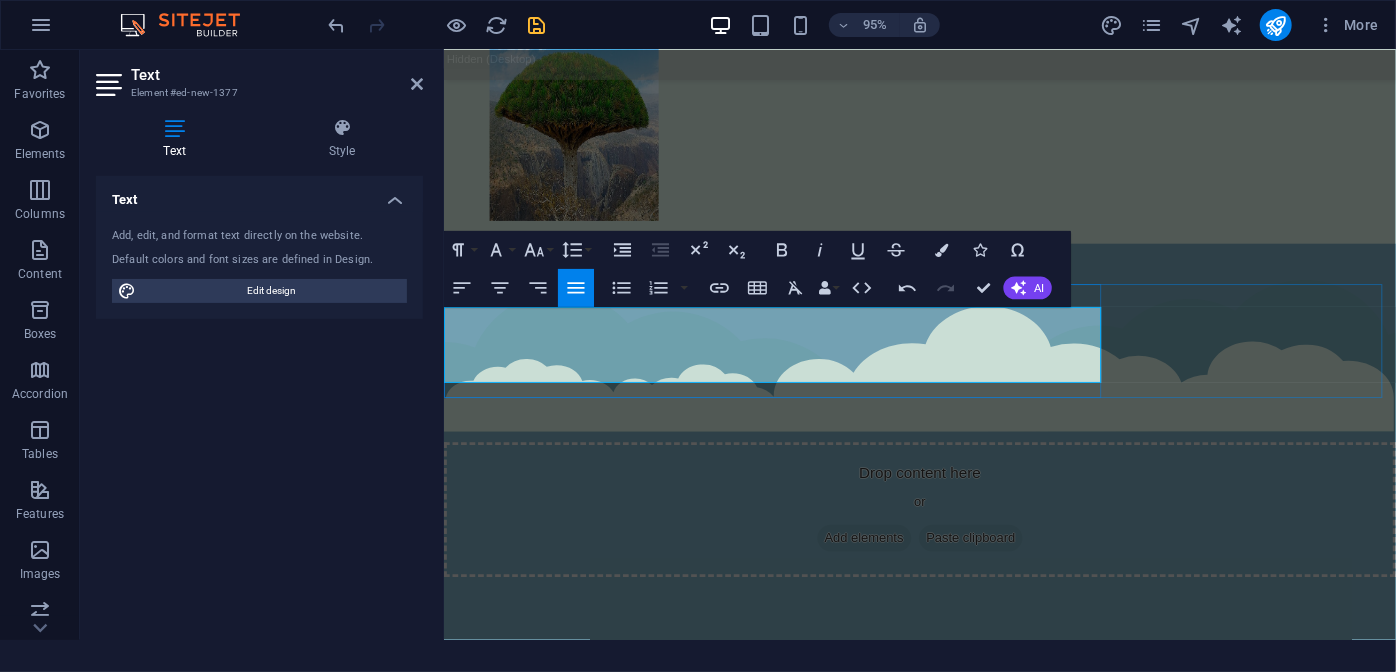 click on "AGROLEAVES is a company specialized in importing and marketing agricultural inputs such as fertilizers, seeds, advanced irrigation systems" at bounding box center (944, 5021) 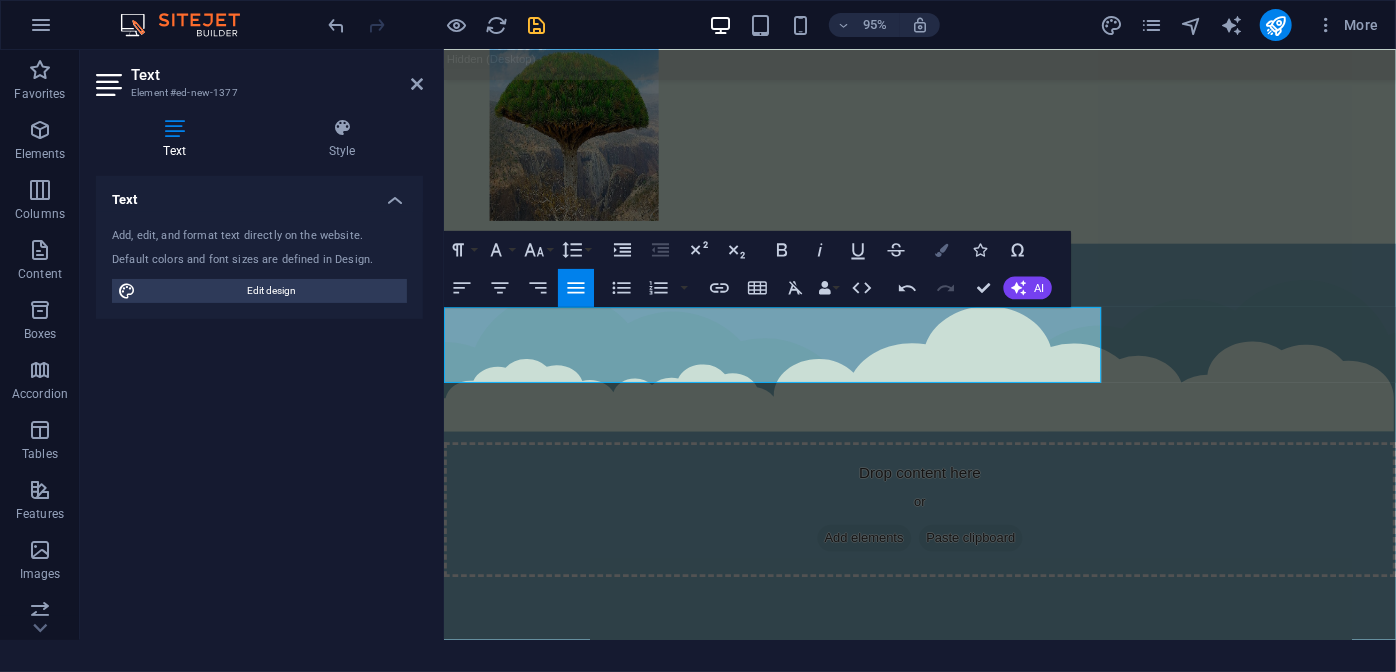 click on "Colors" at bounding box center [942, 250] 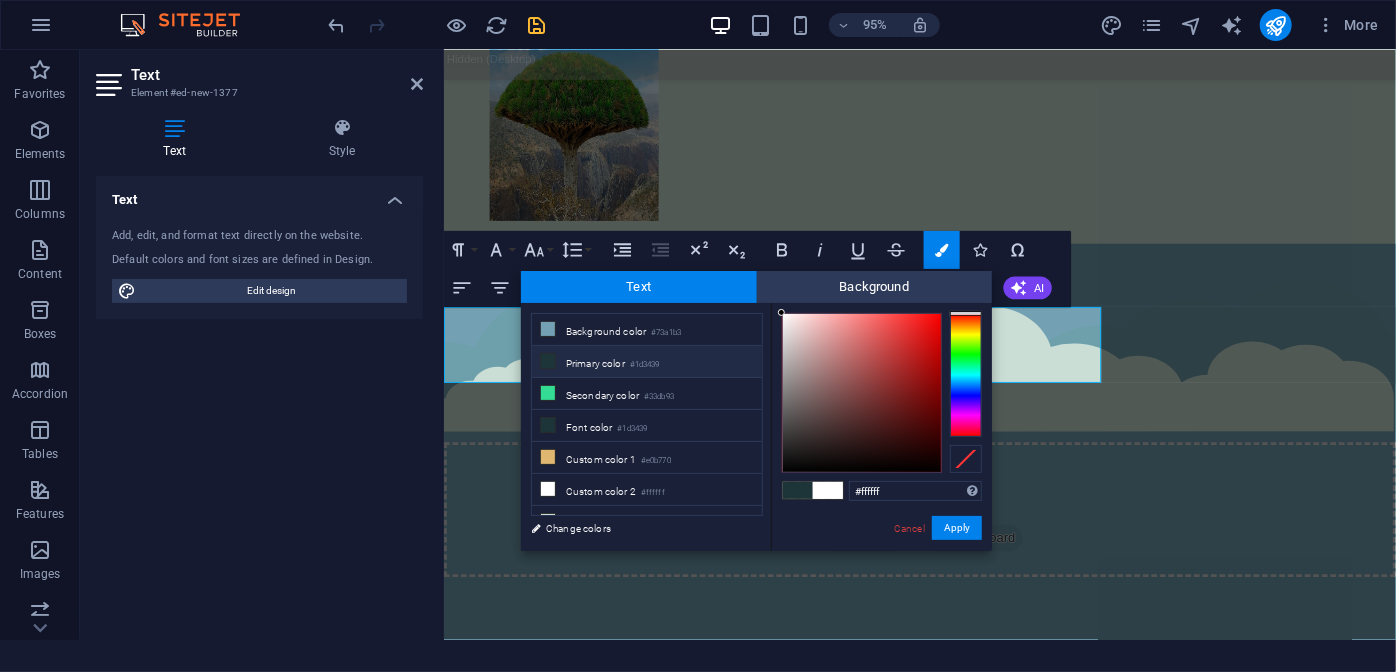 click at bounding box center [966, 375] 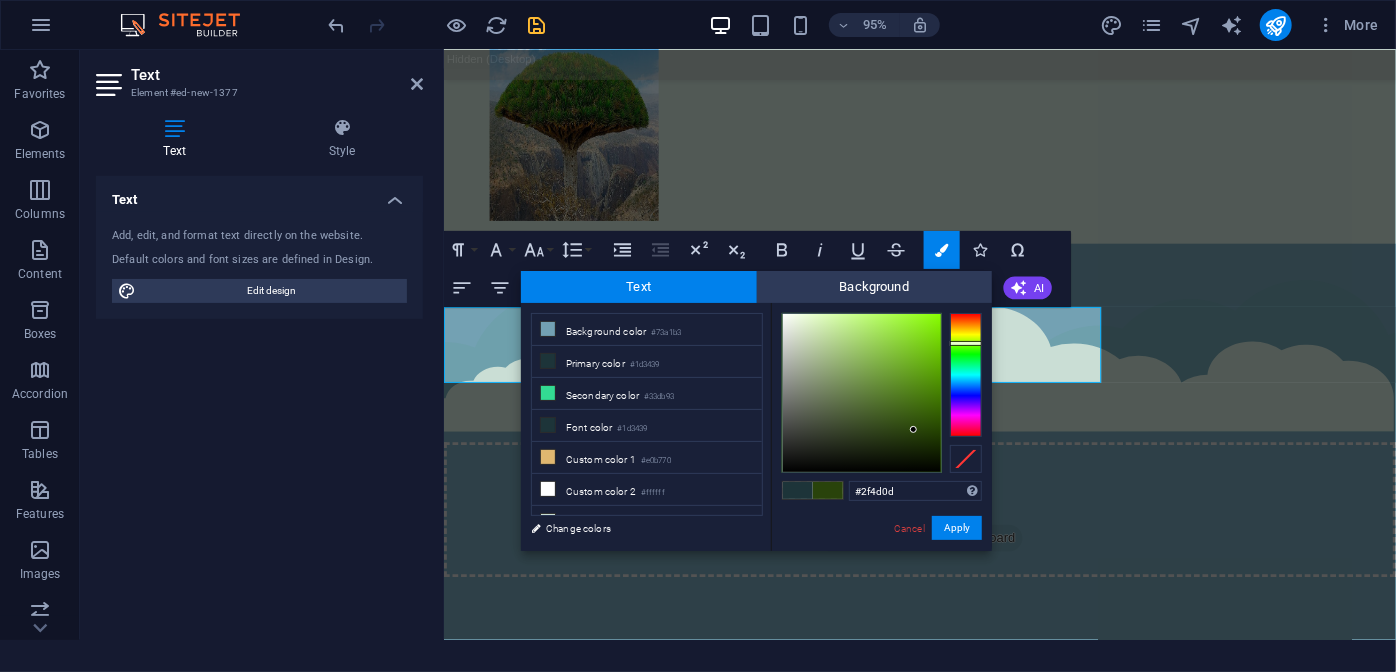 type on "#304e0d" 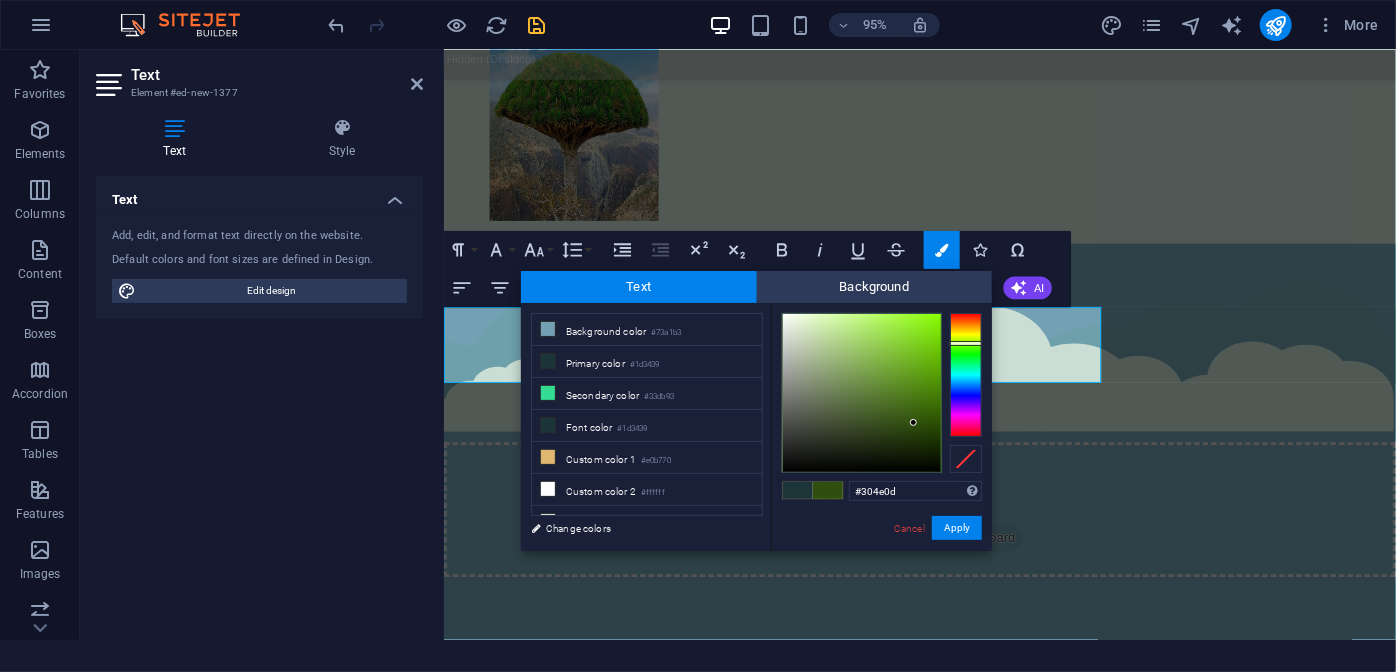 click at bounding box center (862, 393) 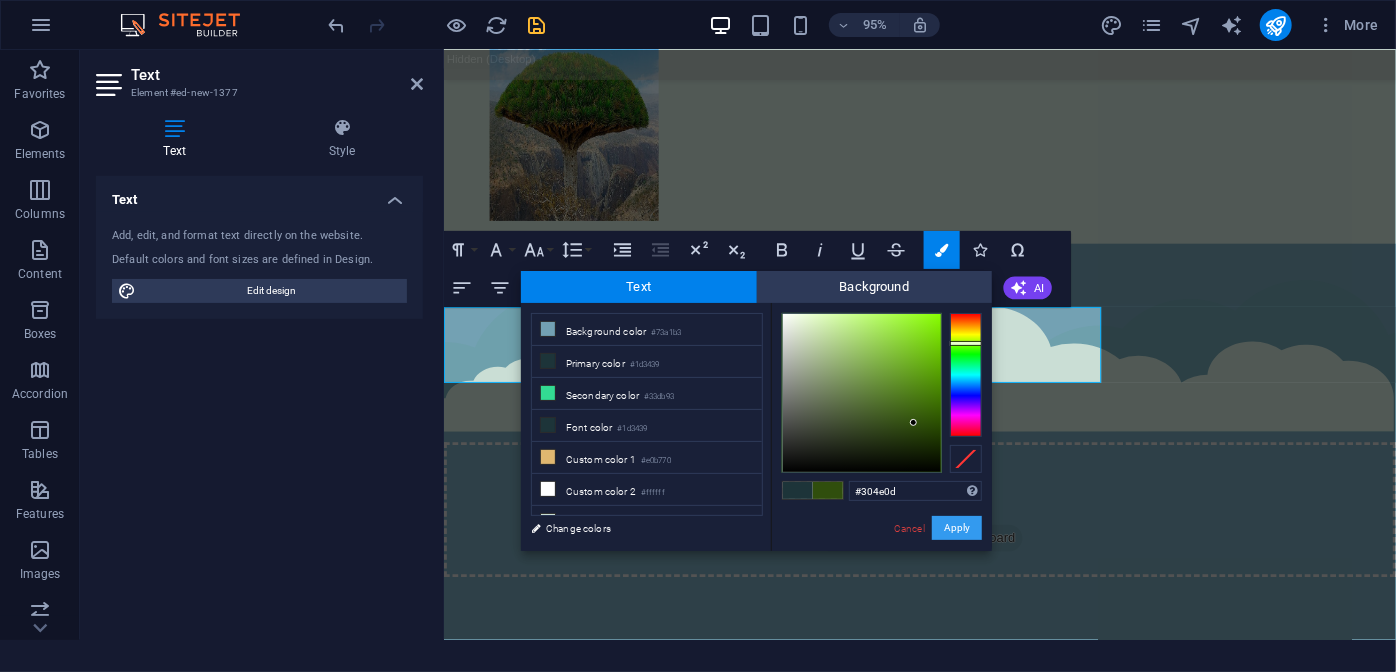 click on "Apply" at bounding box center (957, 528) 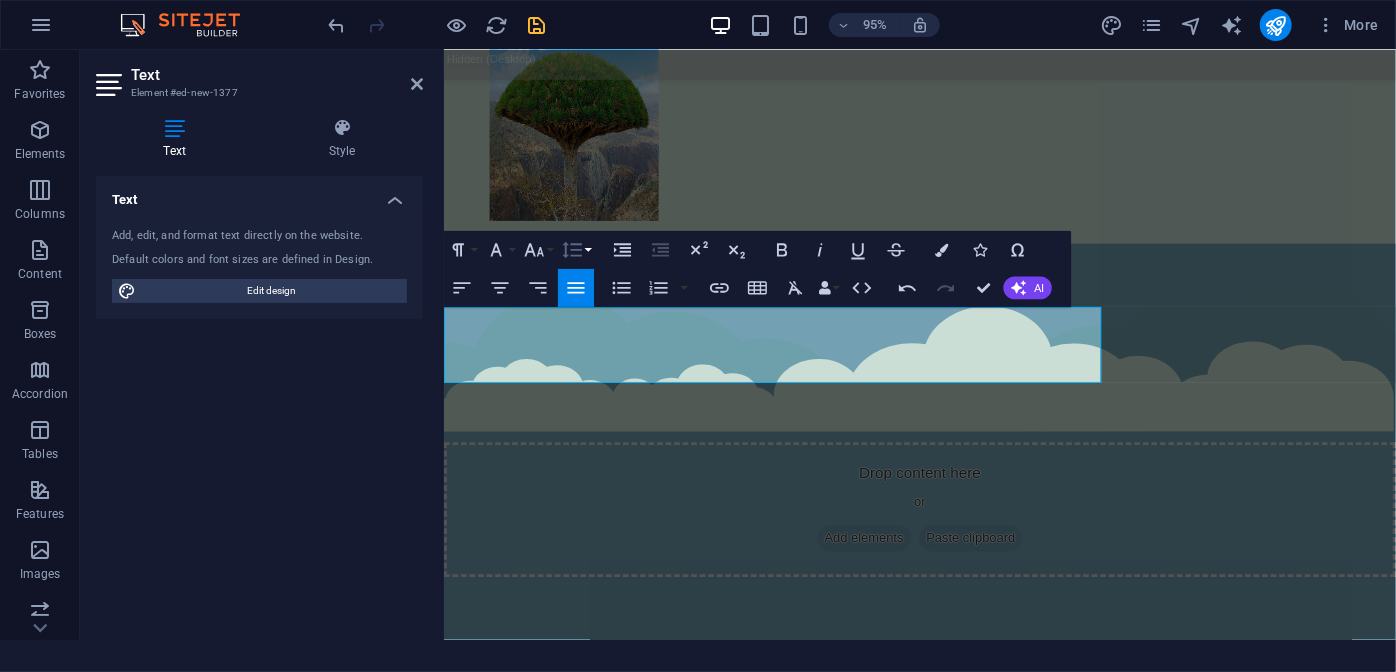click on "Line Height" at bounding box center [576, 250] 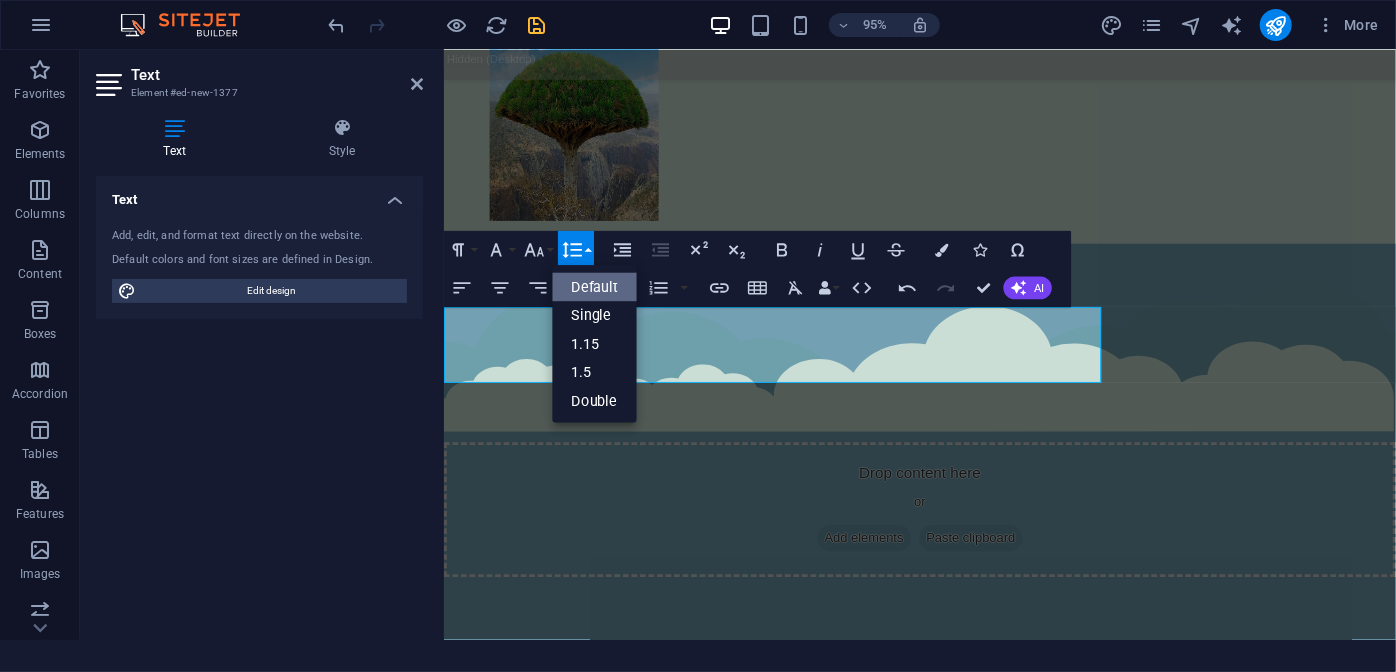 scroll, scrollTop: 0, scrollLeft: 0, axis: both 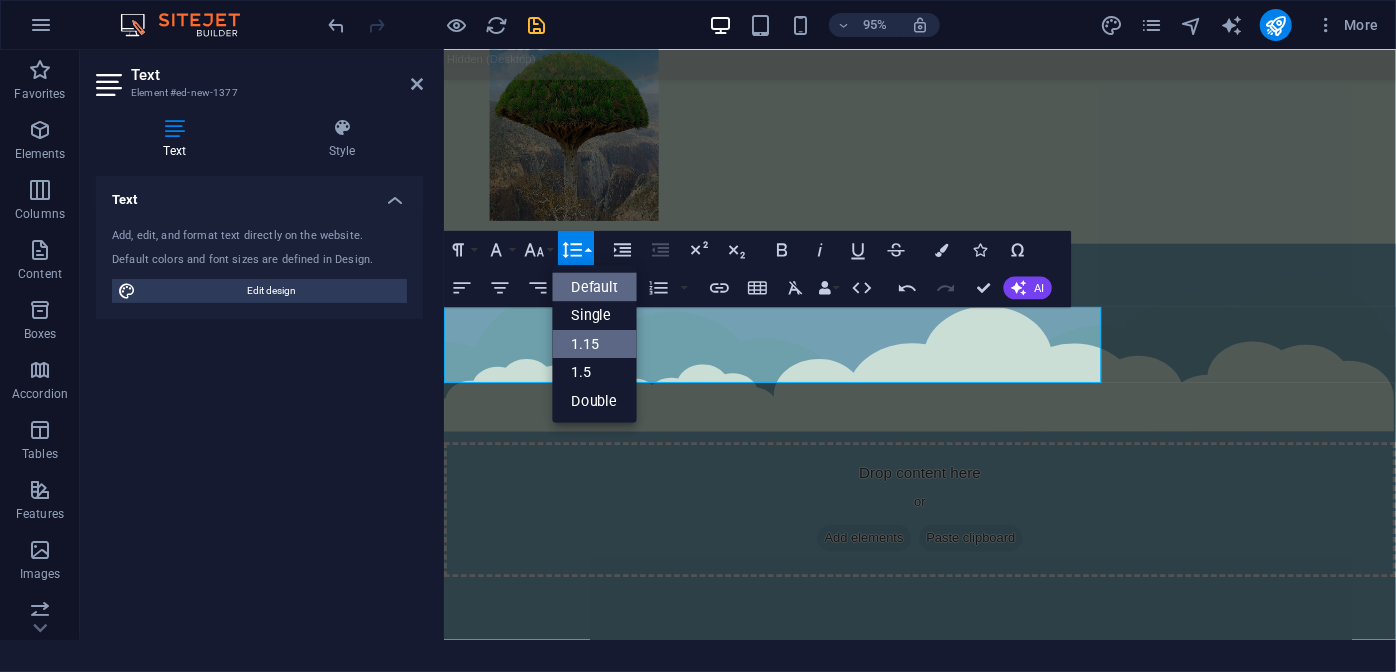 click on "1.15" at bounding box center (594, 344) 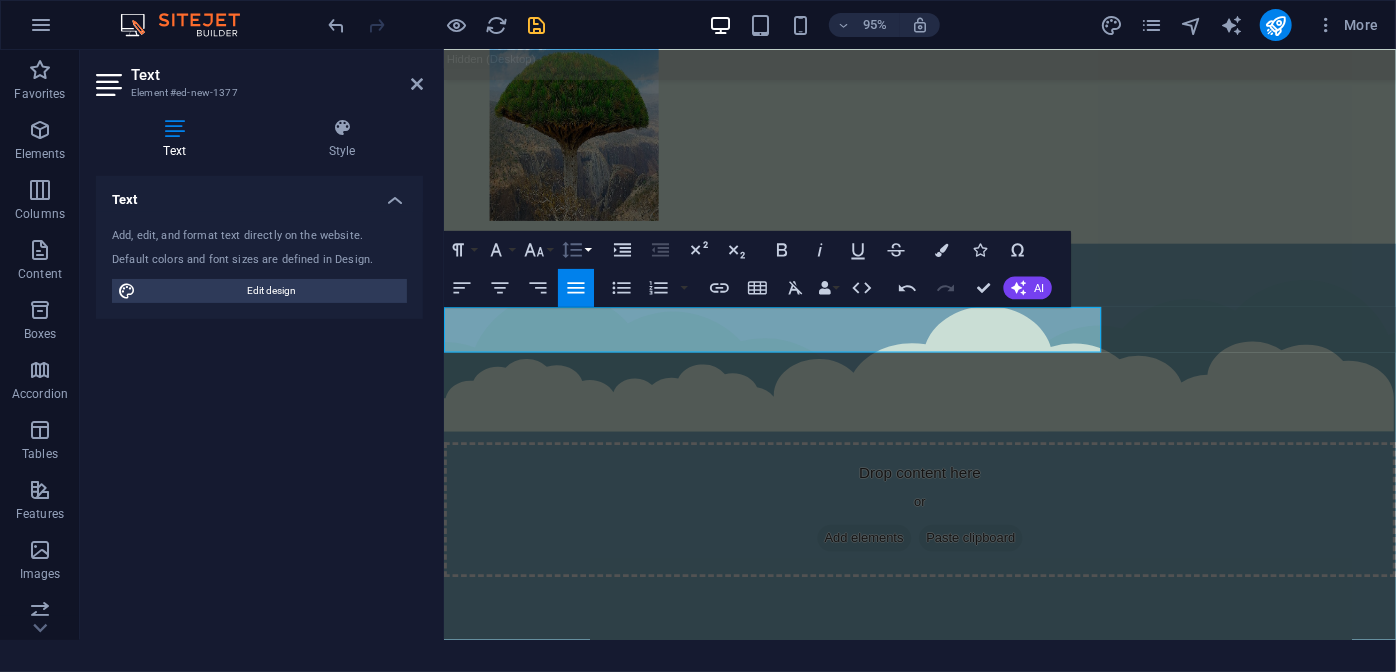 click on "Line Height" at bounding box center (576, 250) 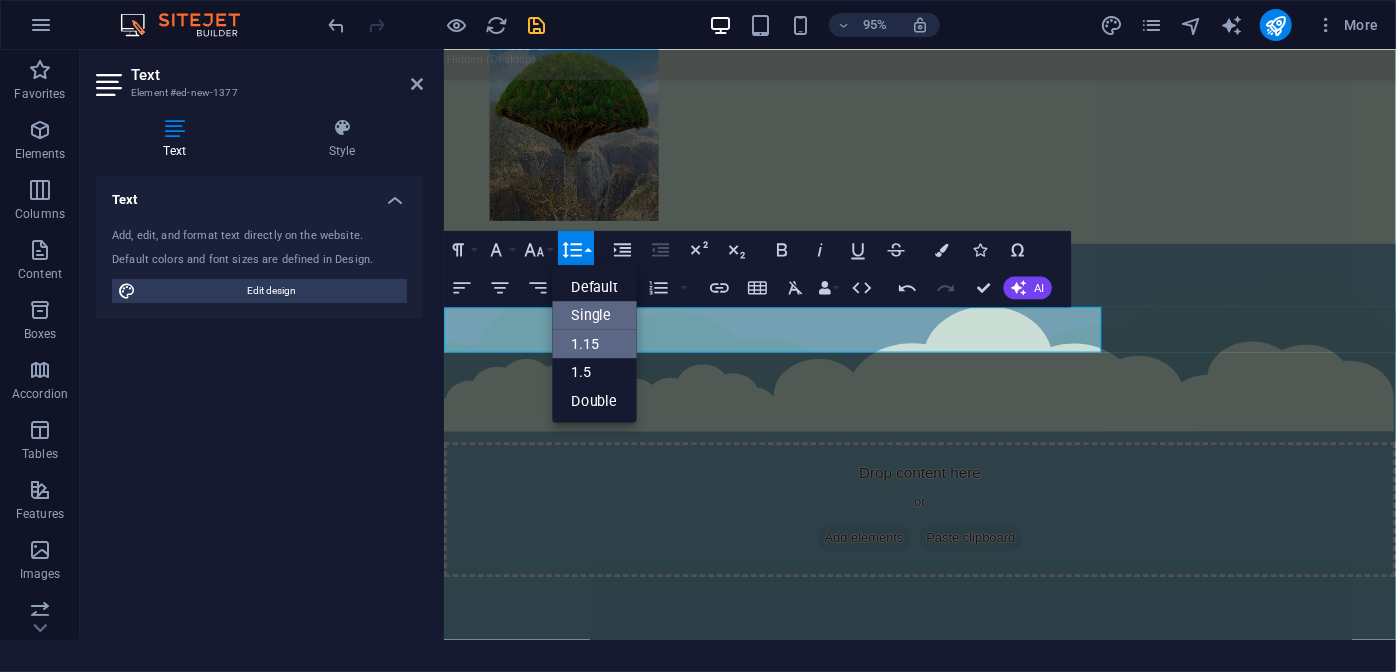 scroll, scrollTop: 0, scrollLeft: 0, axis: both 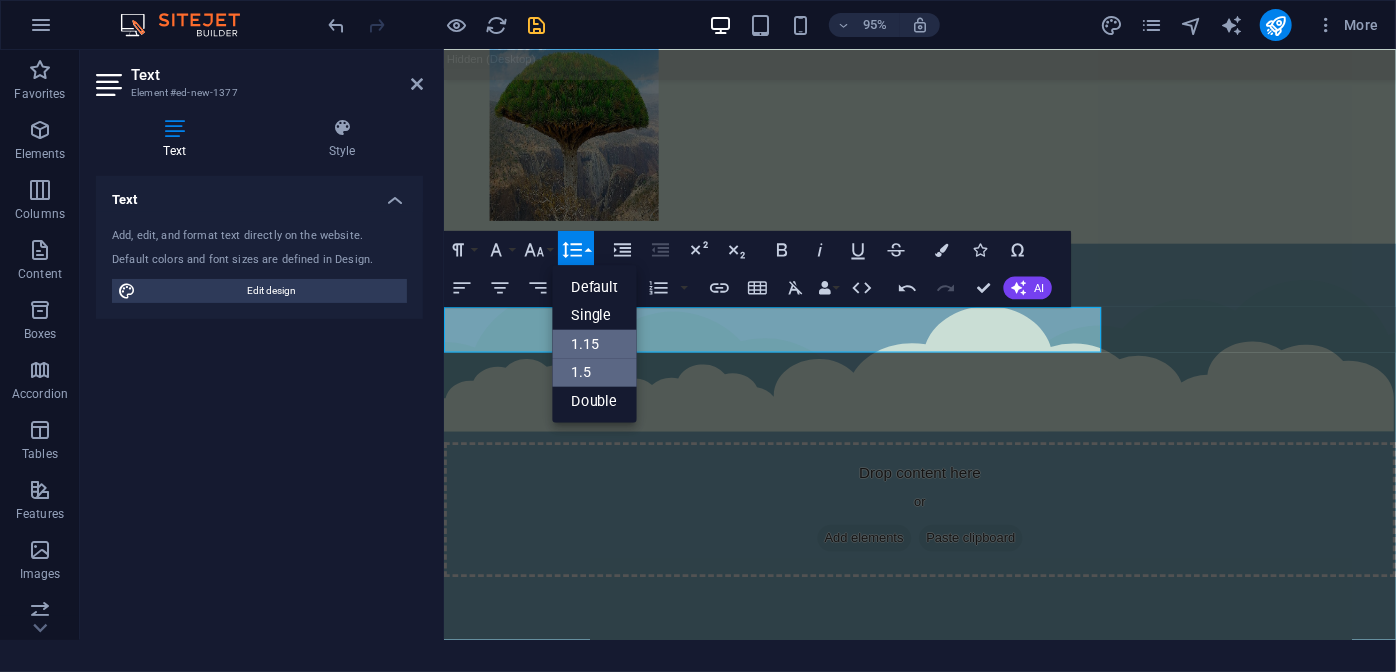 drag, startPoint x: 594, startPoint y: 370, endPoint x: 586, endPoint y: 362, distance: 11.313708 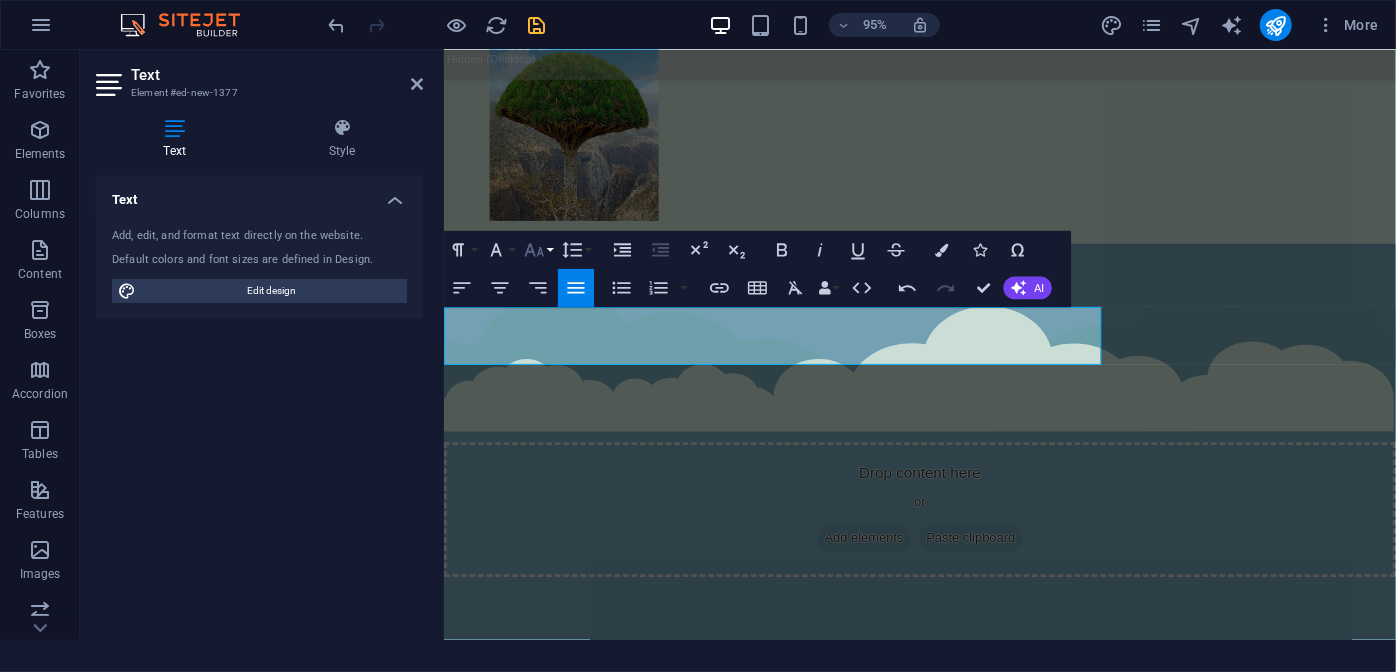 click on "Font Size" at bounding box center [538, 250] 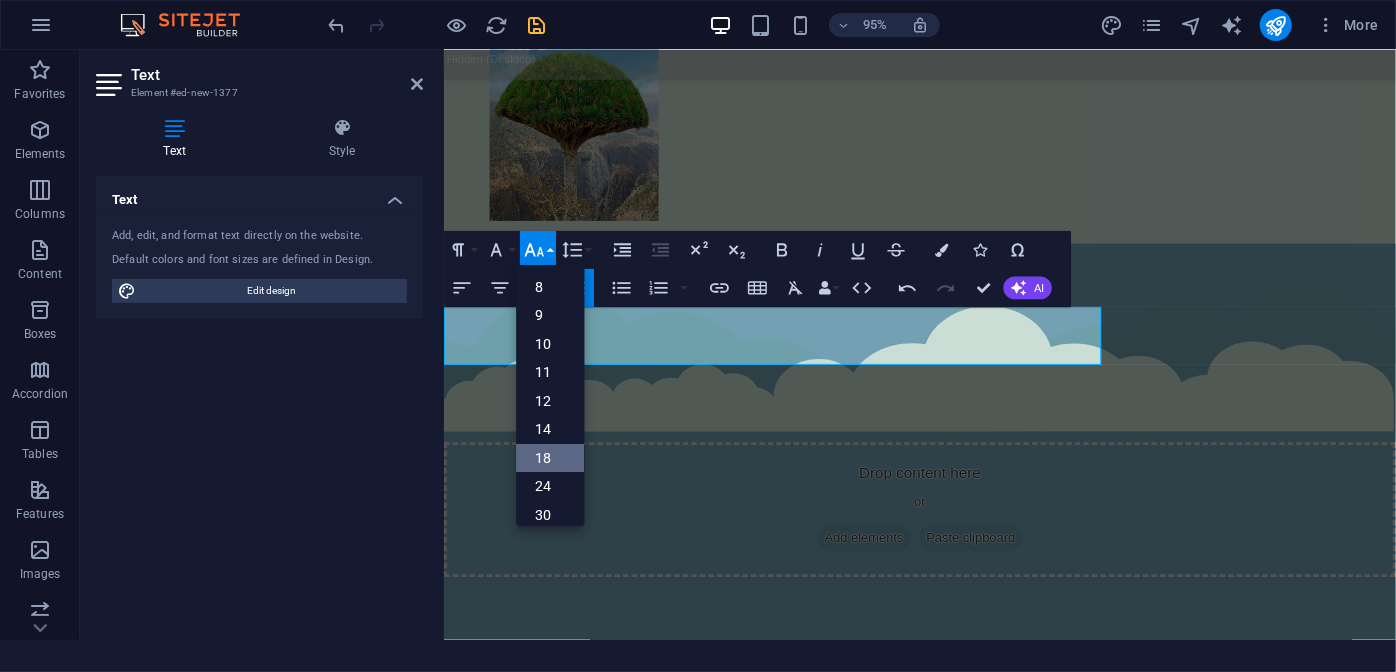 click on "18" at bounding box center (550, 458) 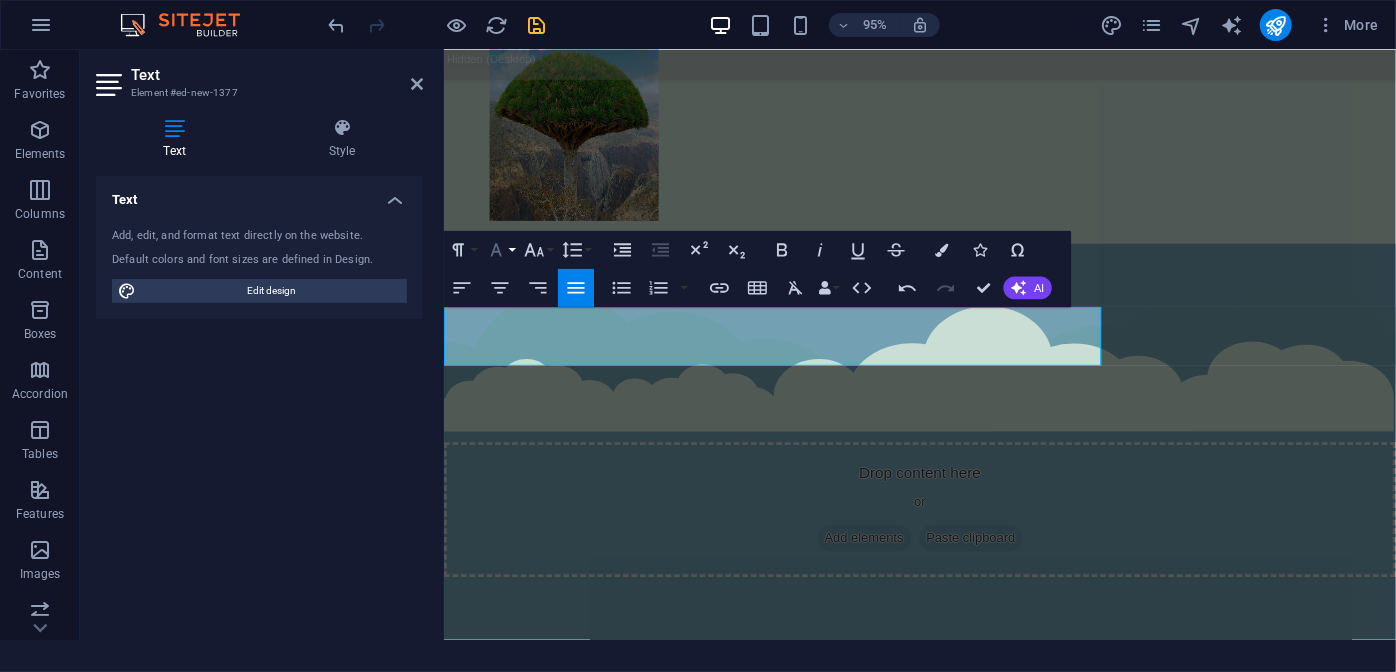 click on "Font Family" at bounding box center [500, 250] 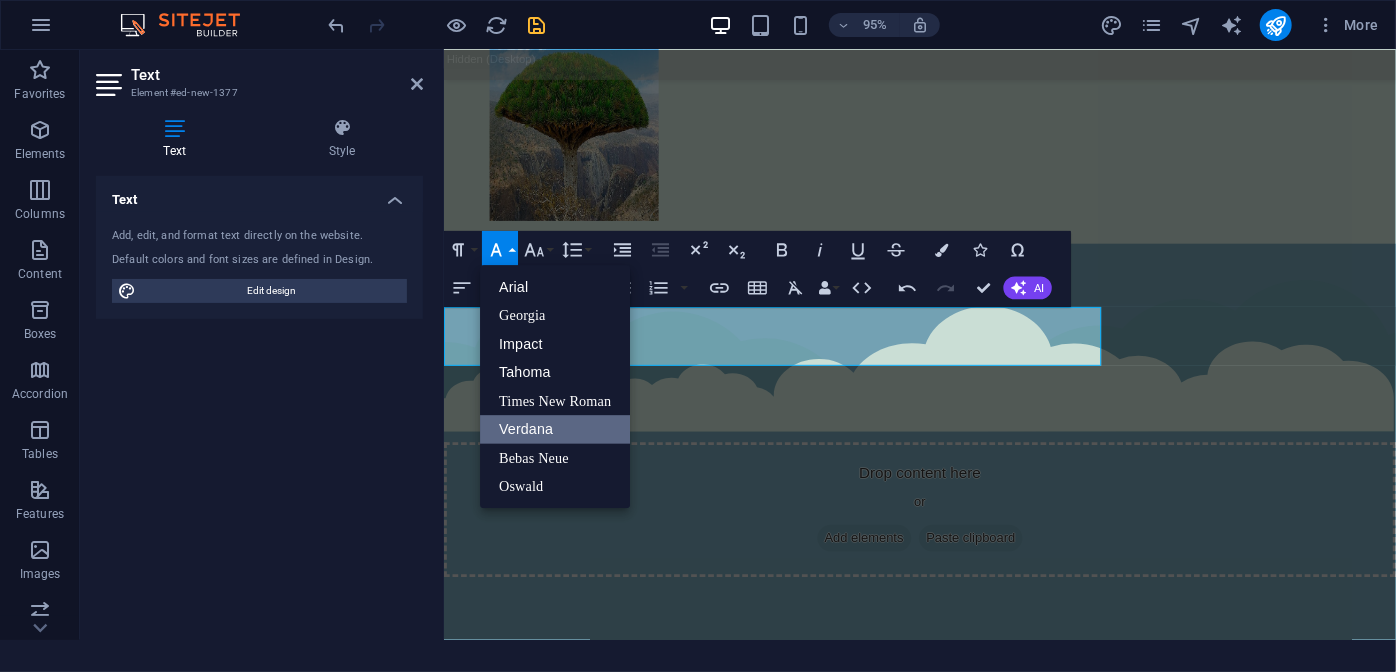 click on "Verdana" at bounding box center [555, 429] 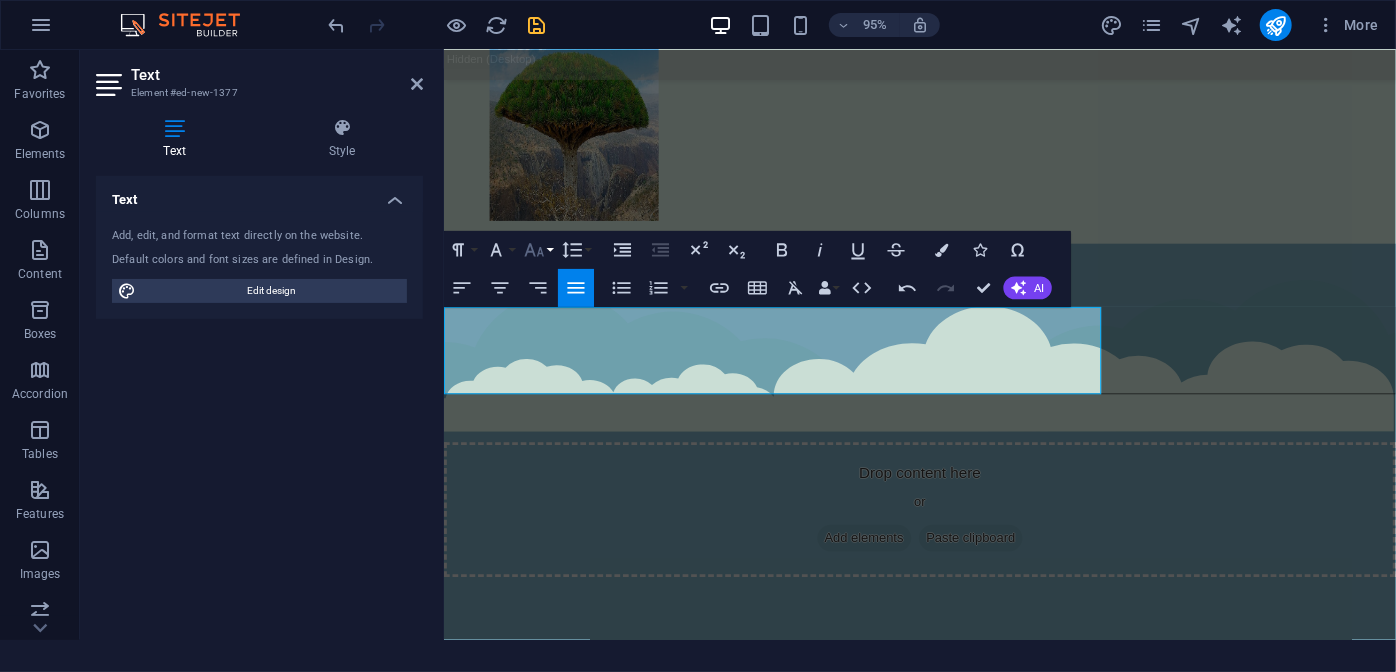 click on "Font Size" at bounding box center [538, 250] 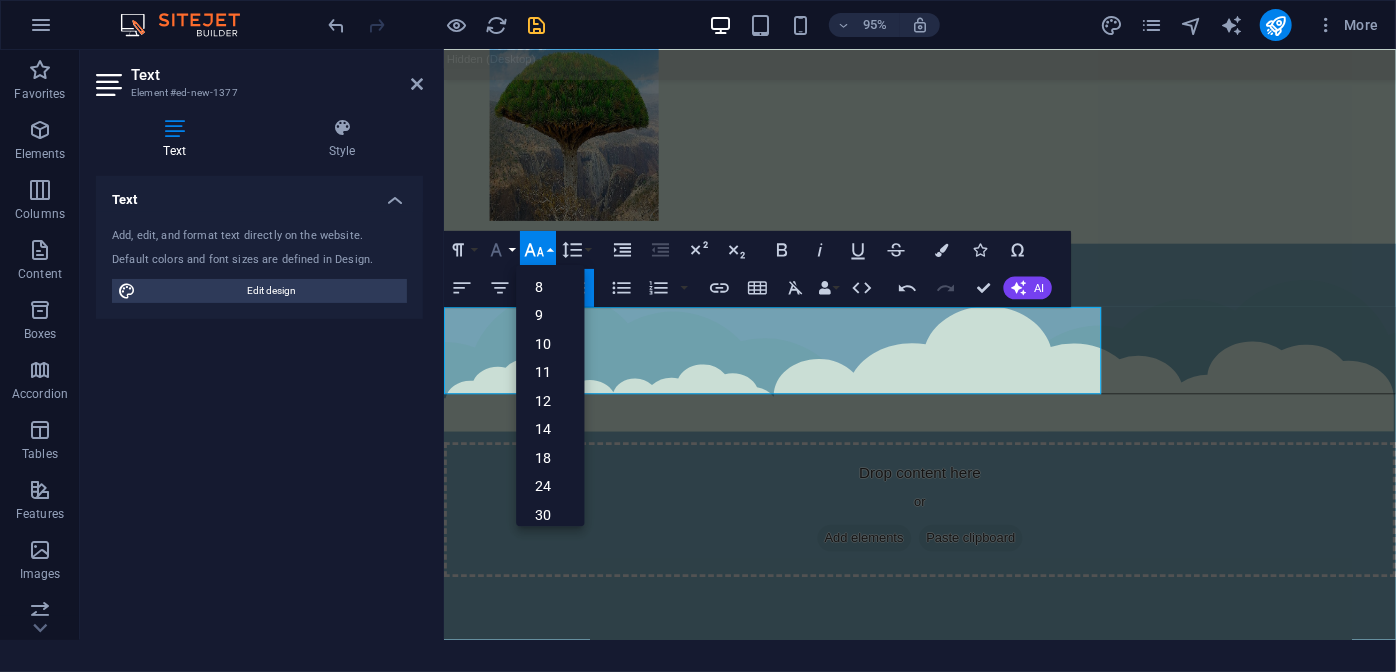 click on "Font Family" at bounding box center (500, 250) 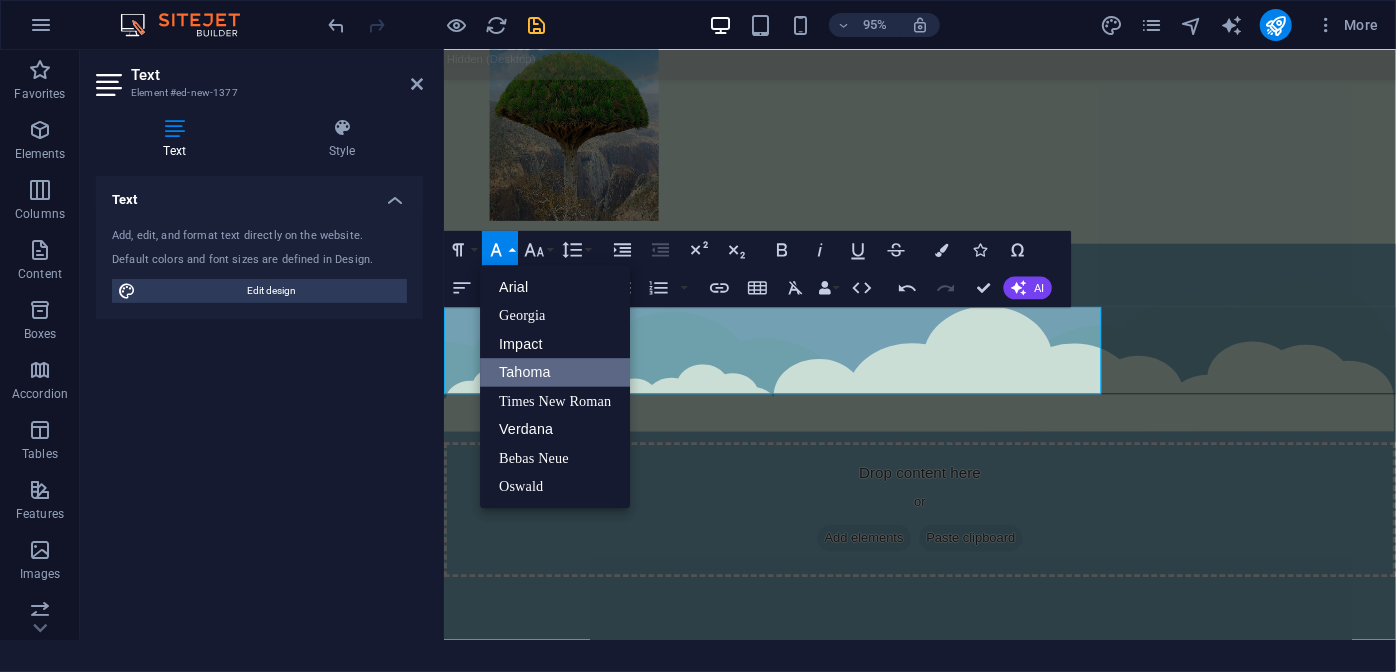 click on "Tahoma" at bounding box center [555, 372] 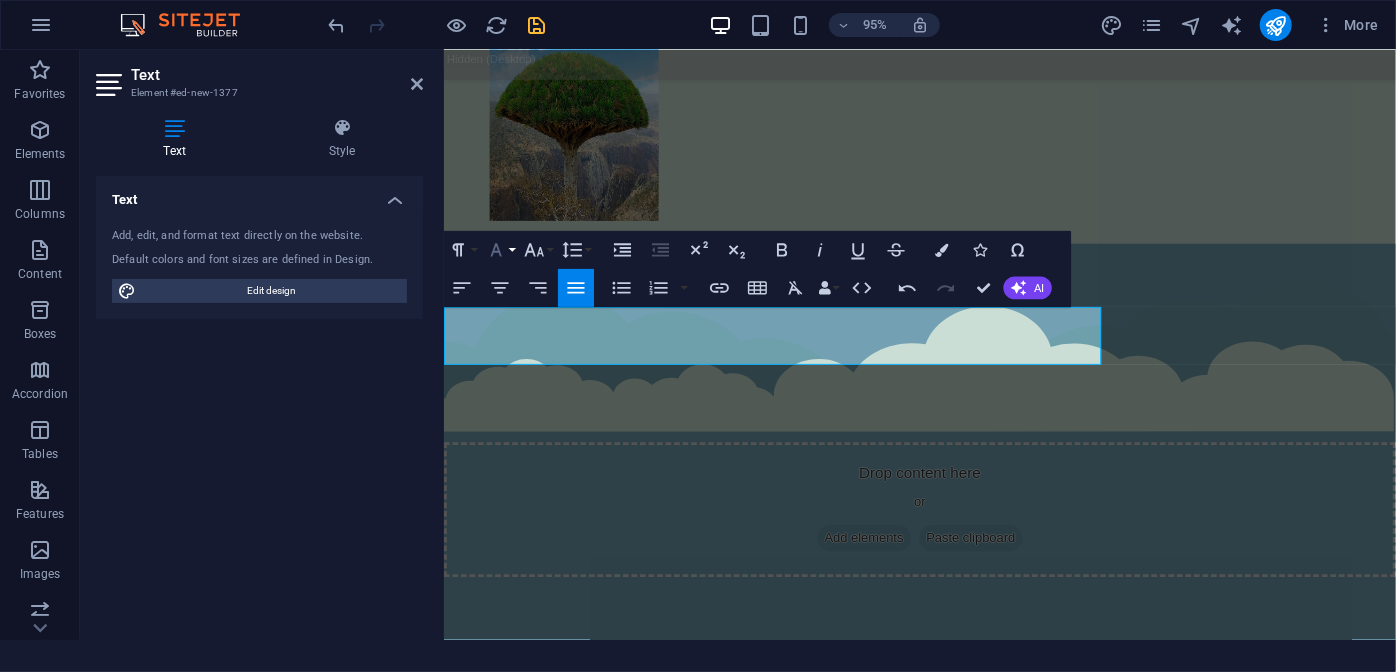 click on "Font Family" at bounding box center (500, 250) 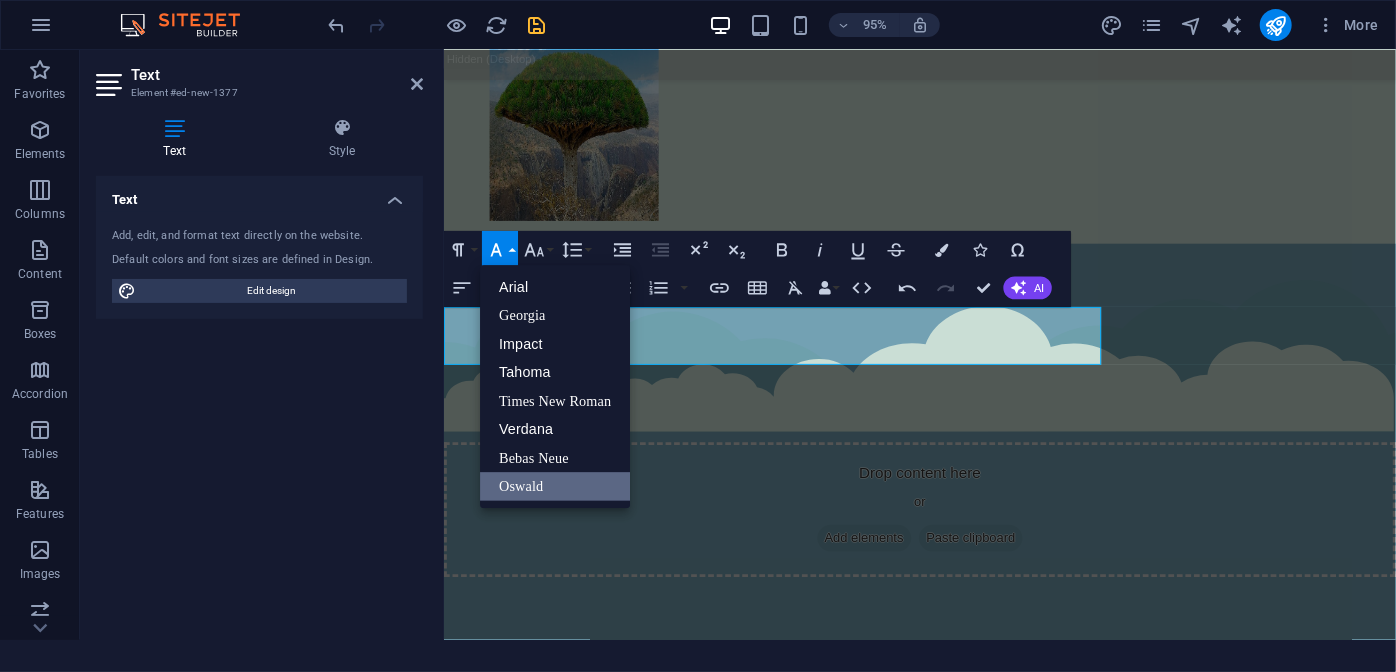 click on "Oswald" at bounding box center [555, 486] 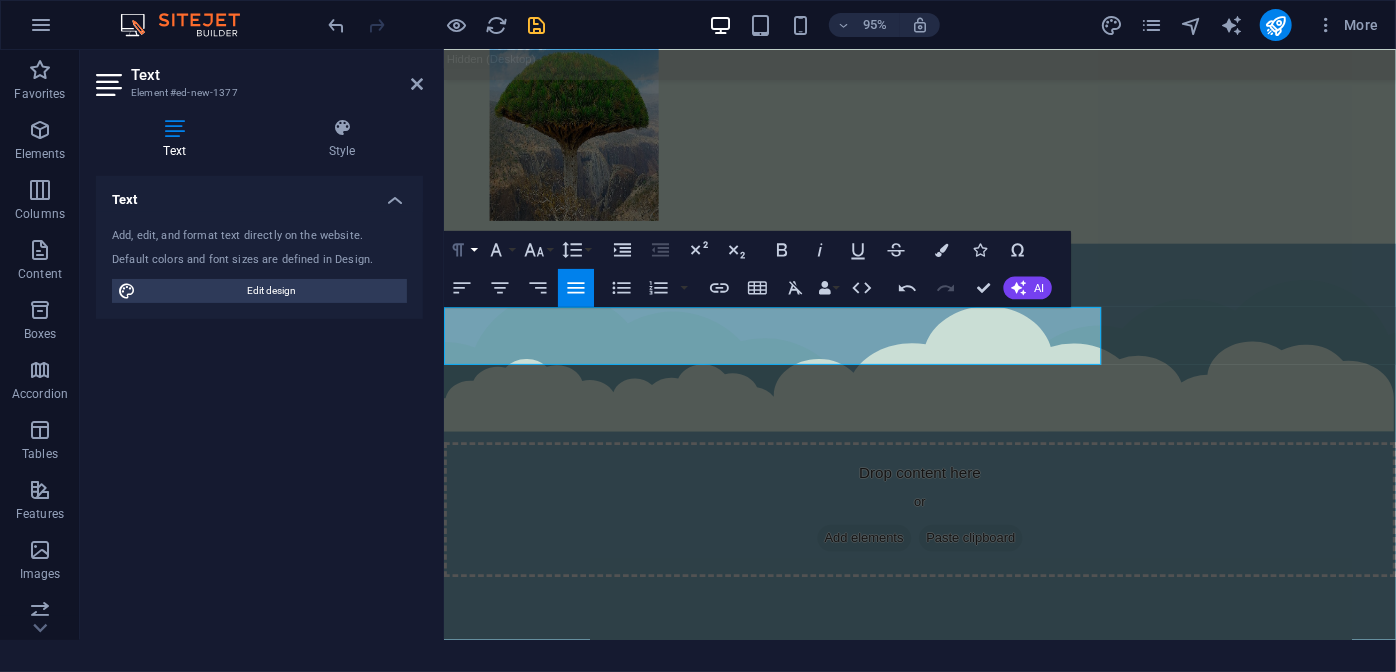 click on "Paragraph Format" at bounding box center (462, 250) 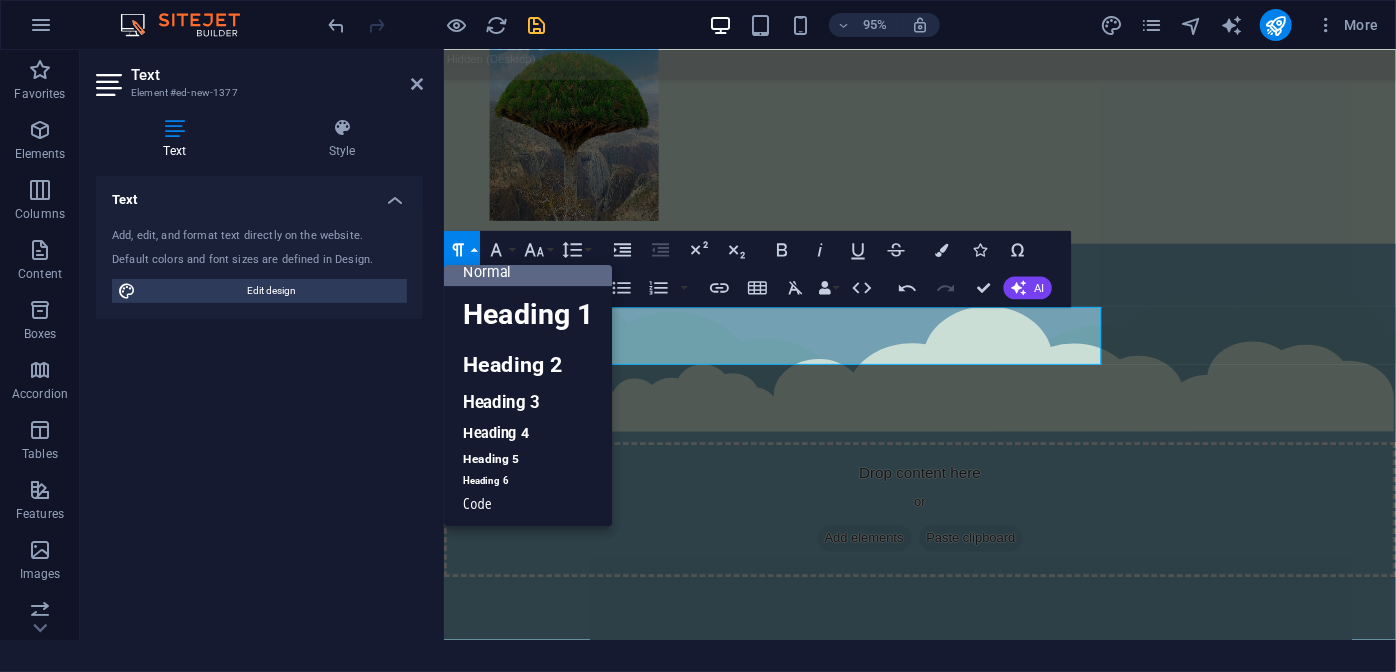scroll, scrollTop: 16, scrollLeft: 0, axis: vertical 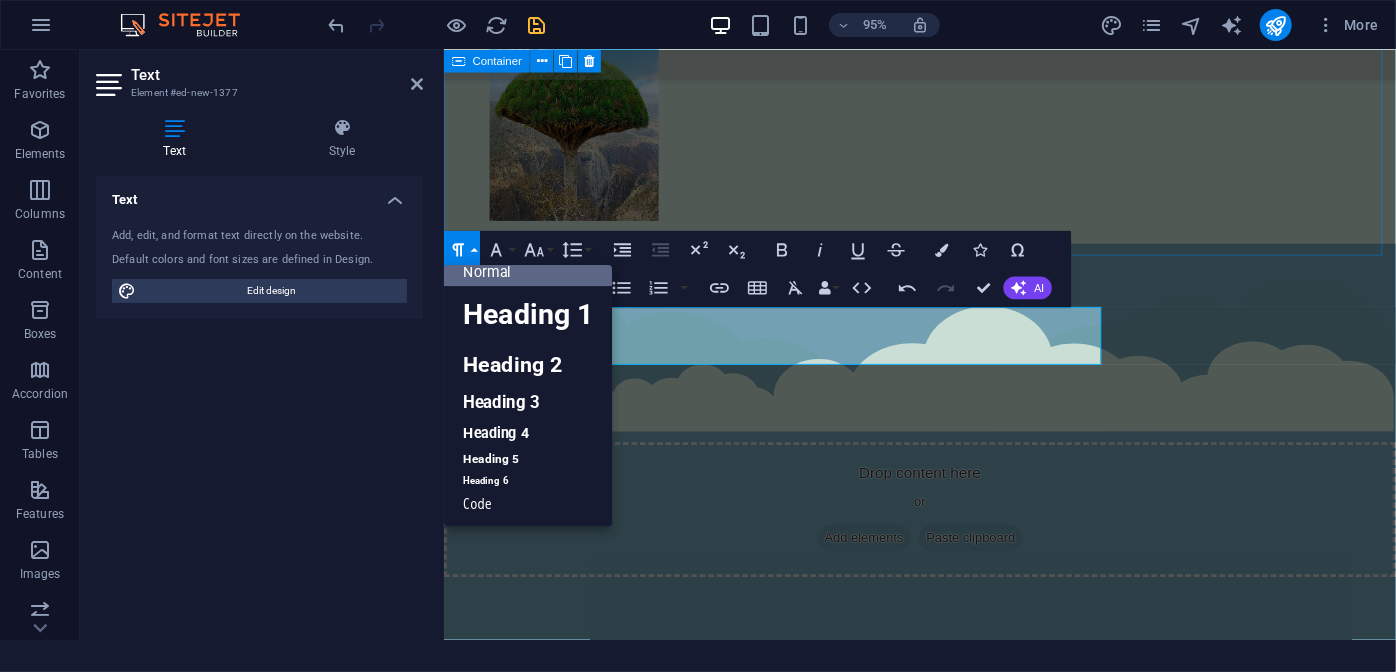 drag, startPoint x: 715, startPoint y: 145, endPoint x: 1068, endPoint y: 139, distance: 353.051 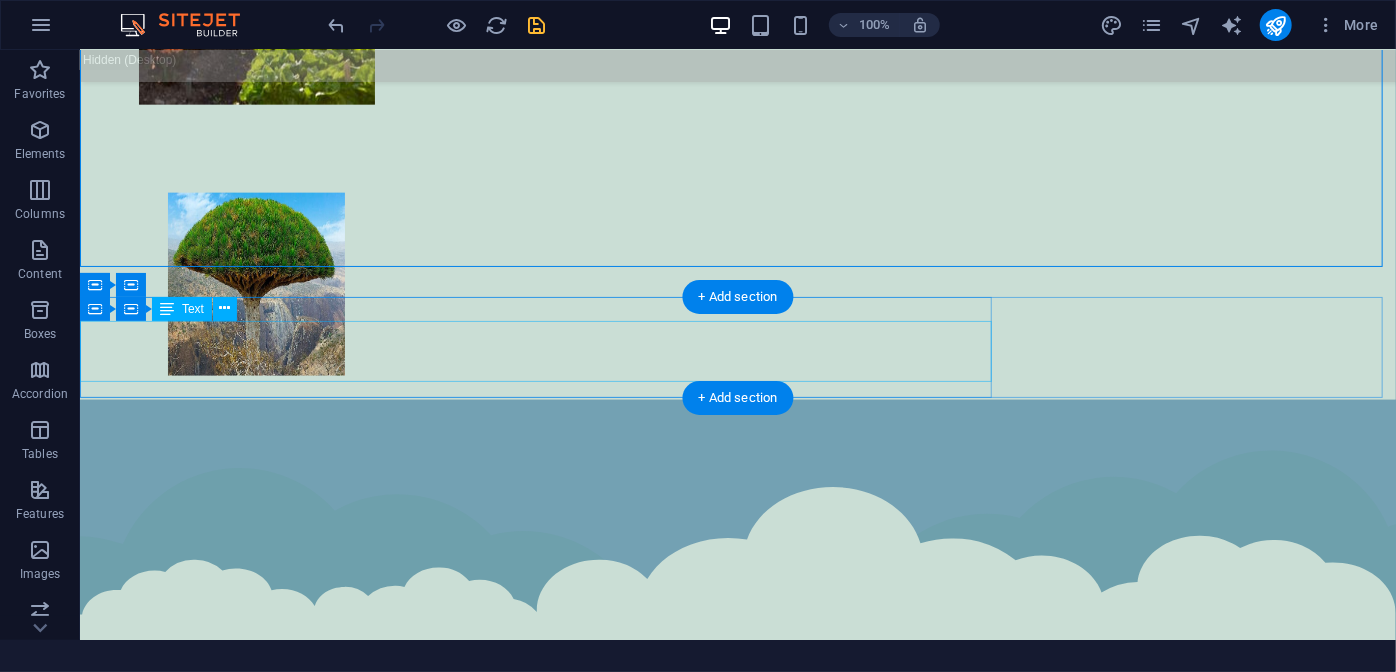 click on "AGROLEAVES is a company specialized in importing and marketing agricultural inputs such as fertilizers, seeds, advanced irrigation systems" at bounding box center [737, 5828] 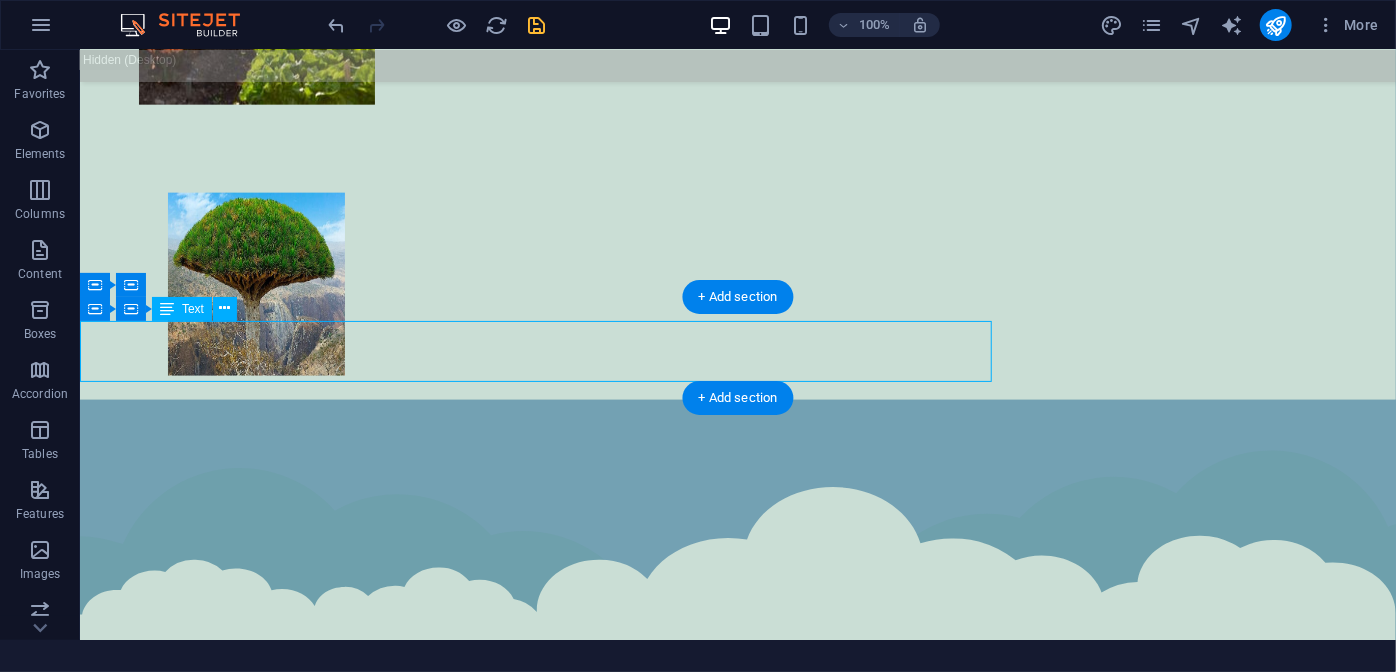 click on "AGROLEAVES is a company specialized in importing and marketing agricultural inputs such as fertilizers, seeds, advanced irrigation systems" at bounding box center (737, 5828) 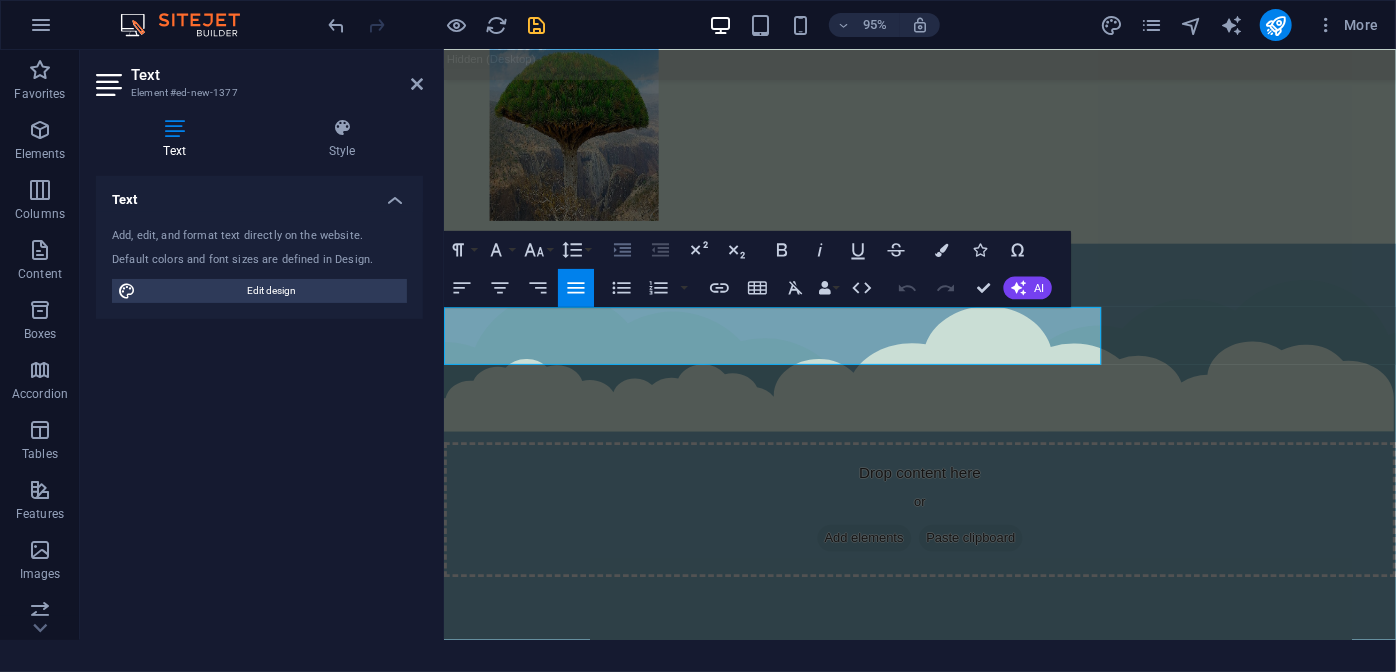 click 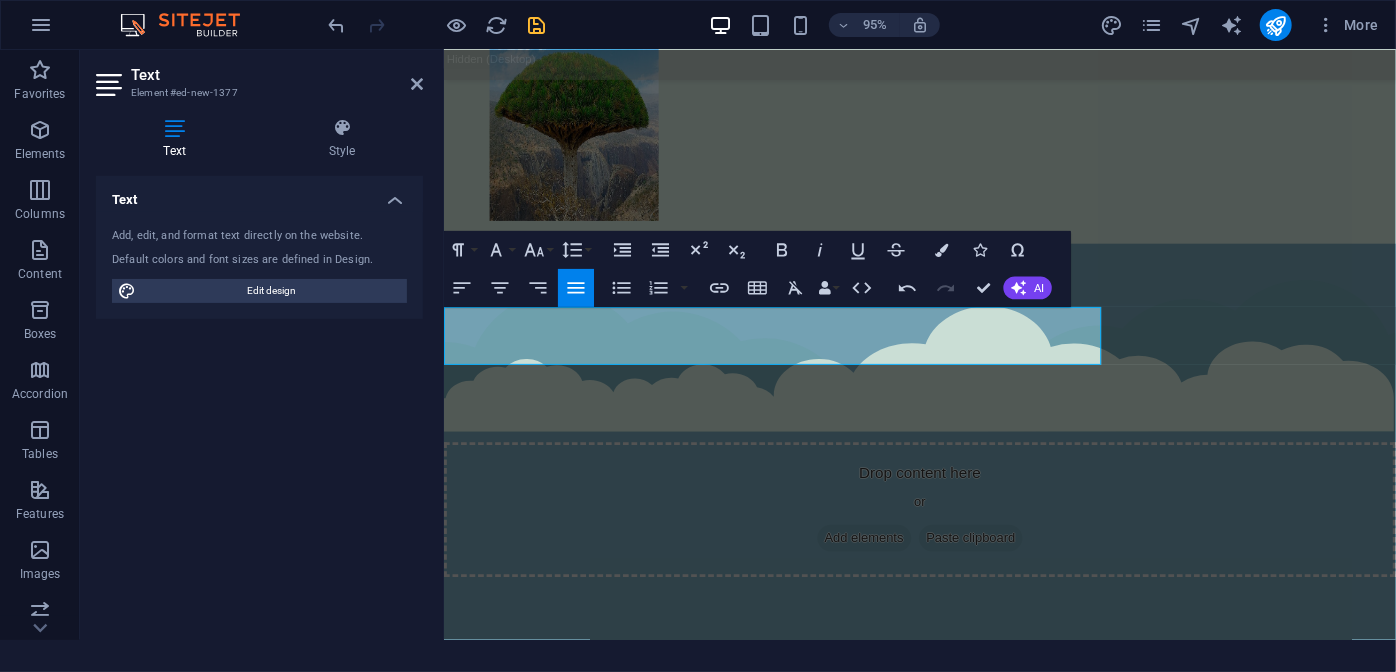 drag, startPoint x: 775, startPoint y: 204, endPoint x: 1123, endPoint y: 194, distance: 348.14365 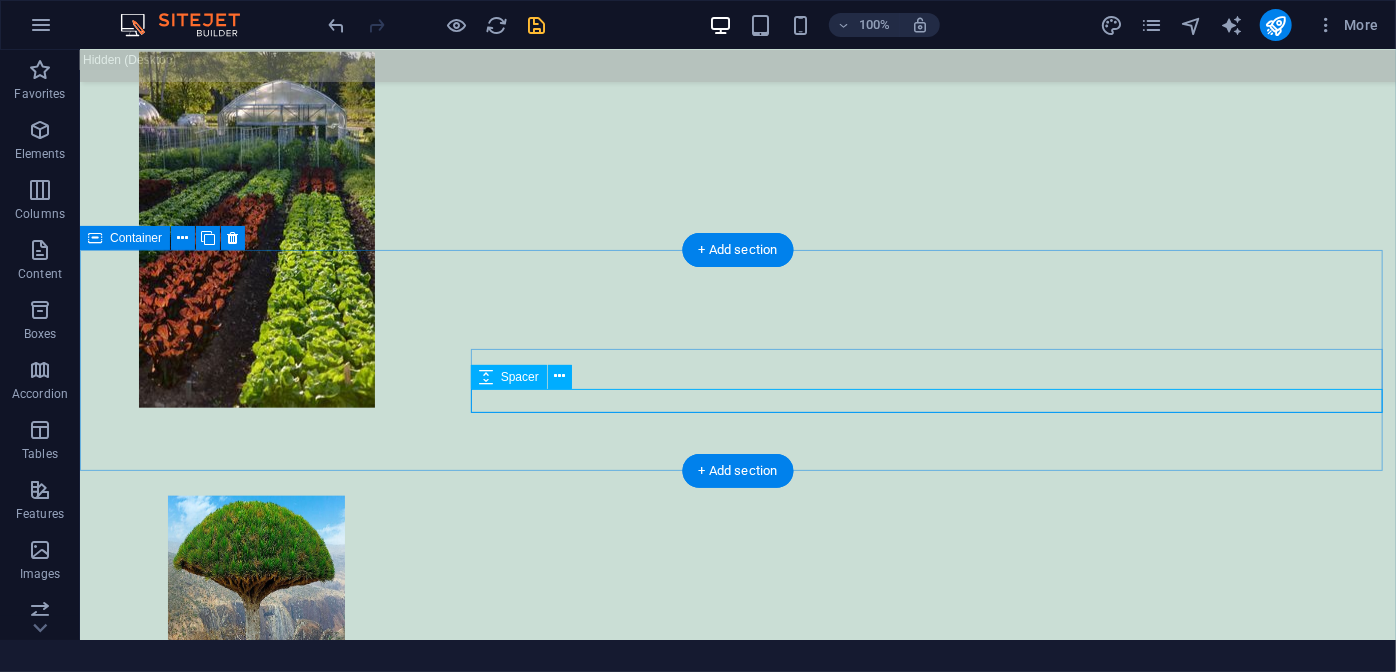 scroll, scrollTop: 5097, scrollLeft: 0, axis: vertical 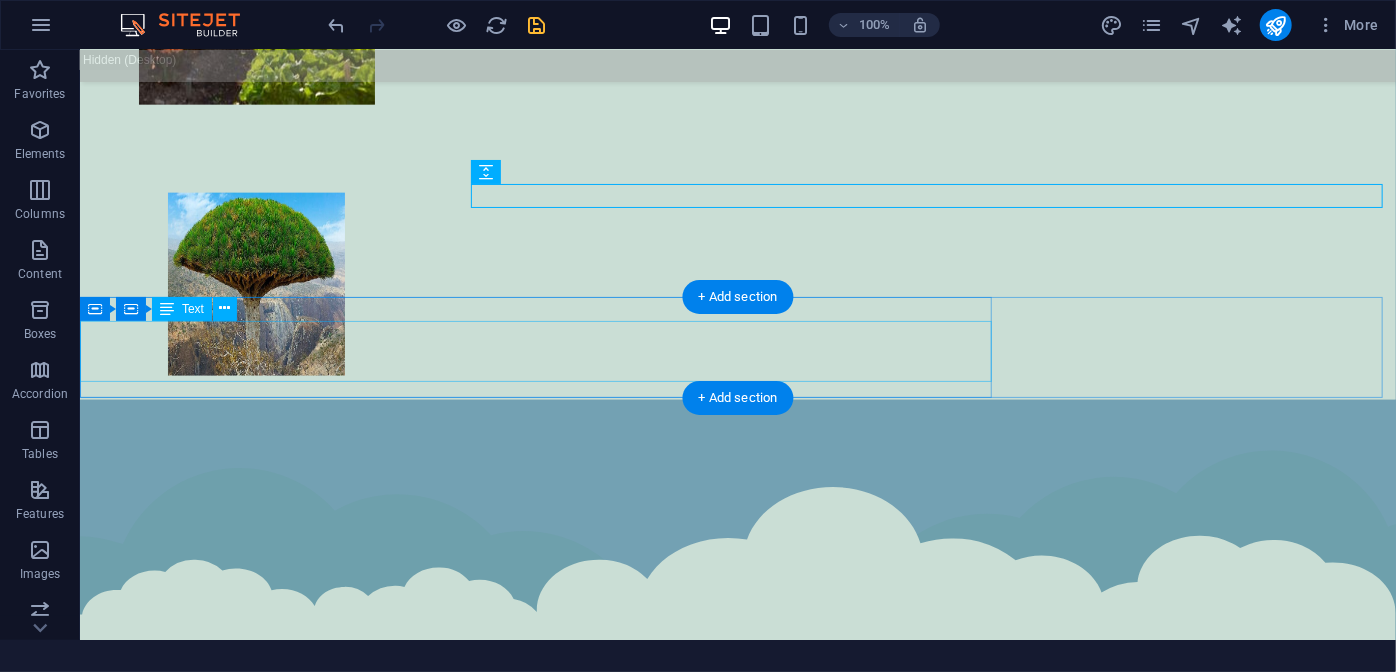 click on "AGROLEAVES is a company specialized in importing and marketing agricultural inputs such as fertilizers, seeds, advanced irrigation systems" at bounding box center [737, 5828] 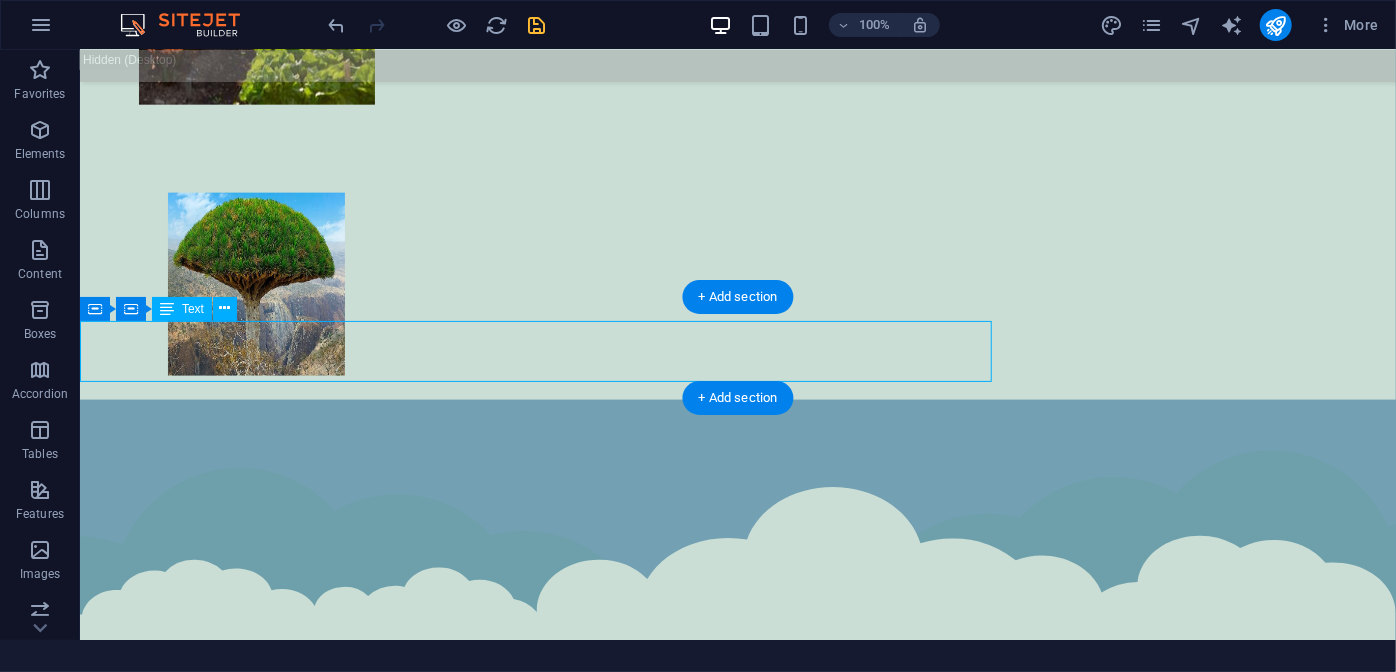 click on "AGROLEAVES is a company specialized in importing and marketing agricultural inputs such as fertilizers, seeds, advanced irrigation systems" at bounding box center (737, 5828) 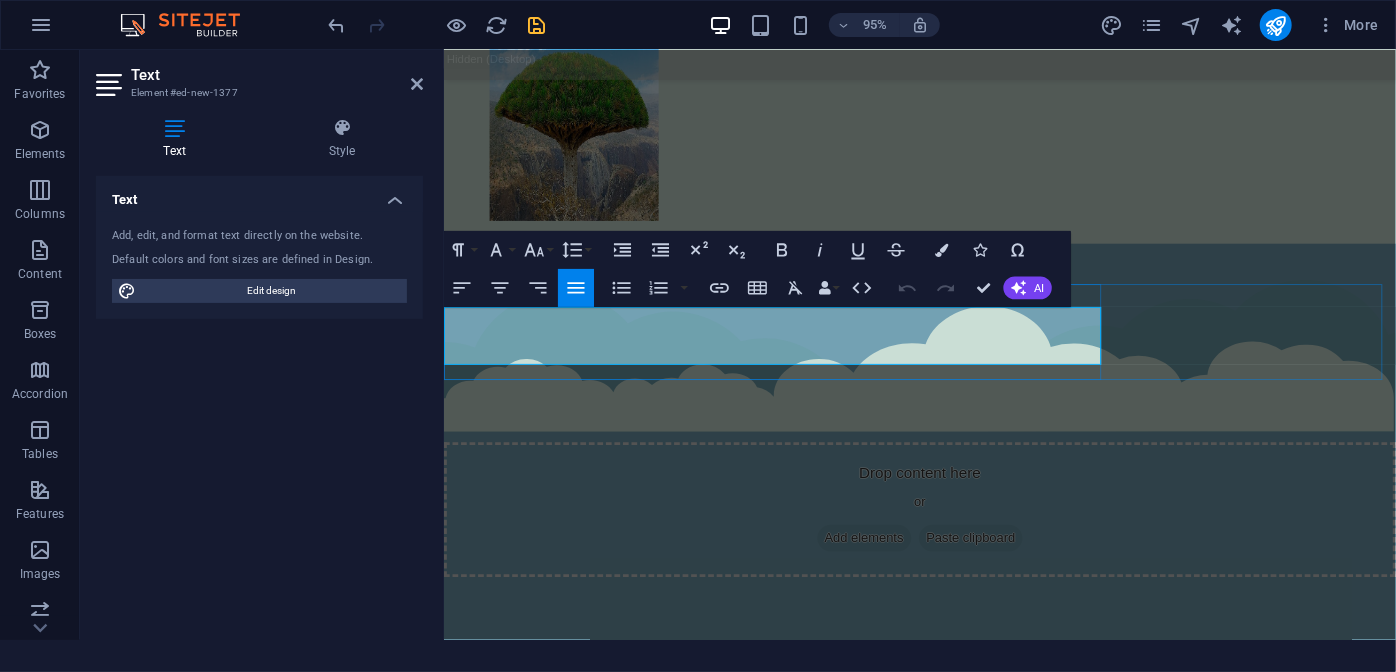 click on "AGROLEAVES is a company specialized in importing and marketing agricultural inputs such as fertilizers, seeds, advanced irrigation systems" at bounding box center (954, 5012) 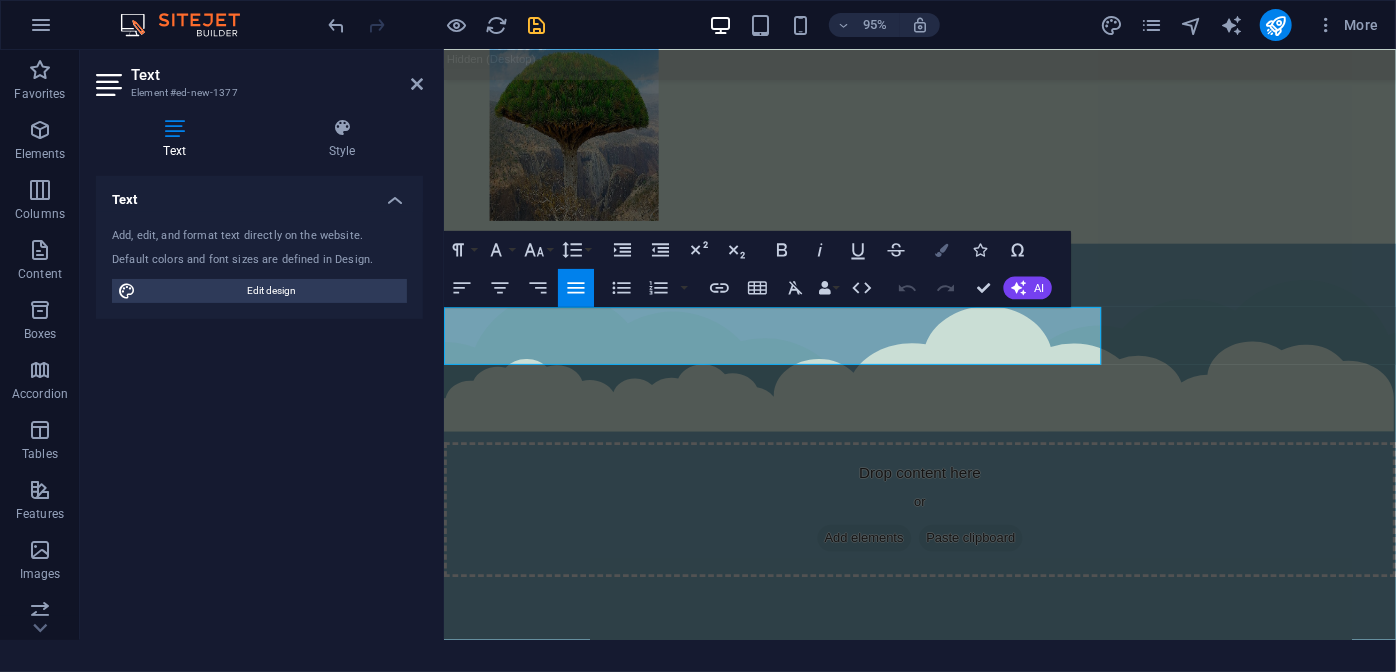 click at bounding box center [941, 249] 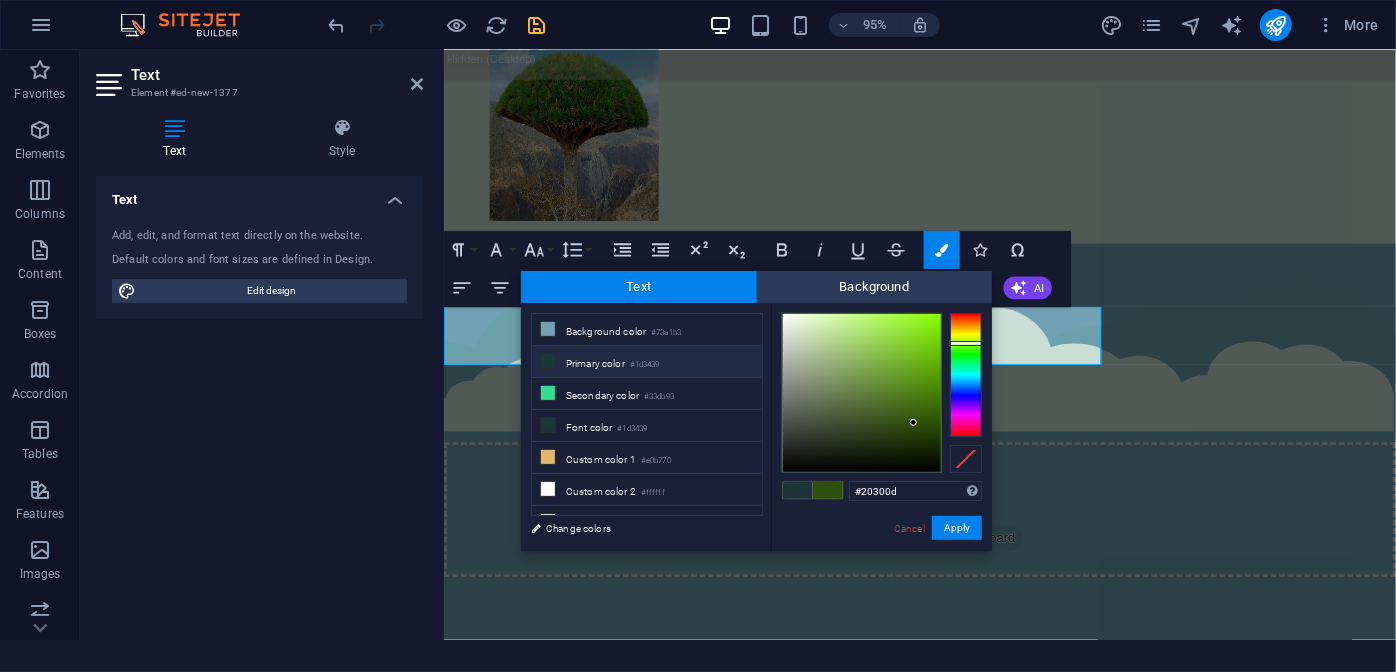click at bounding box center (862, 393) 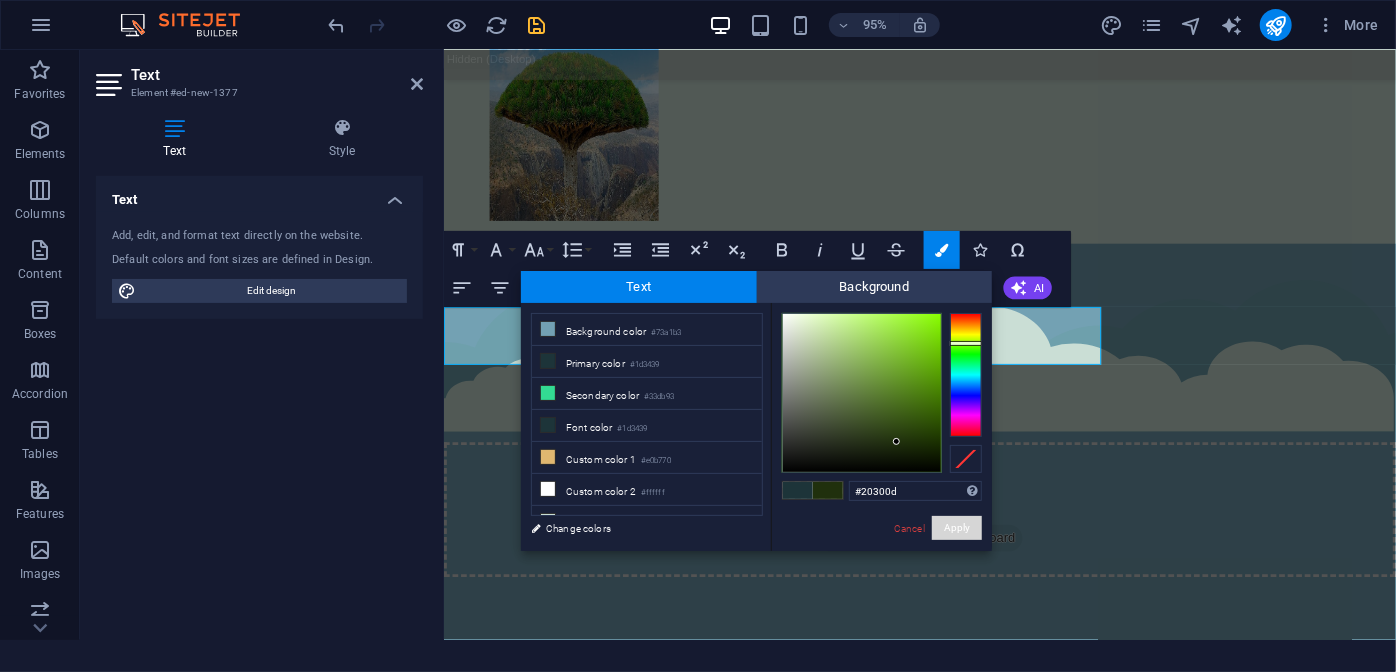 click on "#20300d Supported formats #0852ed rgb(8, 82, 237) rgba(8, 82, 237, 90%) hsv(221,97,93) hsl(221, 93%, 48%) Cancel Apply" at bounding box center (881, 572) 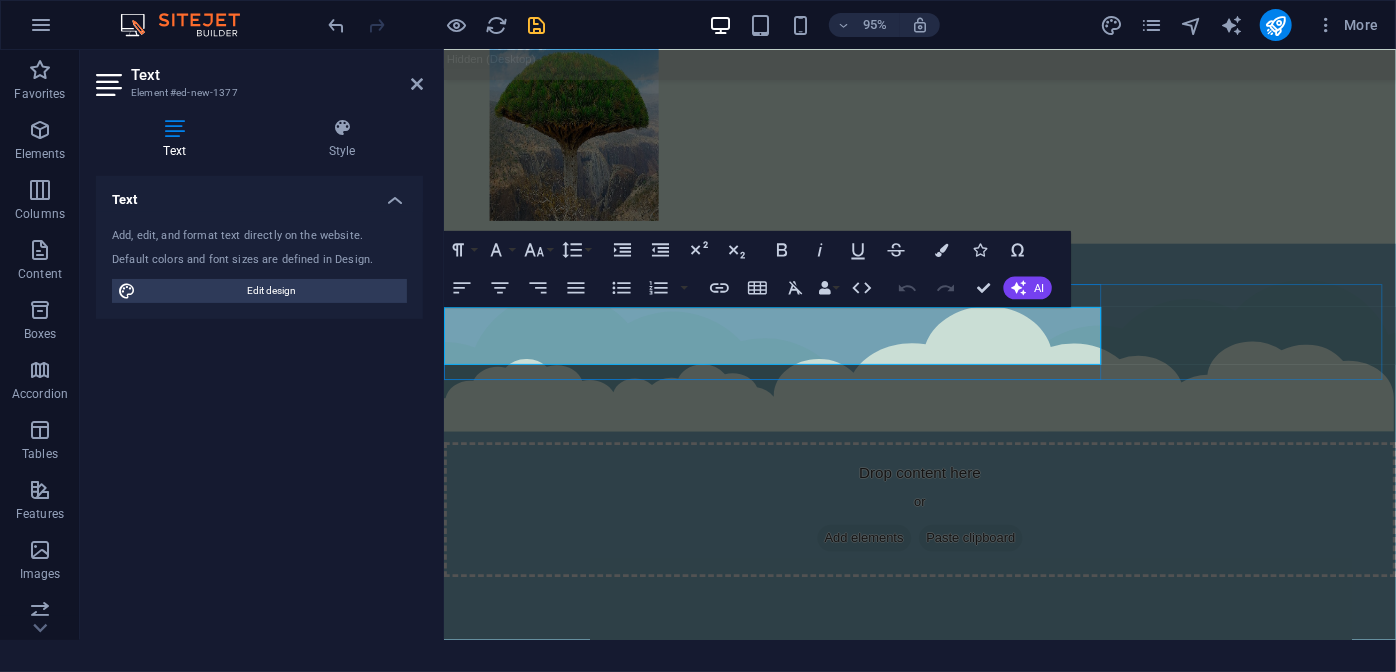 drag, startPoint x: 617, startPoint y: 362, endPoint x: 624, endPoint y: 384, distance: 23.086792 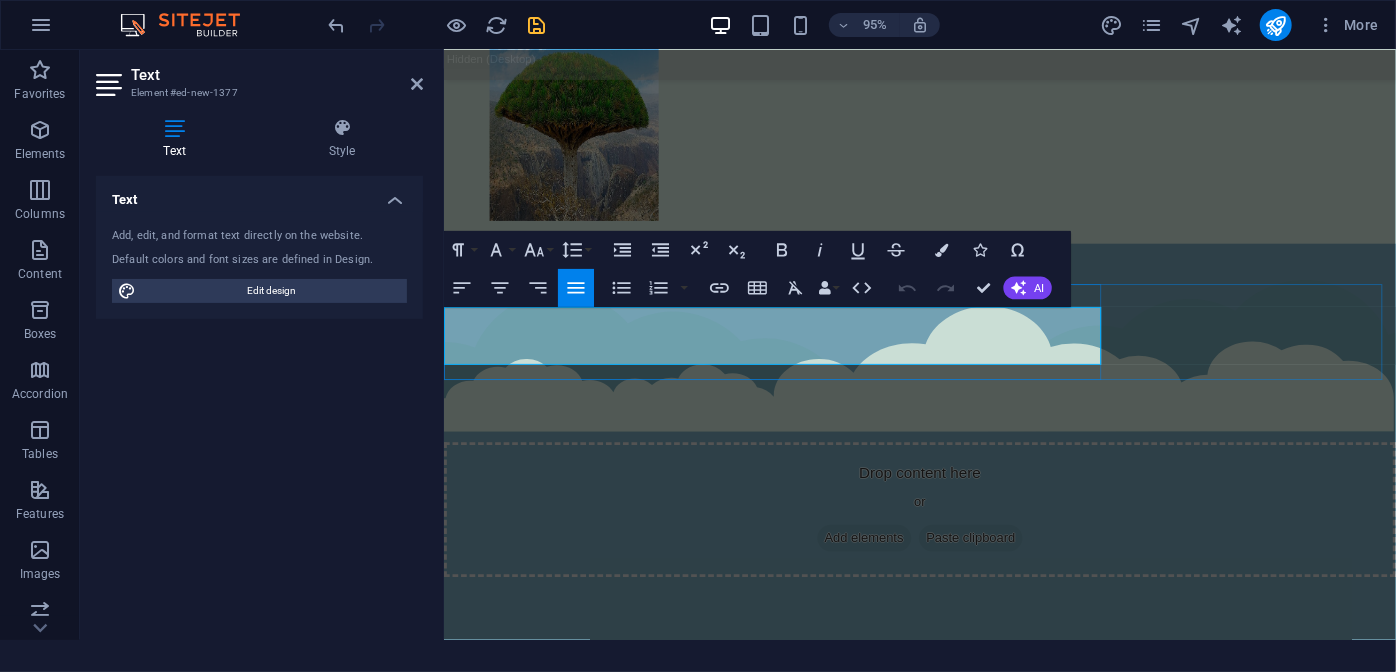 click on "AGROLEAVES  is a company specialized in importing and marketing agricultural inputs such as fertilizers, seeds, advanced irrigation systems" at bounding box center (954, 5012) 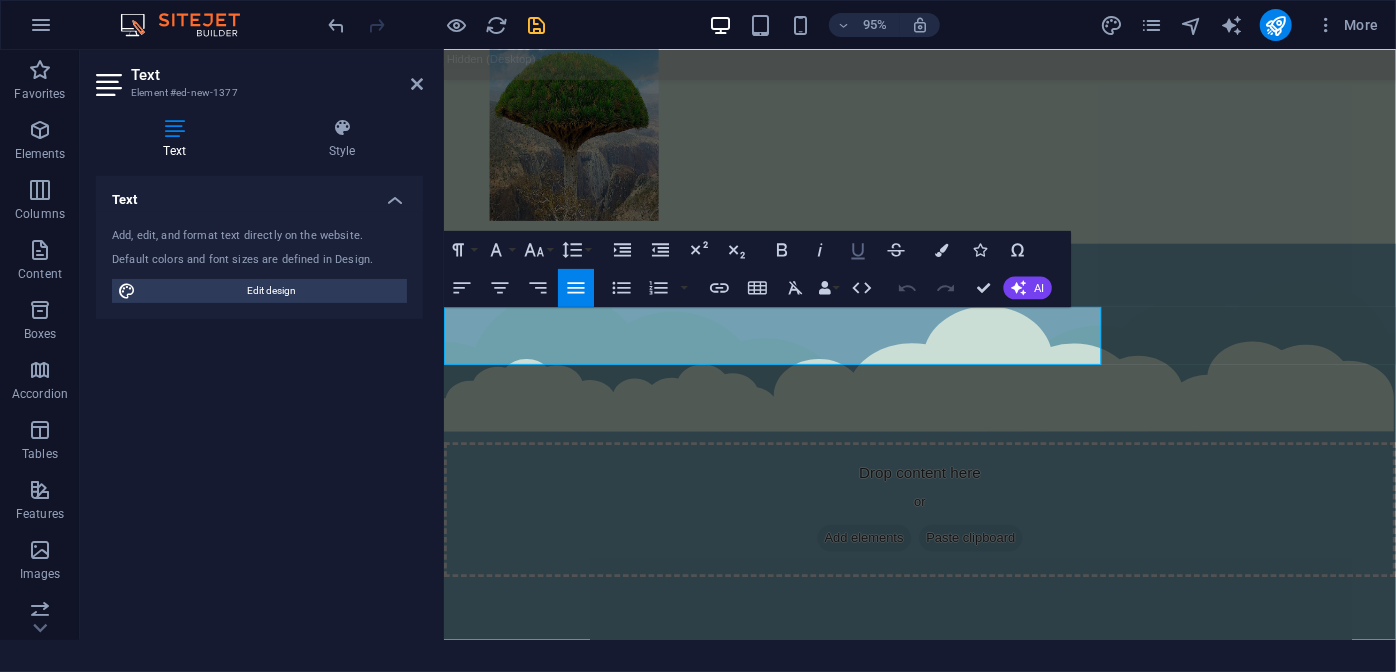 drag, startPoint x: 86, startPoint y: 284, endPoint x: 856, endPoint y: 248, distance: 770.8411 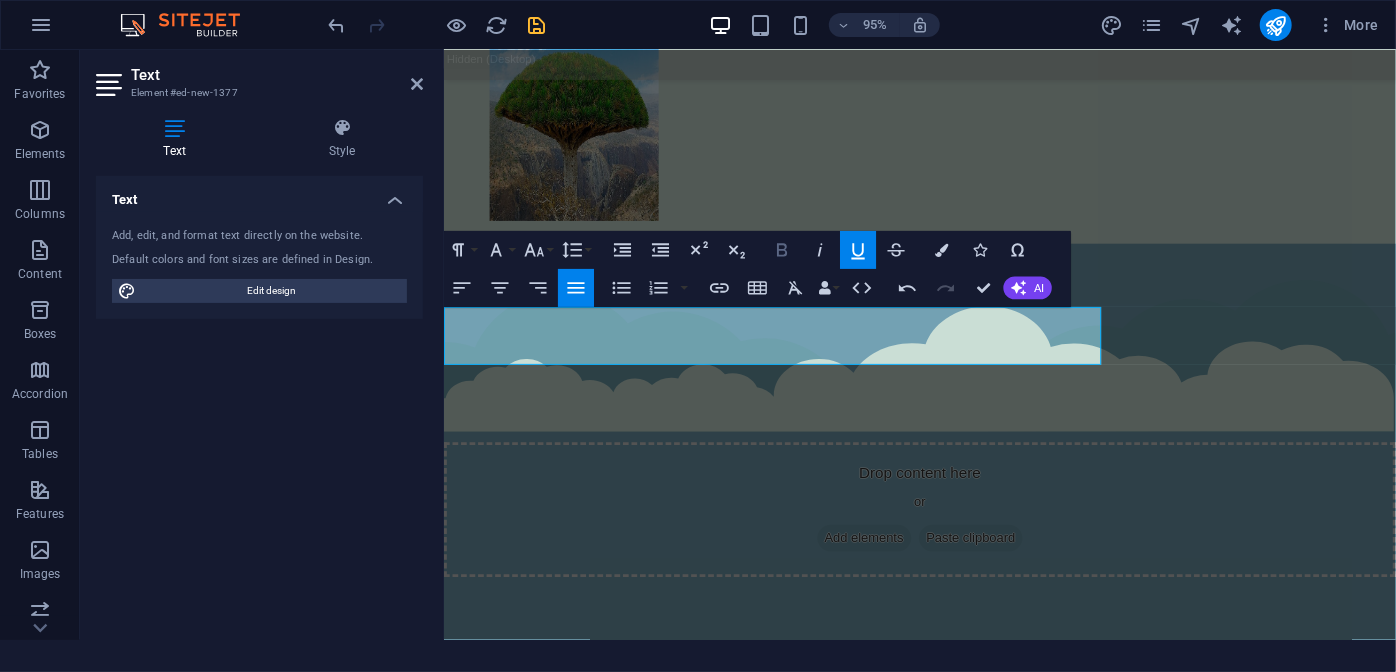 click 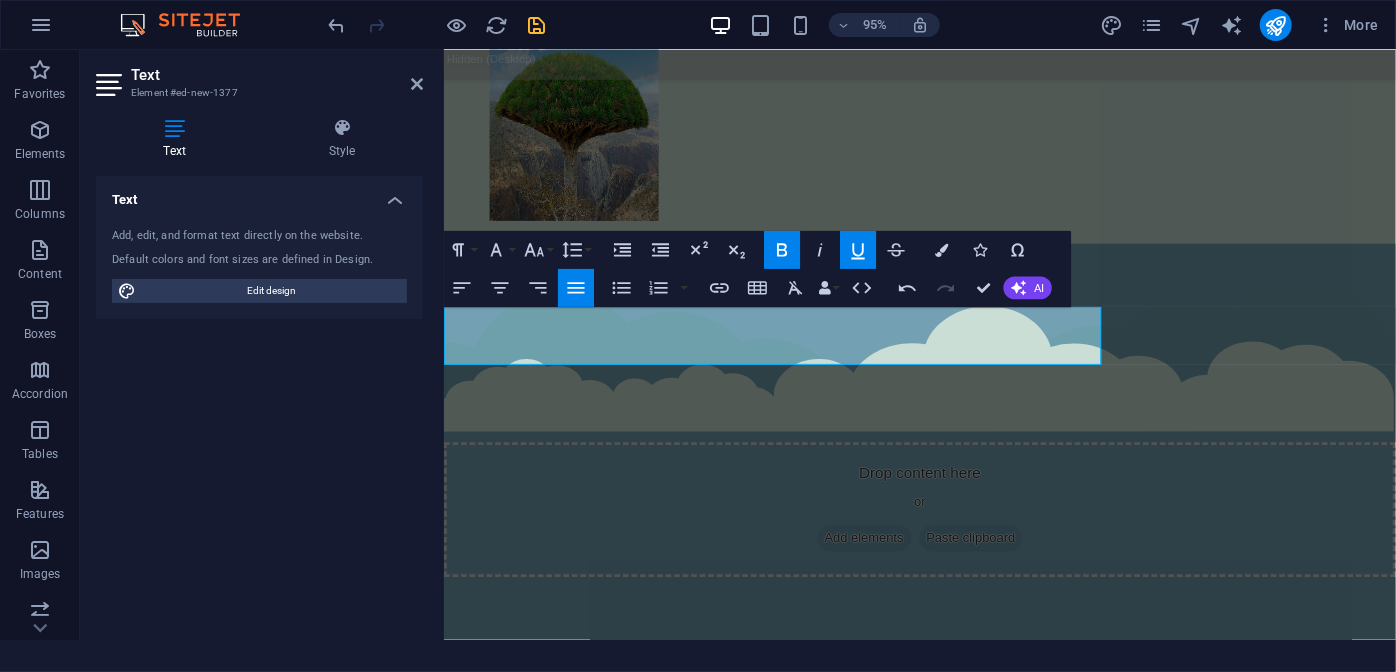 click 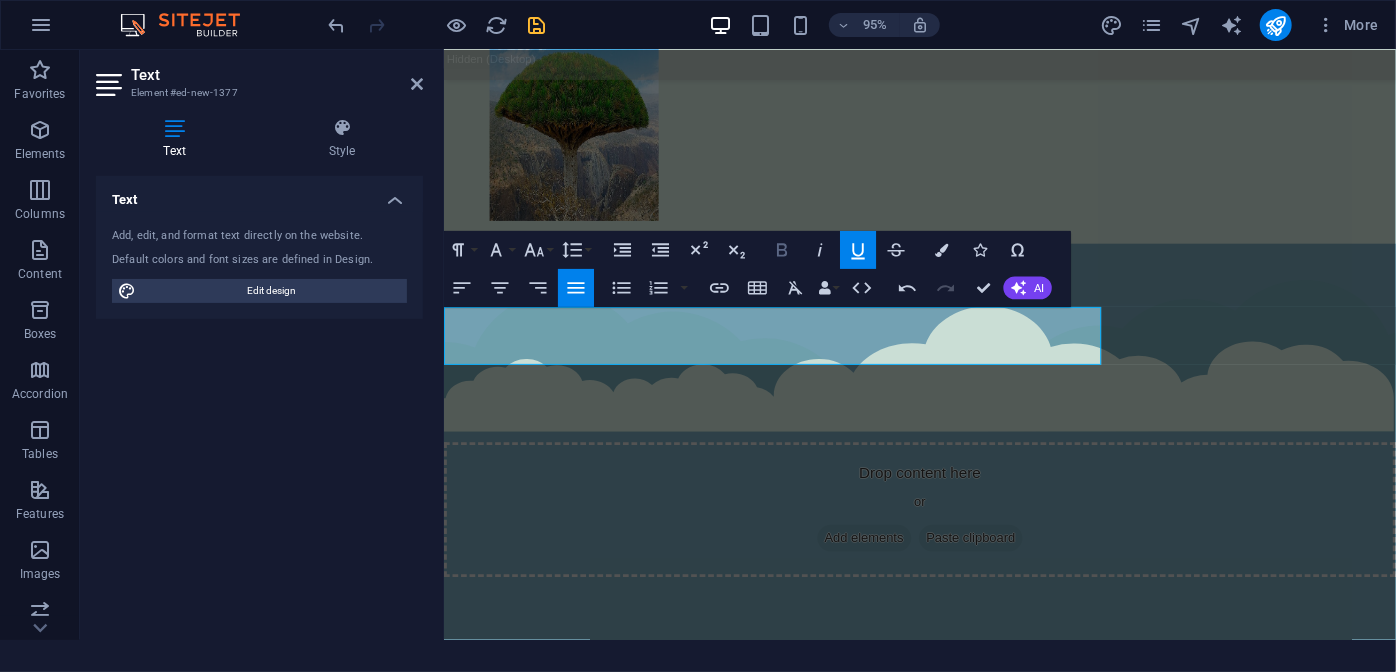 click 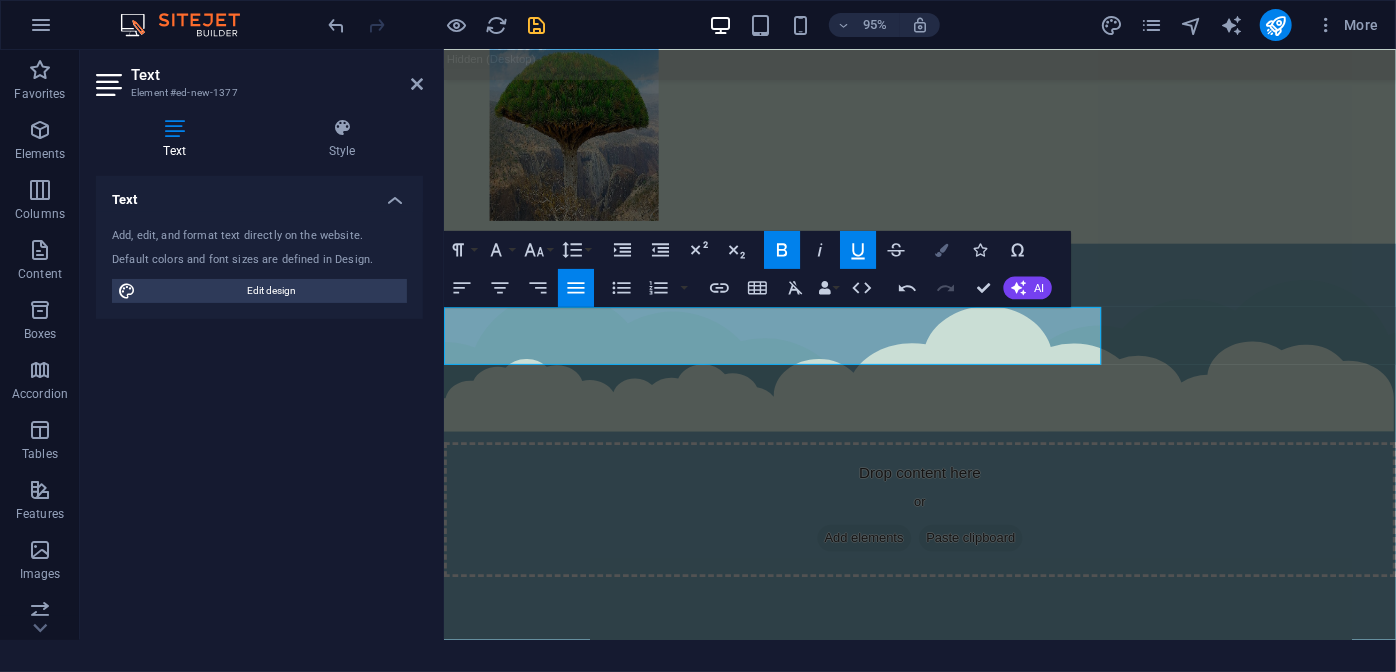 click at bounding box center (941, 249) 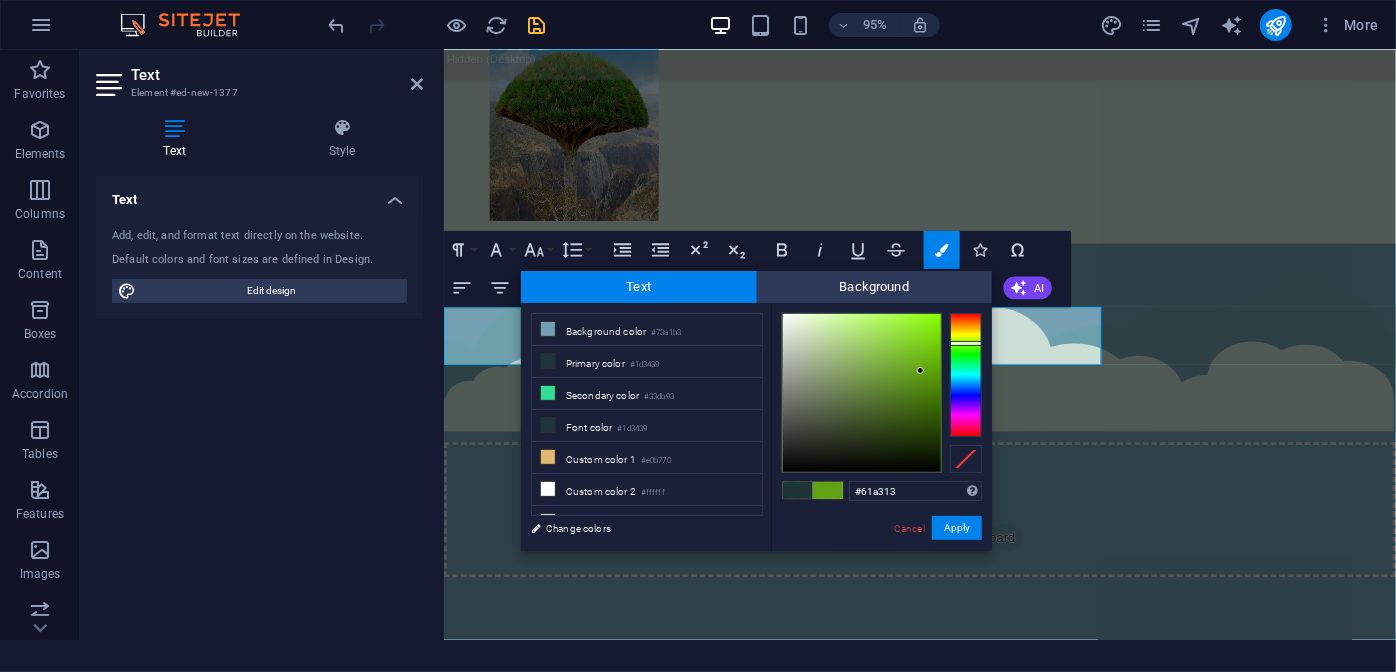 click at bounding box center [862, 393] 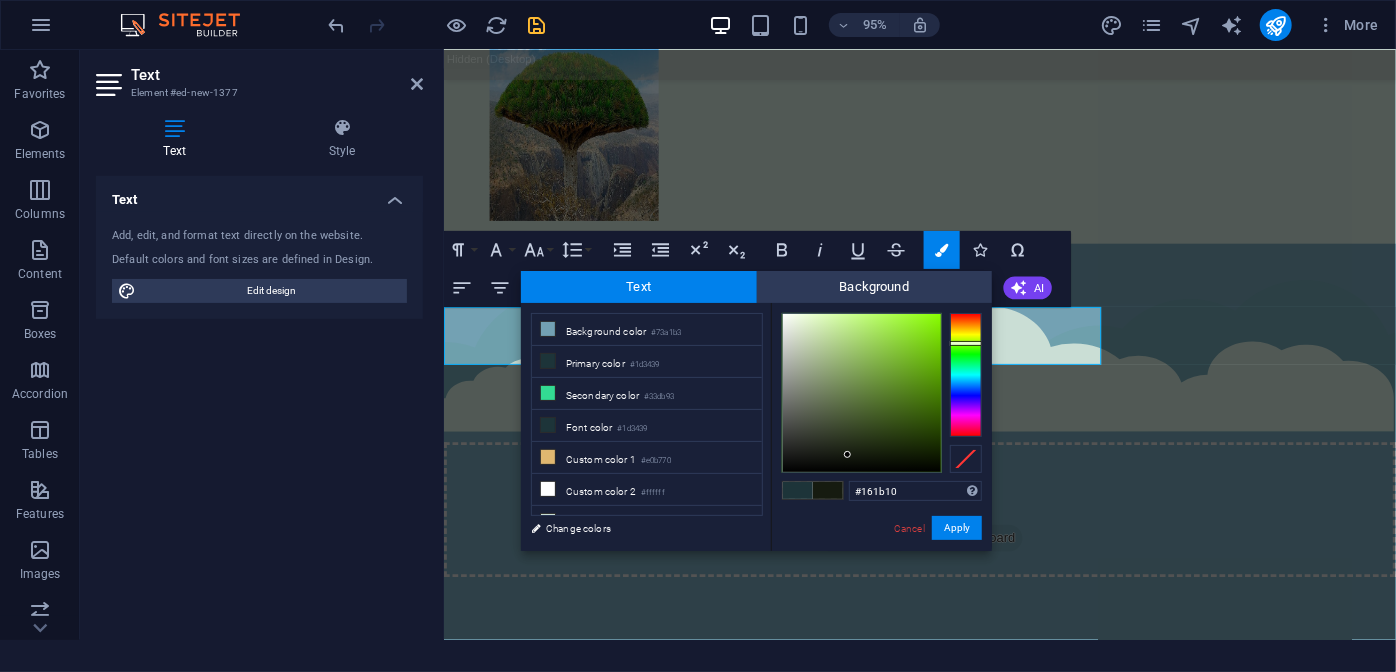 type on "#171c10" 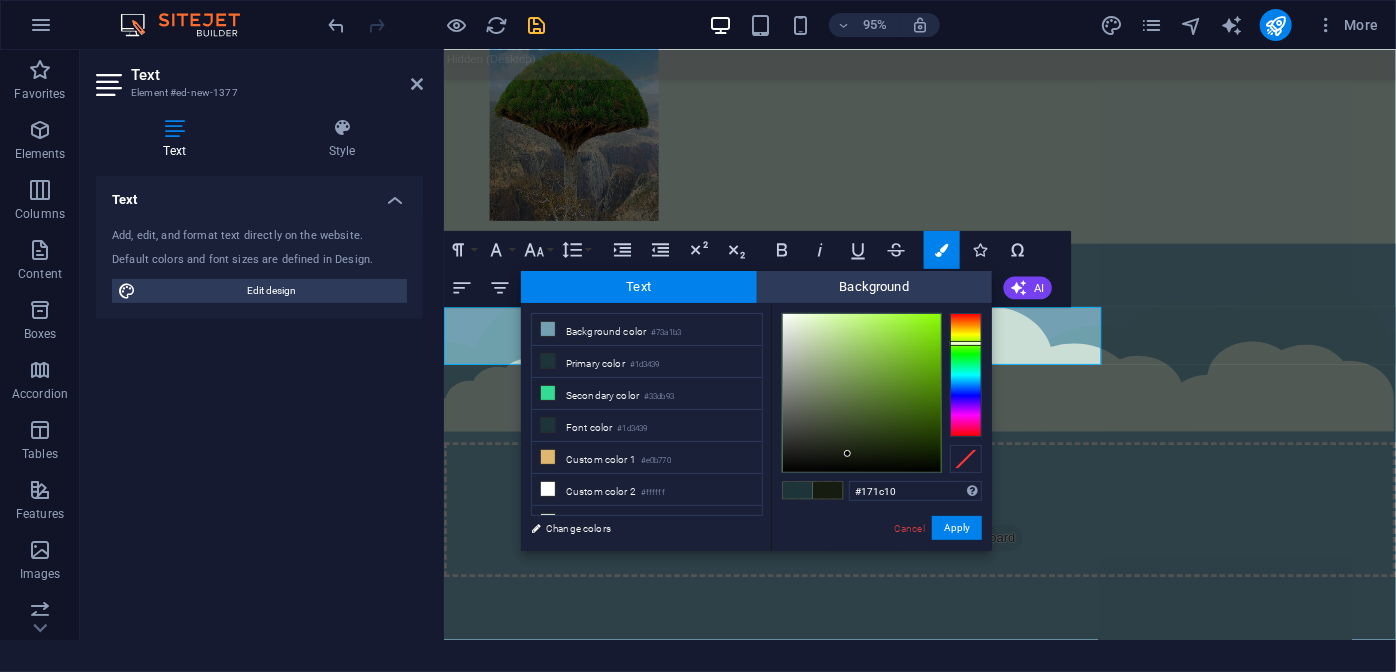 drag, startPoint x: 922, startPoint y: 370, endPoint x: 848, endPoint y: 454, distance: 111.94642 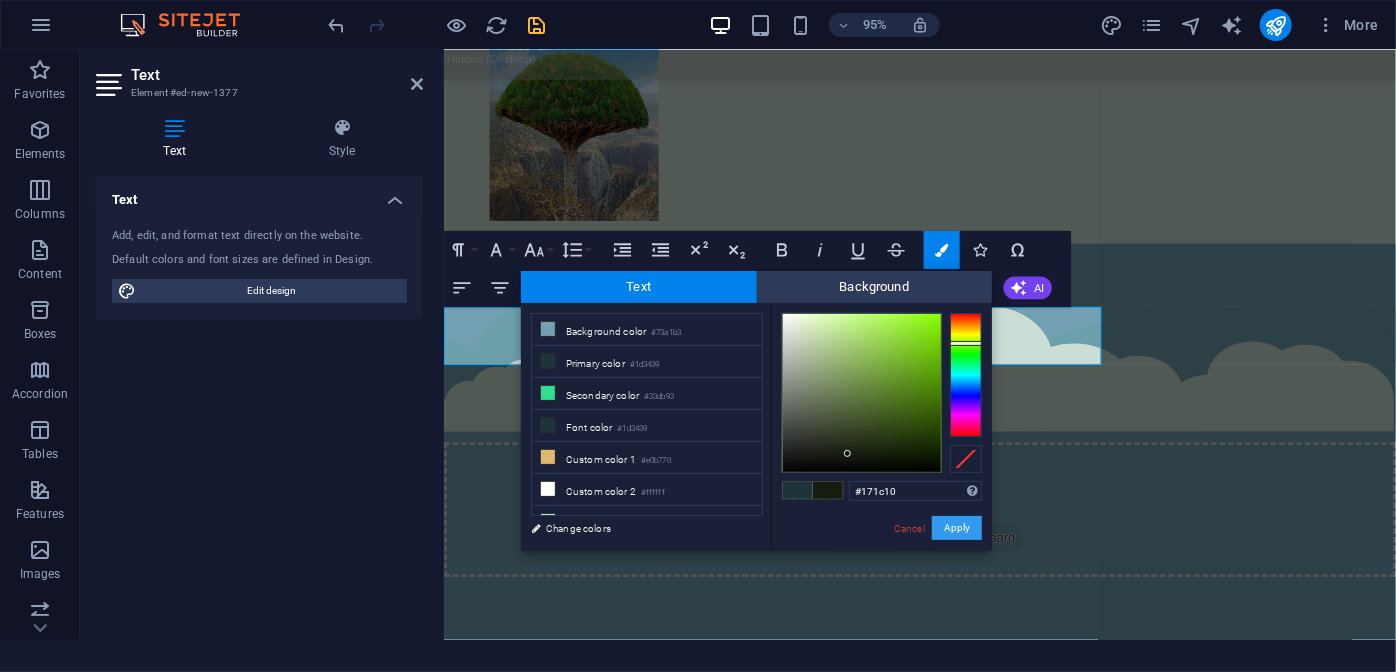 click on "Apply" at bounding box center [957, 528] 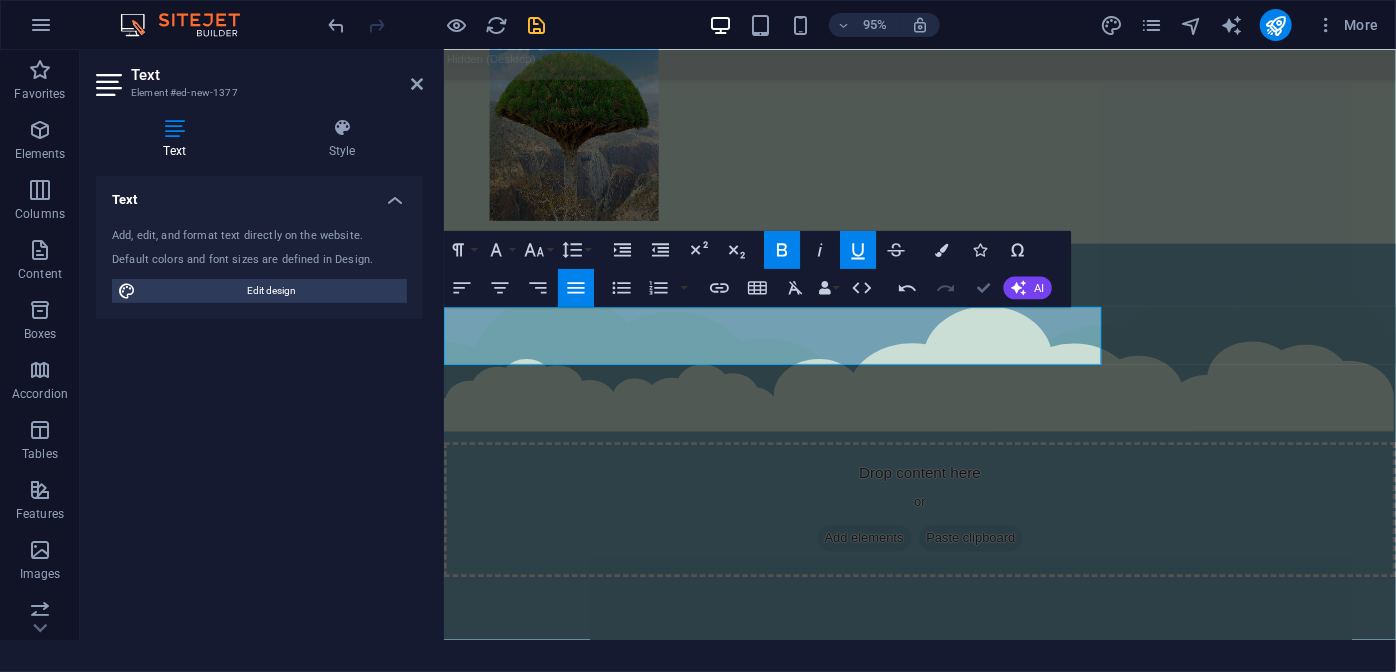 drag, startPoint x: 981, startPoint y: 294, endPoint x: 906, endPoint y: 244, distance: 90.13878 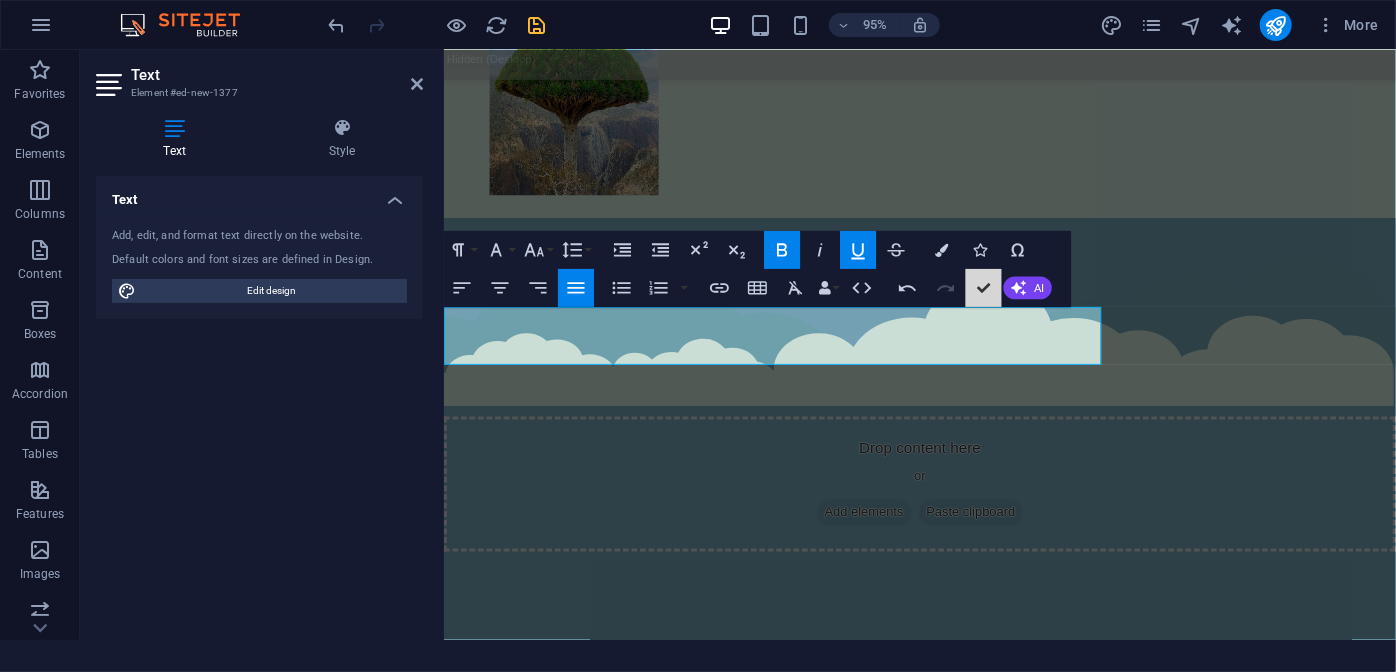 scroll, scrollTop: 5097, scrollLeft: 0, axis: vertical 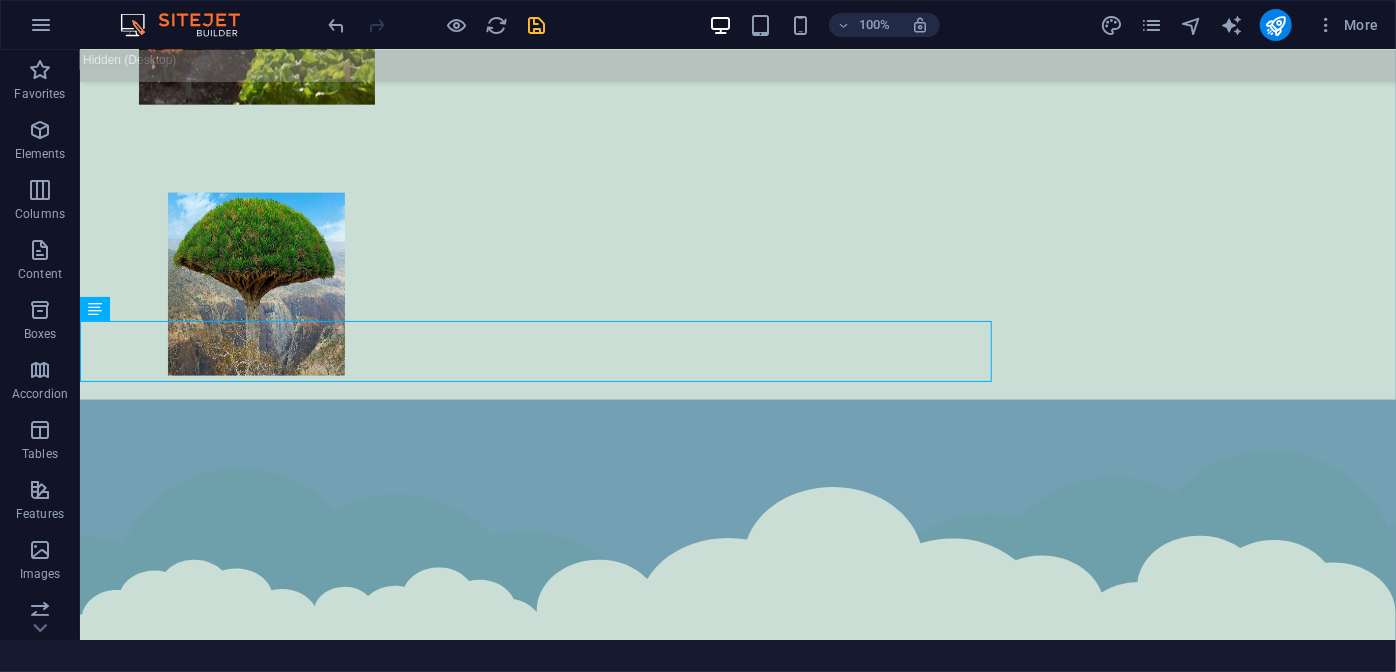 click on "About Partners CONTACT
[COMPANY] for Engineering &Trade Let’s talk Unreadable? Load new Submit ABOUT US [COMPANY] [COMPANY] for Engineering &Trade is a company specializing in  engineering and logistics services, supplying, and marketing all  agricultural inputs, machinery, and equipment. Since its founding in  1995, the company has been committed to improving its performance and  providing the best services to its clients in these fields. Drop content here or  Add elements  Paste clipboard We stive to providing the best services to our clients Drop content here or  Add elements  Paste clipboard OUR MISSION Our mission is to help Earth to breath again [COMPANY] for Engineering &Trade is a company specializing in  engineering and logistics services, supplying, and marketing all  agricultural inputs, machinery, and equipment. Since its founding in  1995, the company has been committed to improving its performance and  providing the best services to its clients in these fields. Our partners   URALCHEM U M C" at bounding box center (737, 1493) 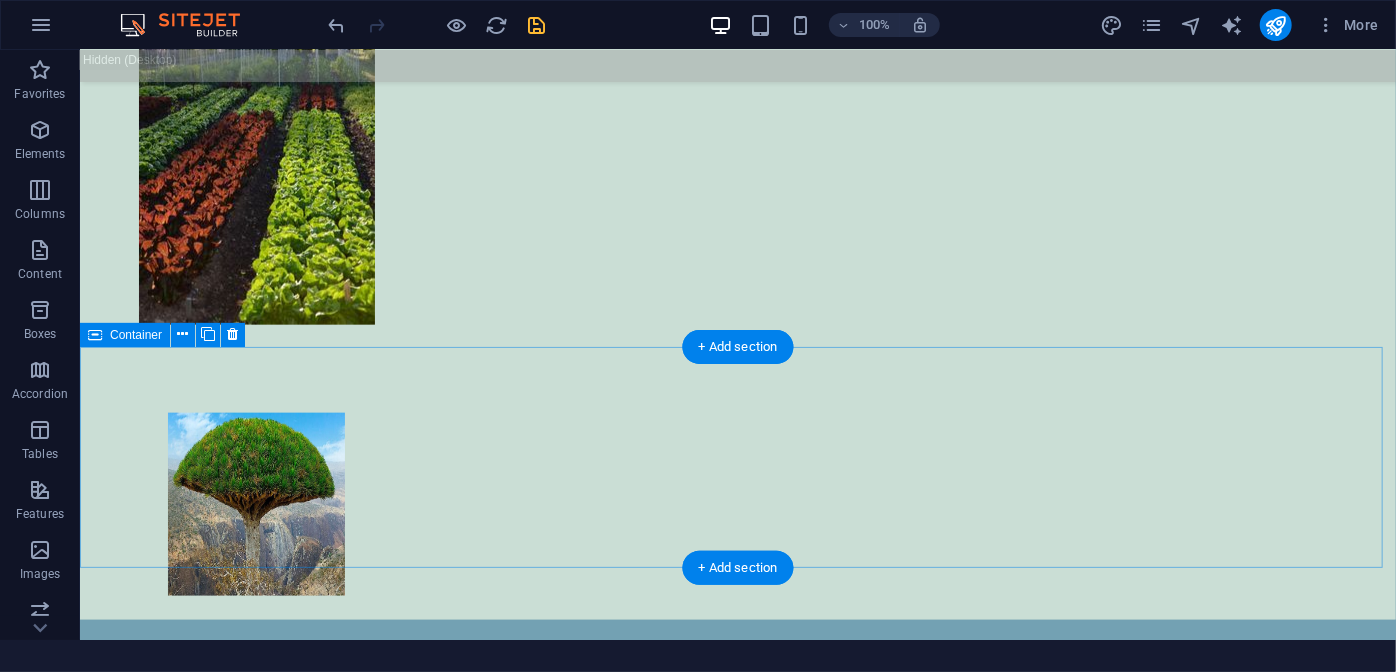 scroll, scrollTop: 4946, scrollLeft: 0, axis: vertical 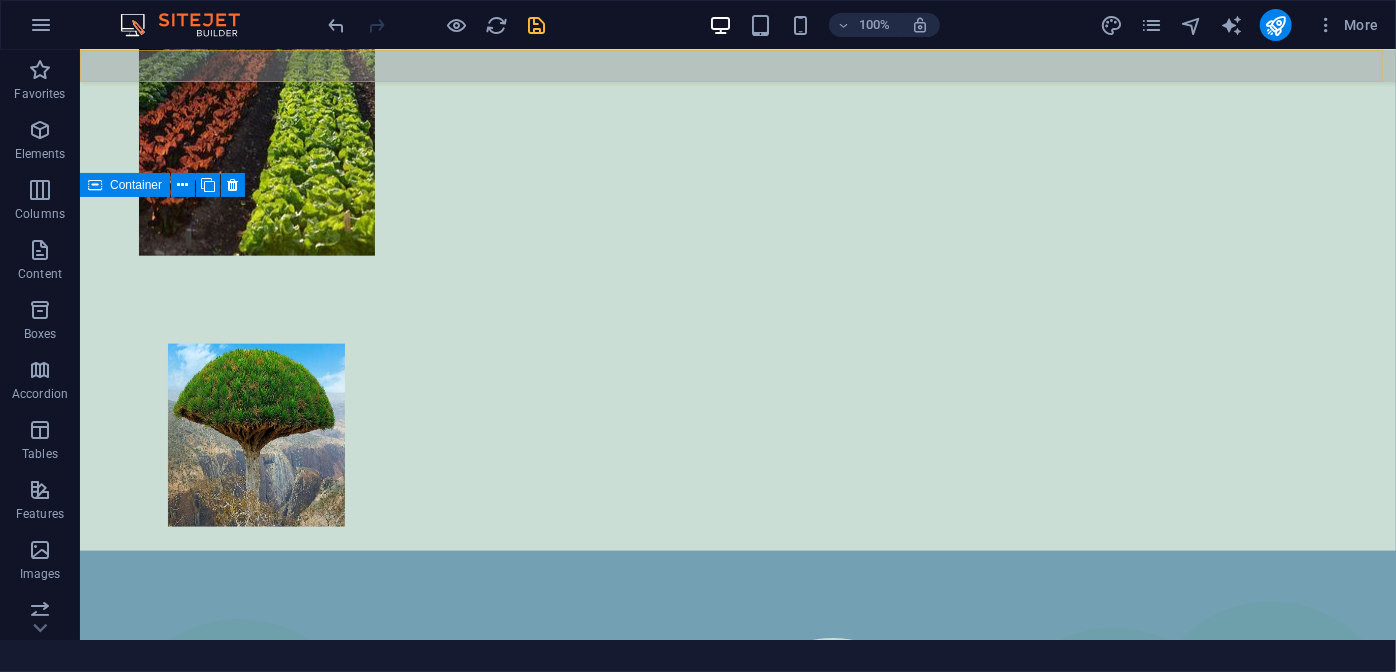 click at bounding box center (737, 65) 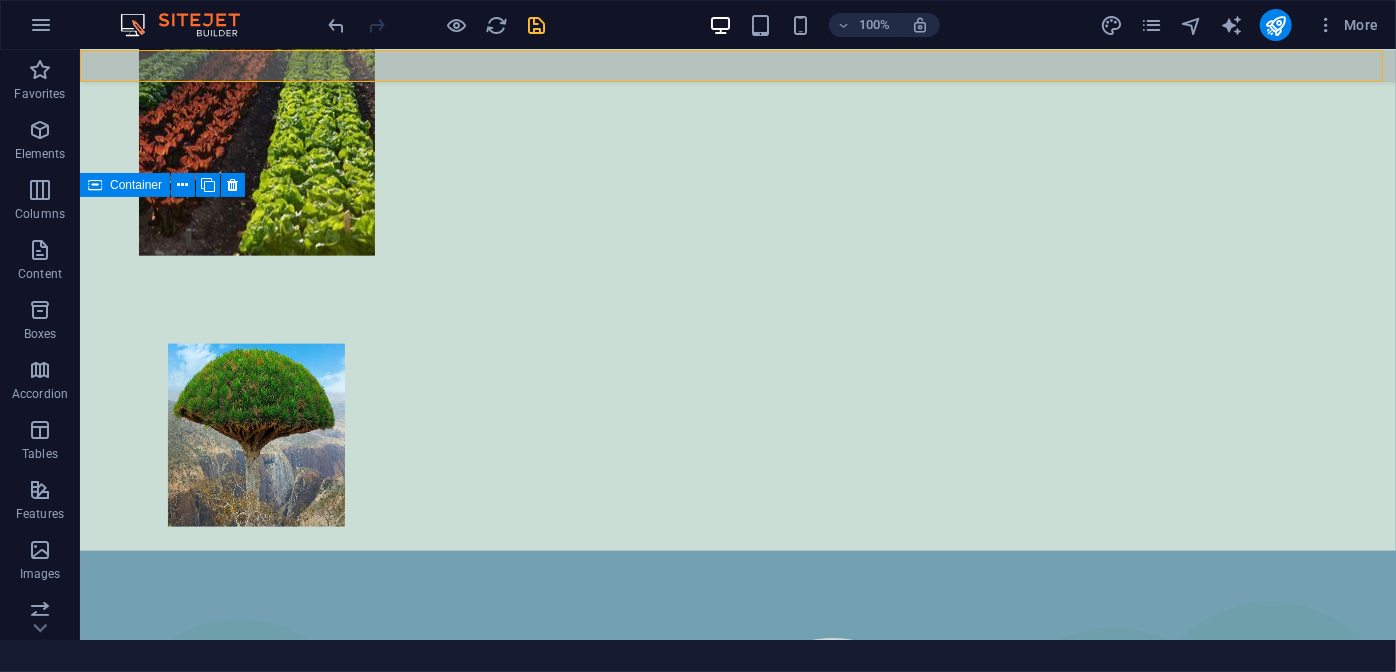 click at bounding box center (737, 65) 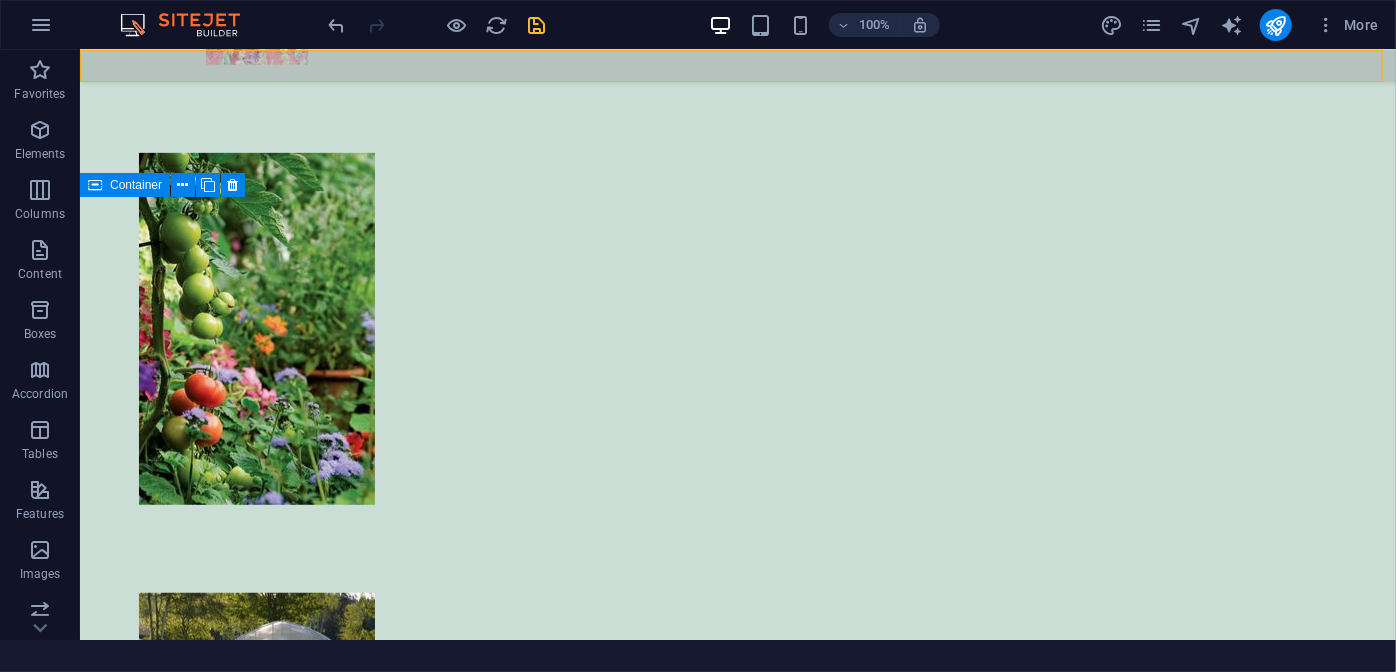 select on "header" 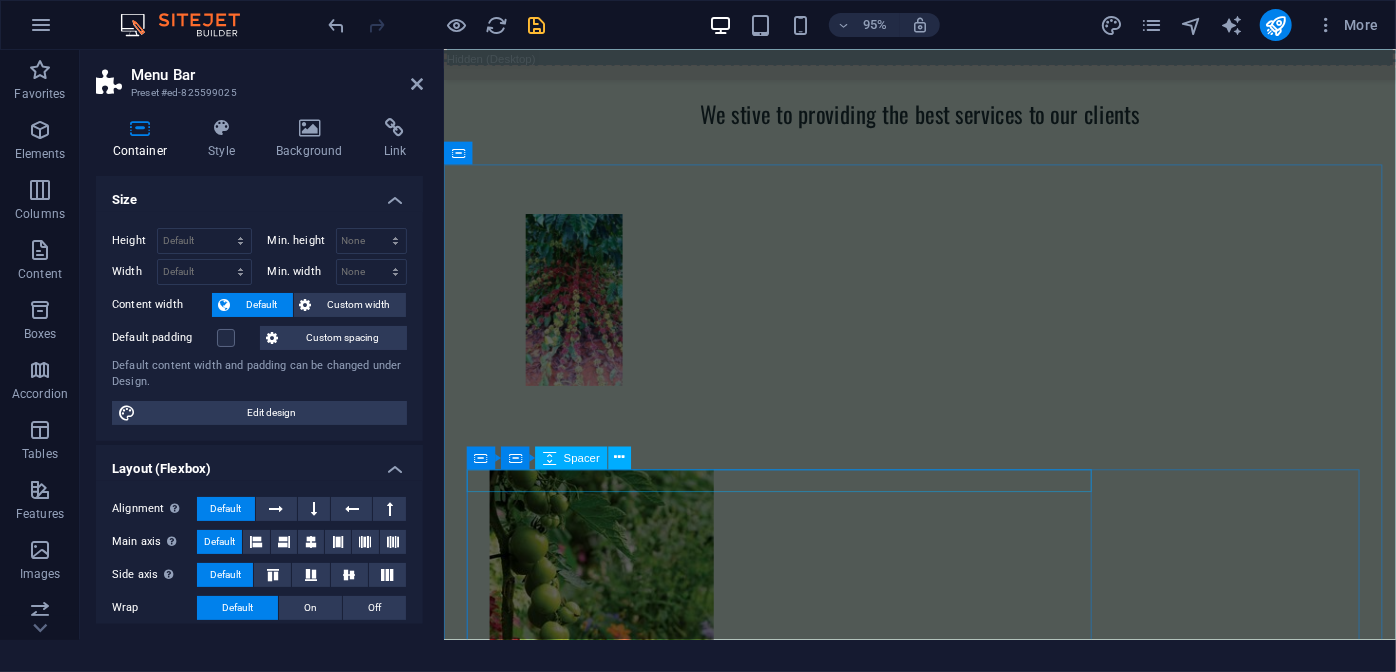 scroll, scrollTop: 4440, scrollLeft: 0, axis: vertical 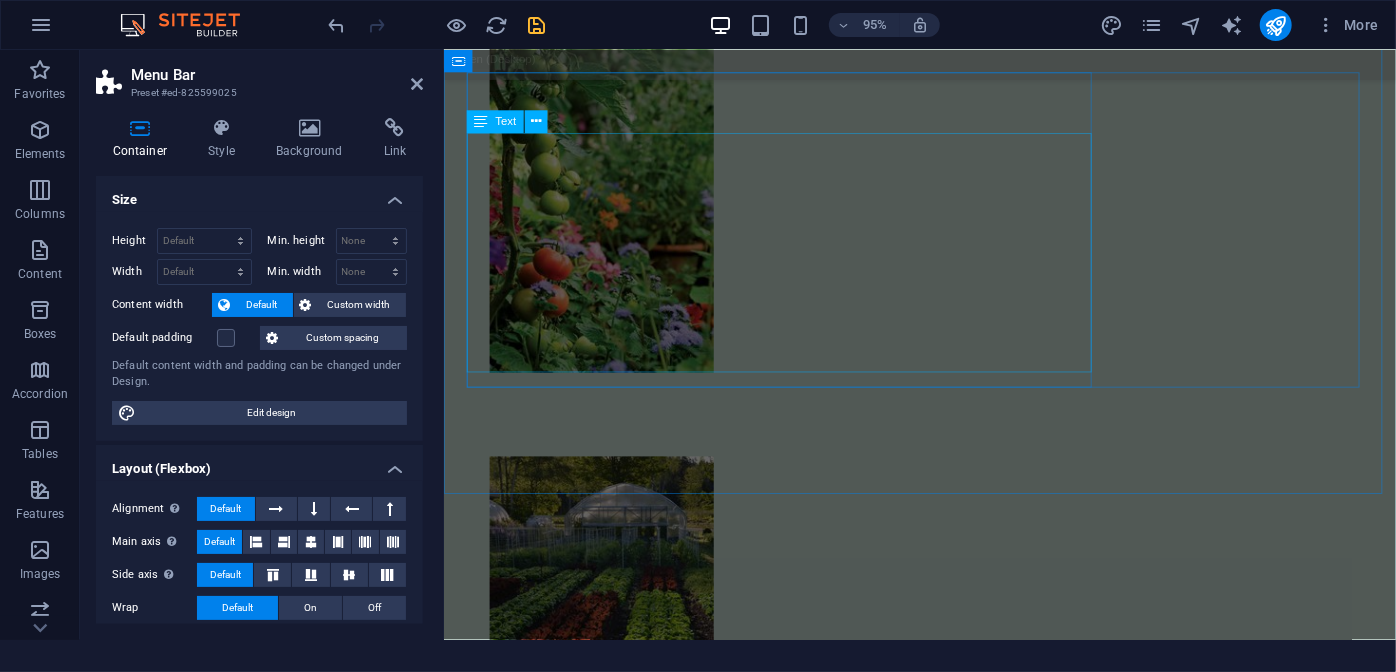 click on "URALCHEM  One of the world’s largest producers of fertilizer production and innovative agricultural solutions.  At the forefront of the drive to produce reliable harvests with the capacity to feed people today  and for generations to come. А world without hunger is more than just а  dream. It is our mission." at bounding box center [944, 3768] 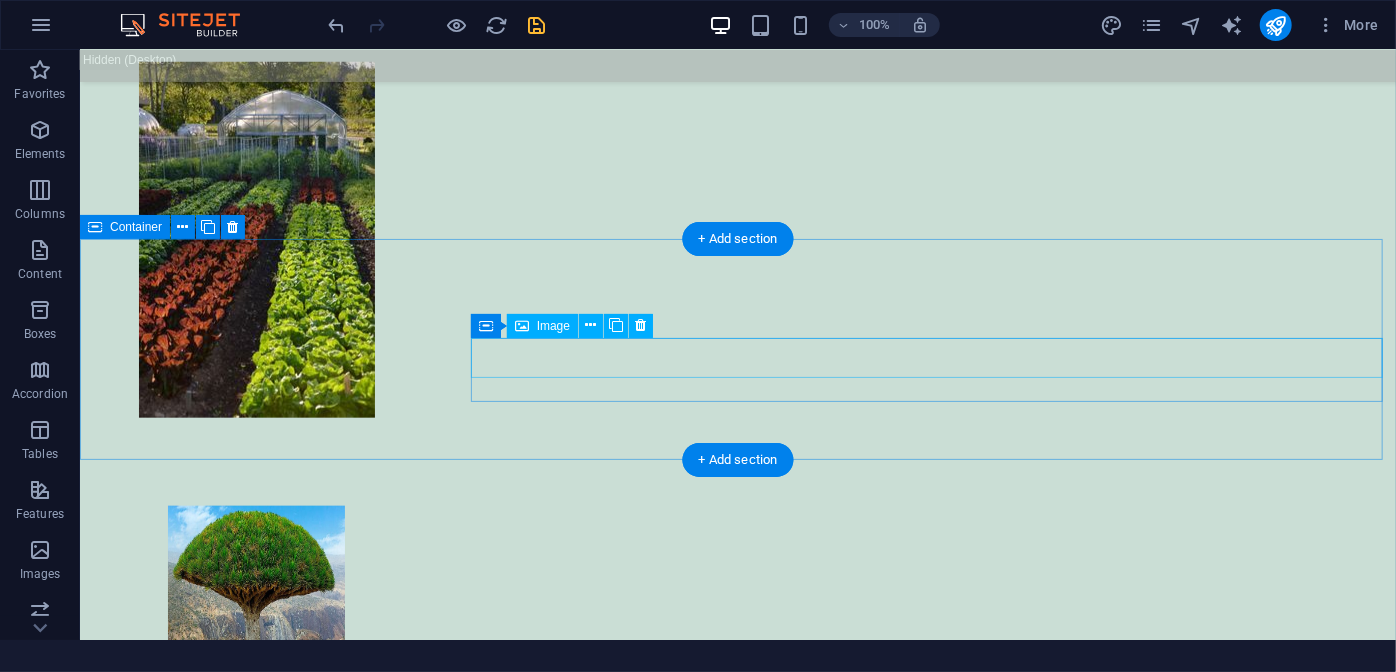 scroll, scrollTop: 5088, scrollLeft: 0, axis: vertical 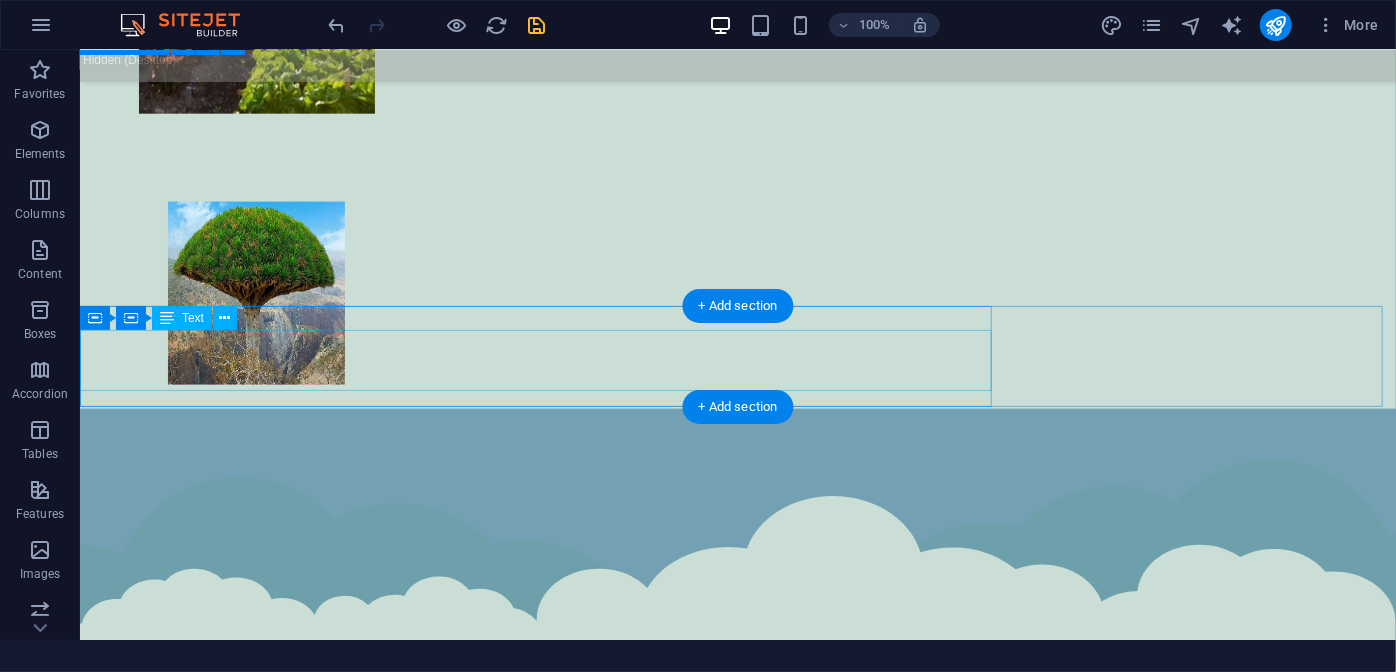click on "AGROLEAVES  is a company specialized in importing and marketing agricultural inputs such as fertilizers, seeds, advanced irrigation systems" at bounding box center [737, 5837] 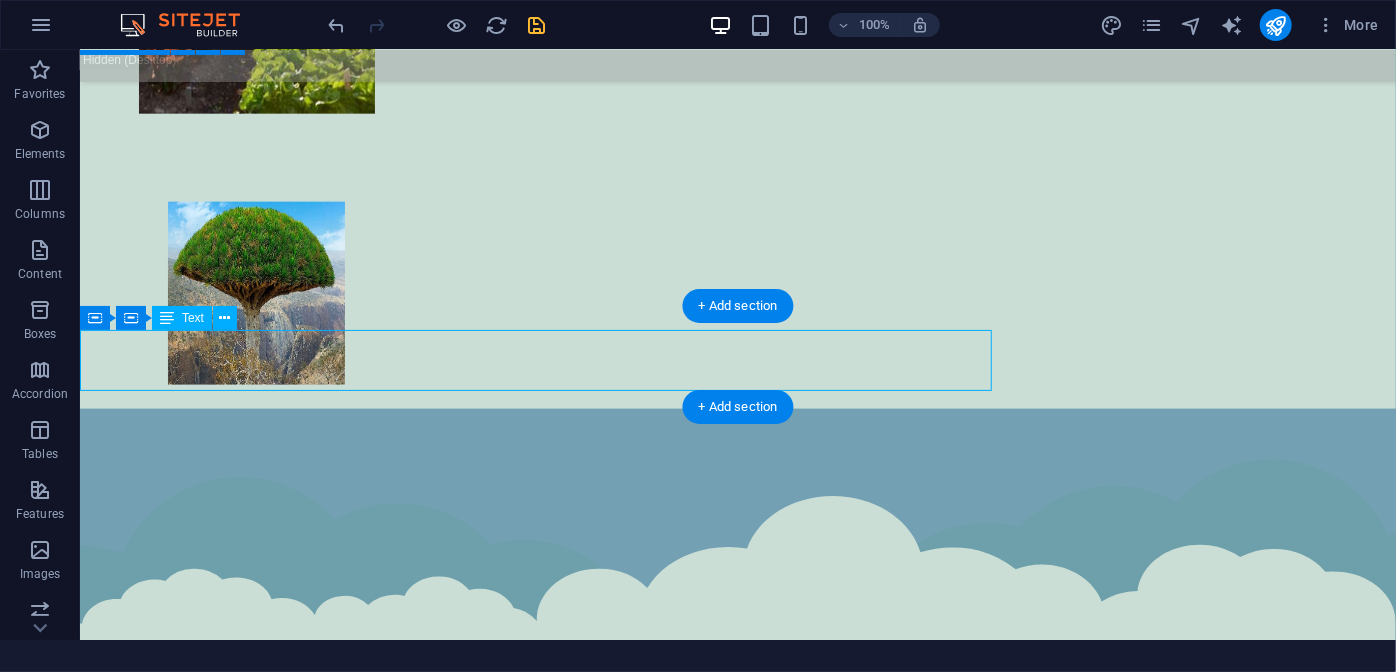 click on "AGROLEAVES  is a company specialized in importing and marketing agricultural inputs such as fertilizers, seeds, advanced irrigation systems" at bounding box center [737, 5837] 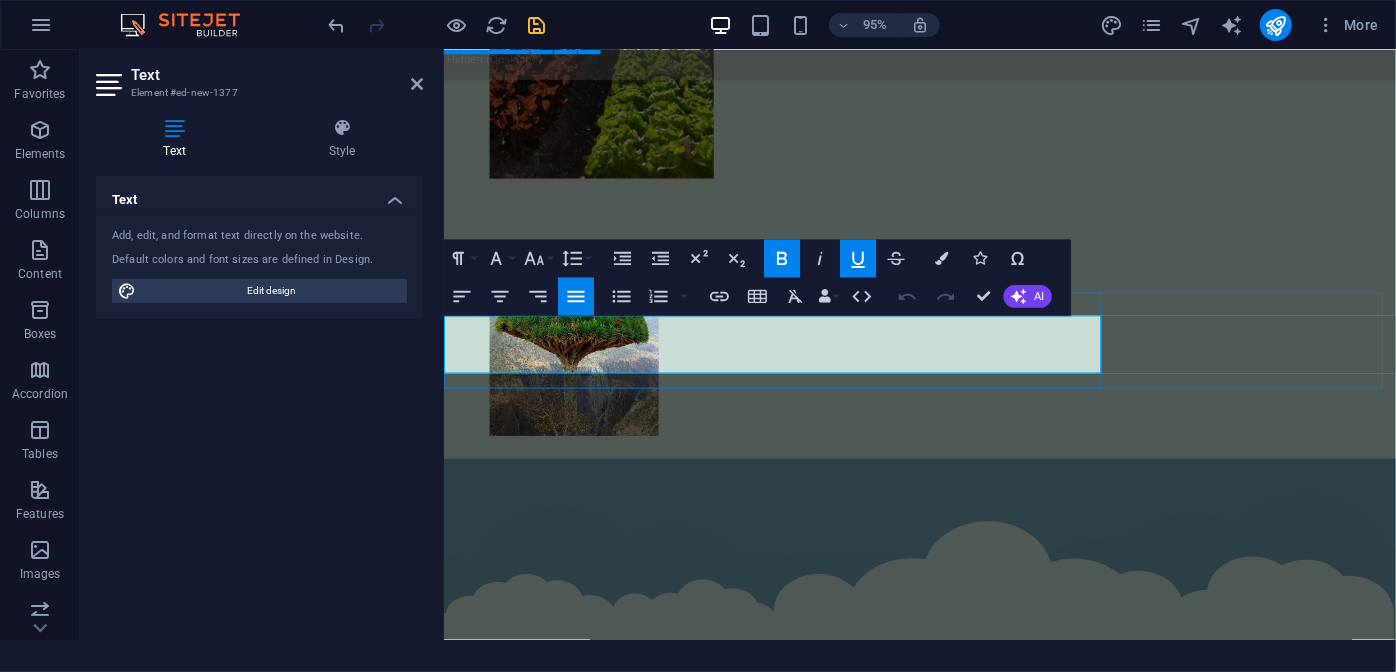 scroll, scrollTop: 5306, scrollLeft: 0, axis: vertical 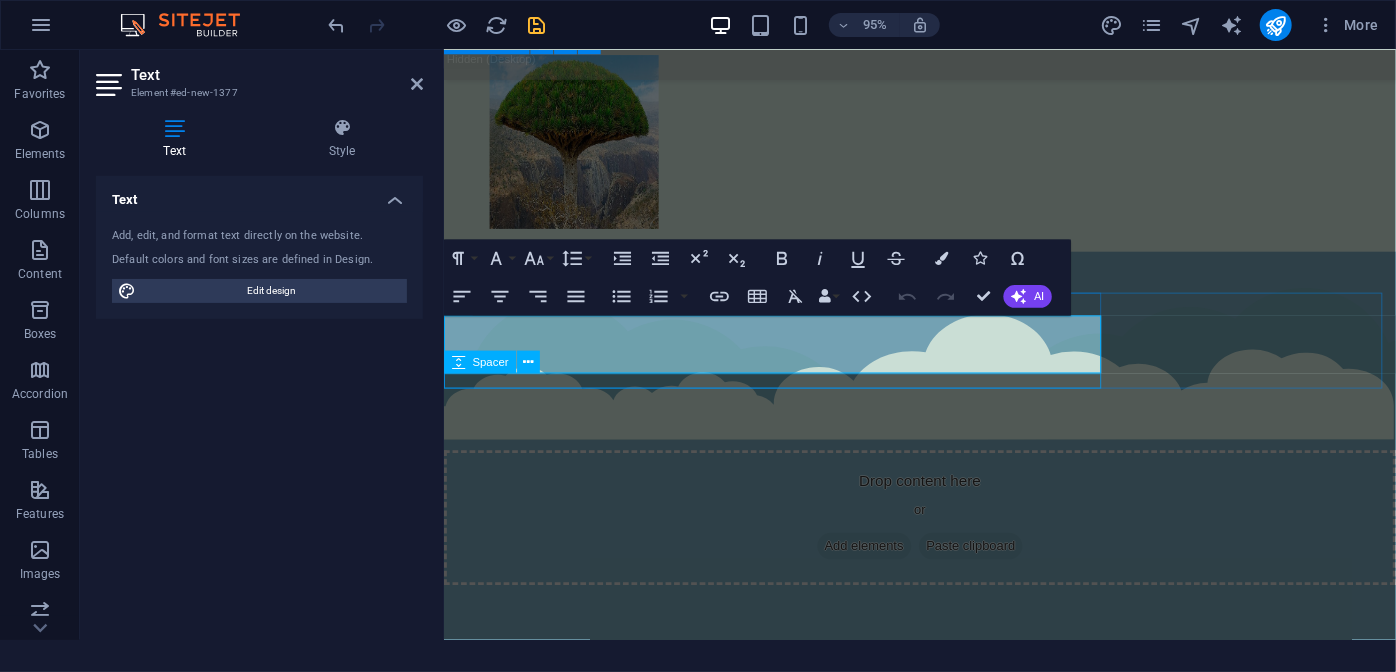 click on "Spacer" at bounding box center (498, 363) 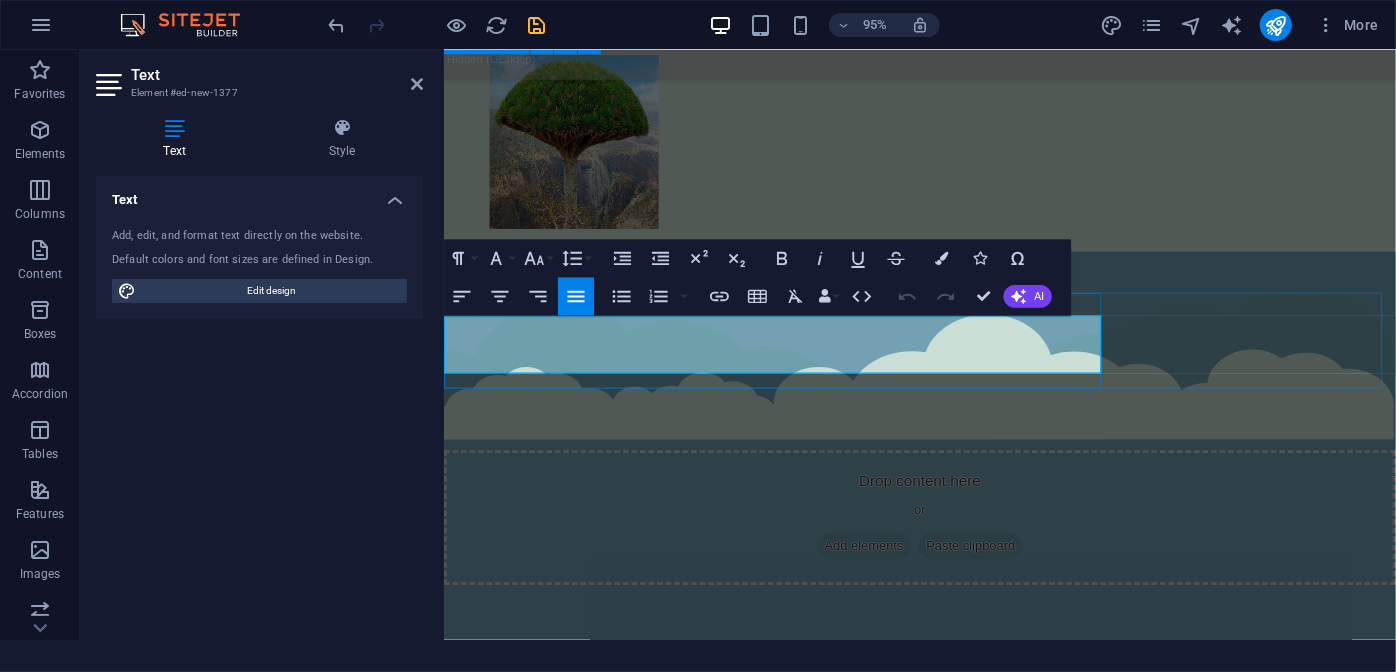 click on "is a company specialized in importing and marketing agricultural inputs such as fertilizers, seeds, advanced irrigation systems" at bounding box center [954, 5021] 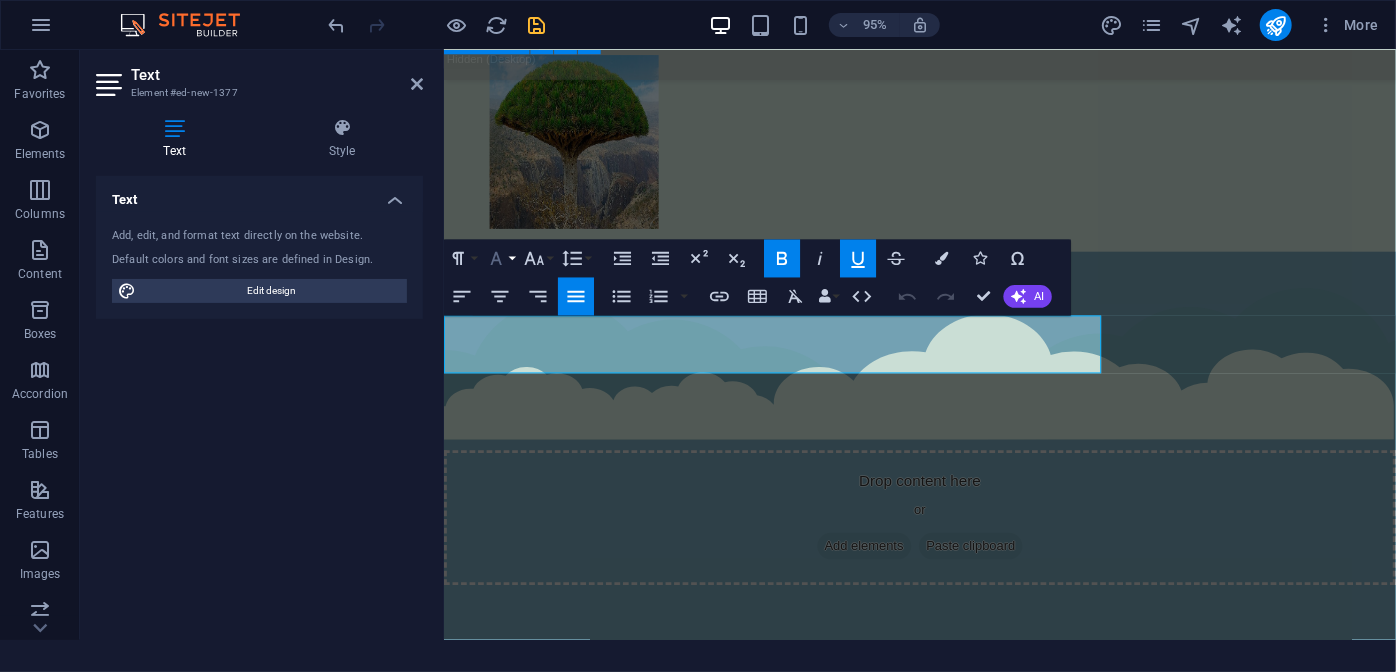 click on "Font Family" at bounding box center [500, 259] 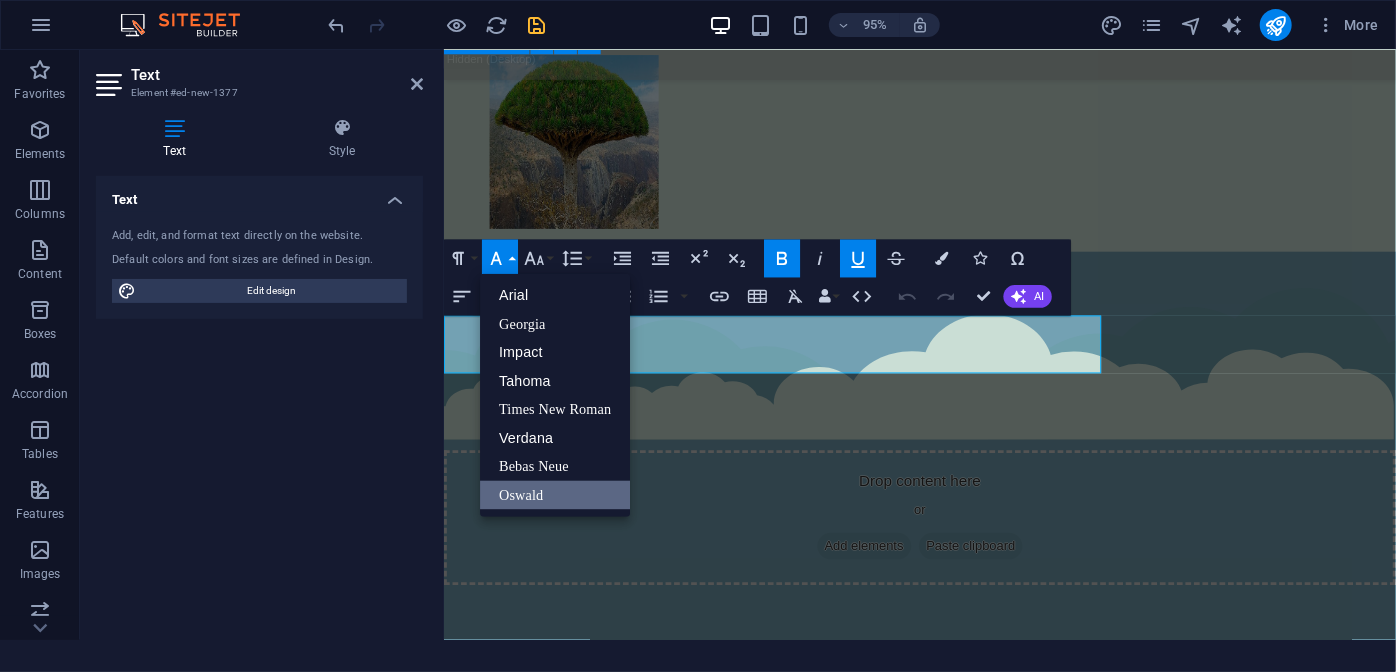 scroll, scrollTop: 0, scrollLeft: 0, axis: both 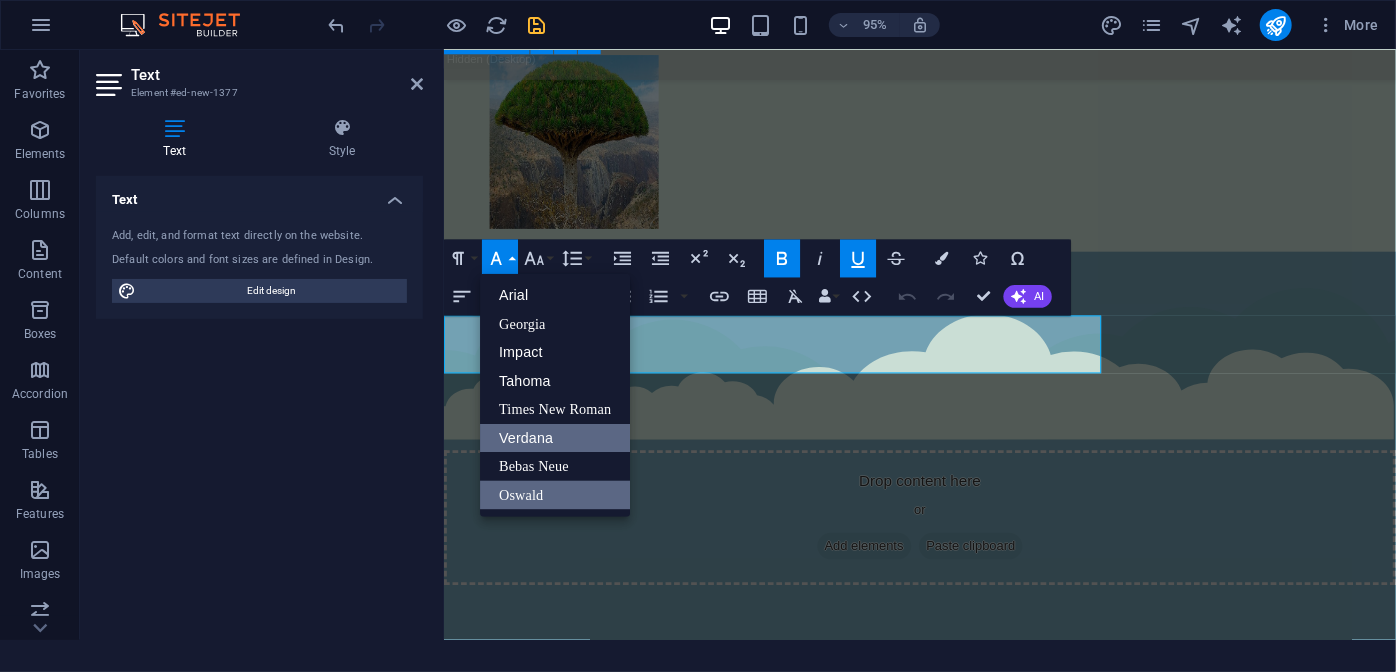 click on "Verdana" at bounding box center (555, 438) 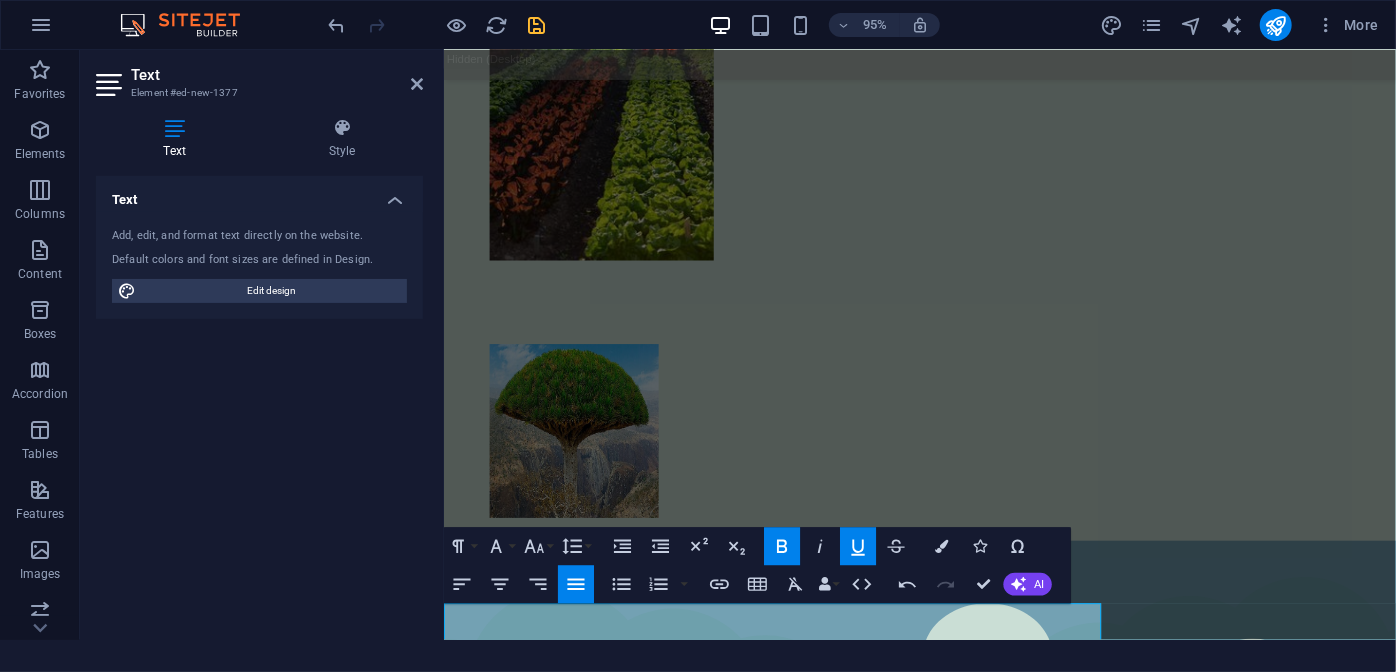 scroll, scrollTop: 5154, scrollLeft: 0, axis: vertical 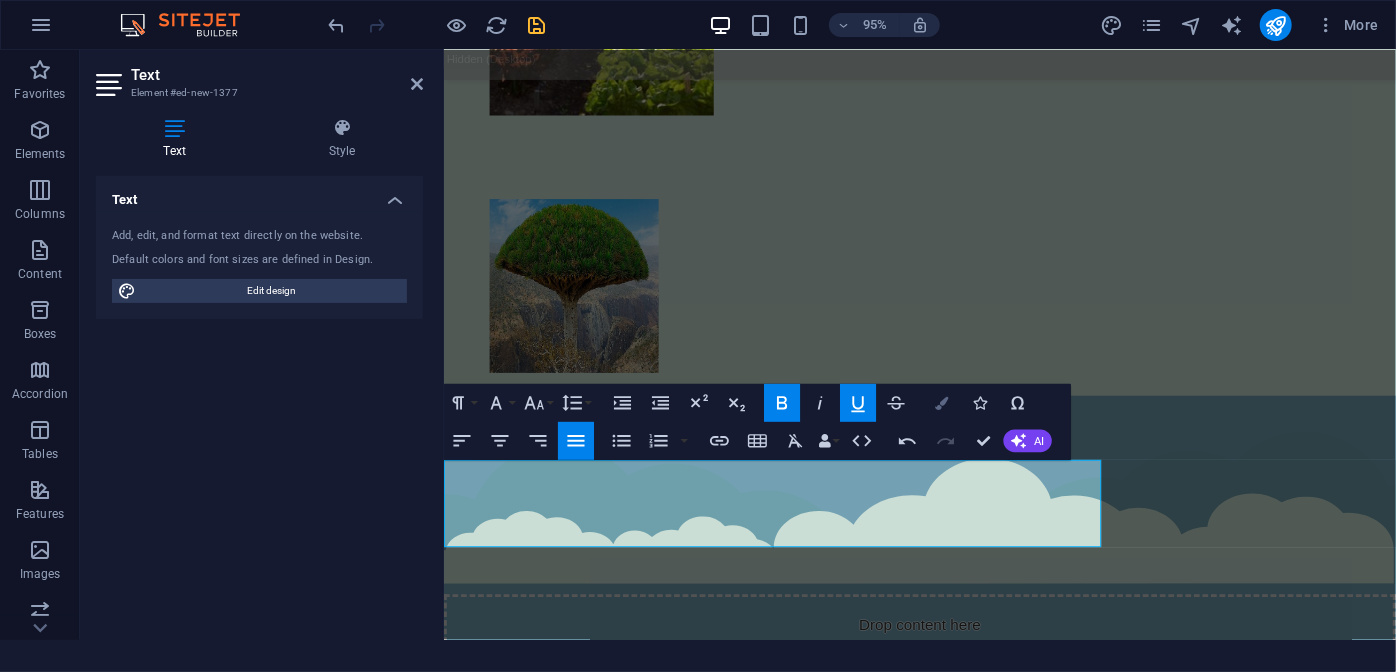 click at bounding box center [941, 403] 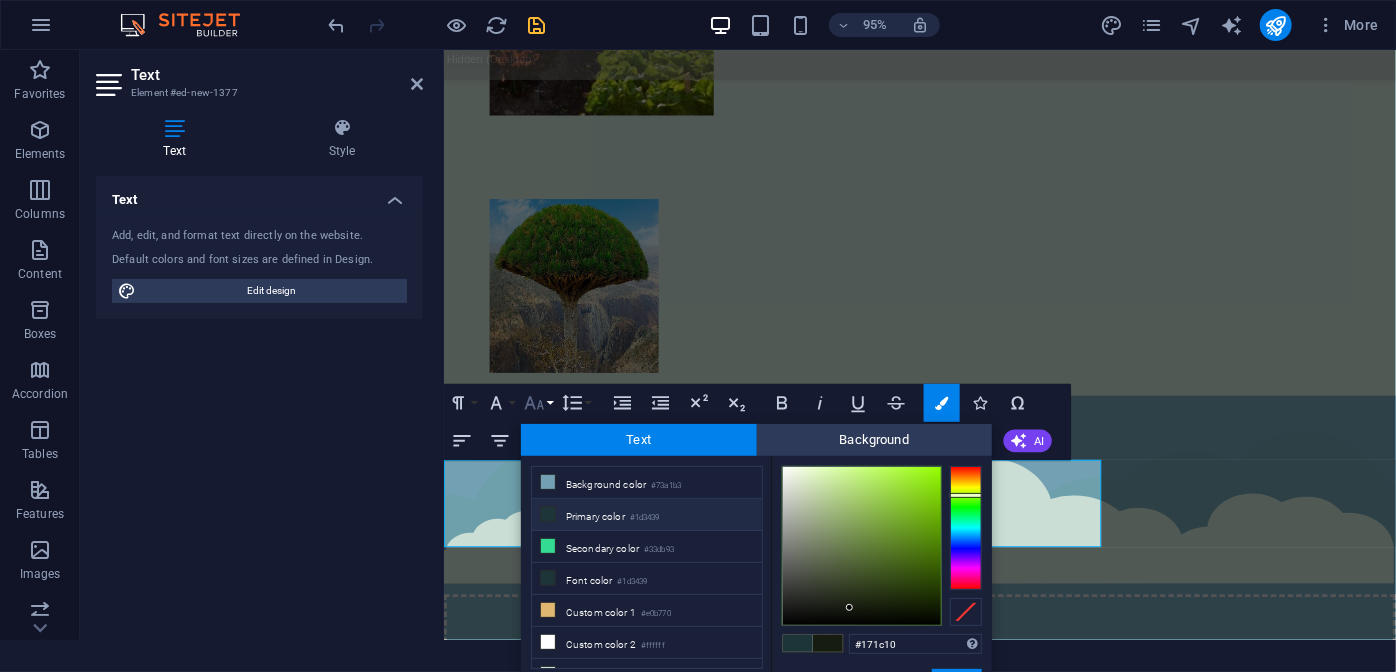click 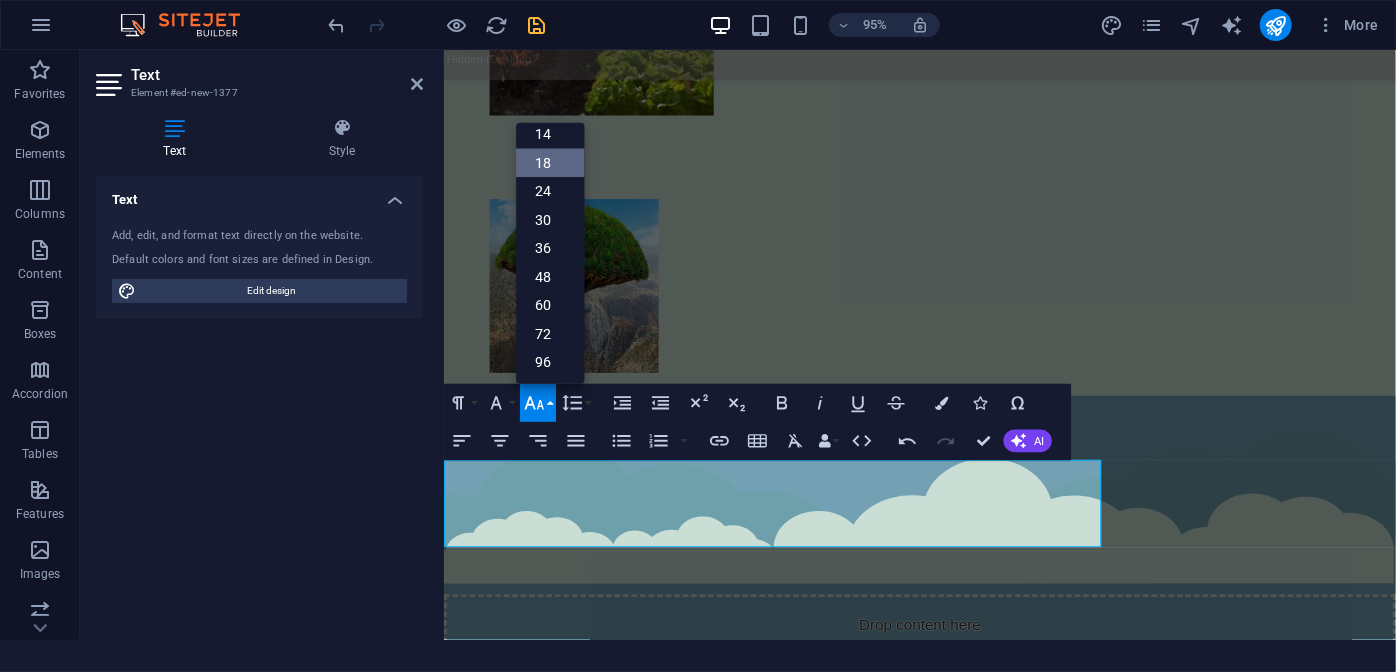 scroll, scrollTop: 161, scrollLeft: 0, axis: vertical 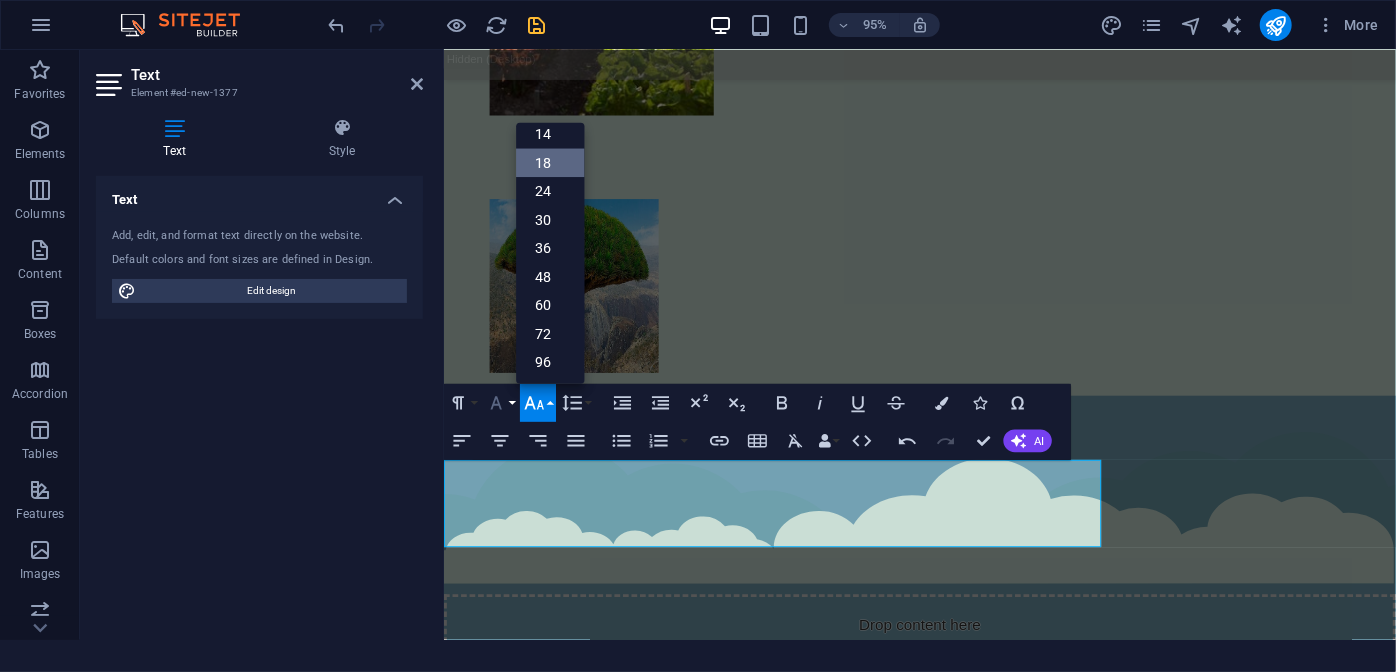 click 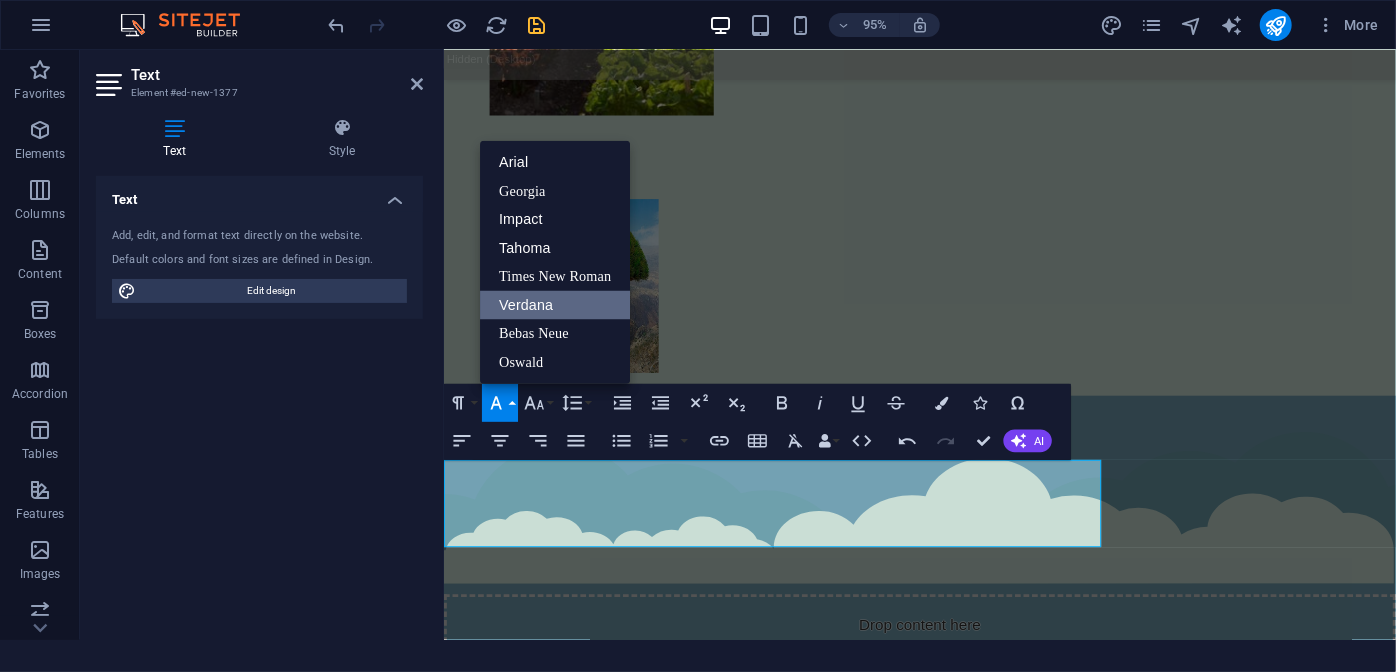 scroll, scrollTop: 0, scrollLeft: 0, axis: both 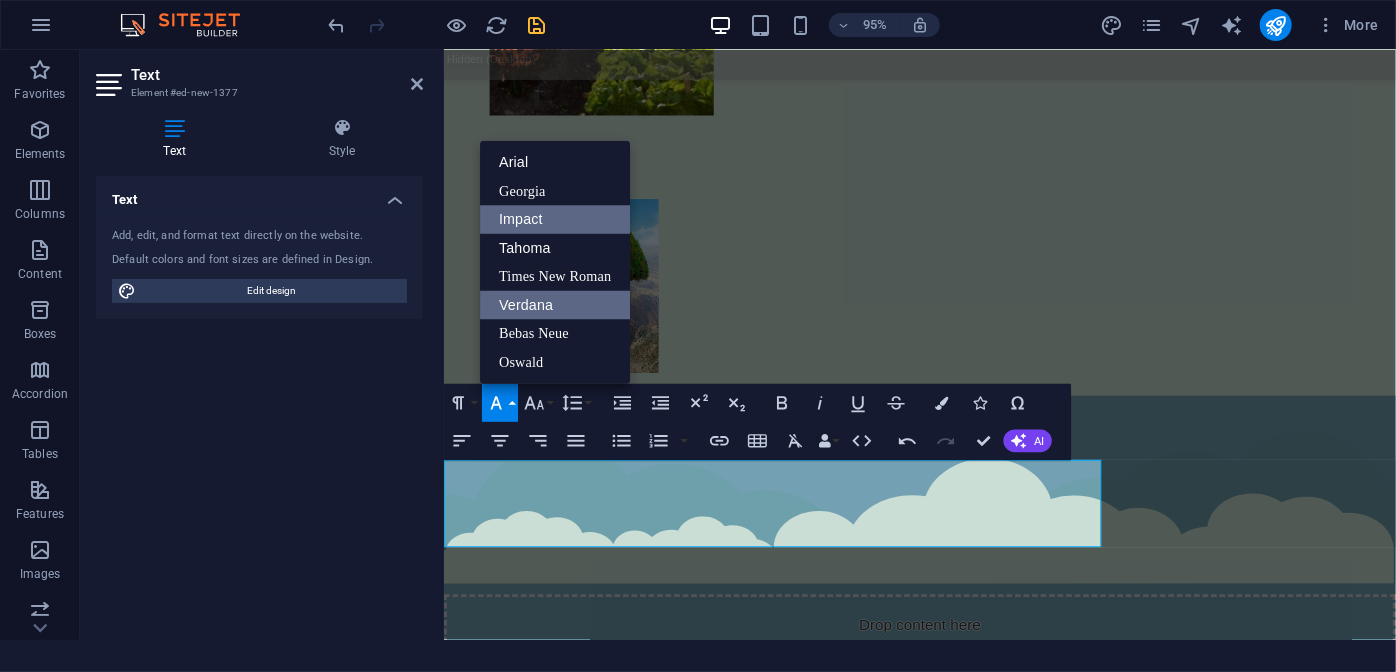 click on "Impact" at bounding box center [555, 220] 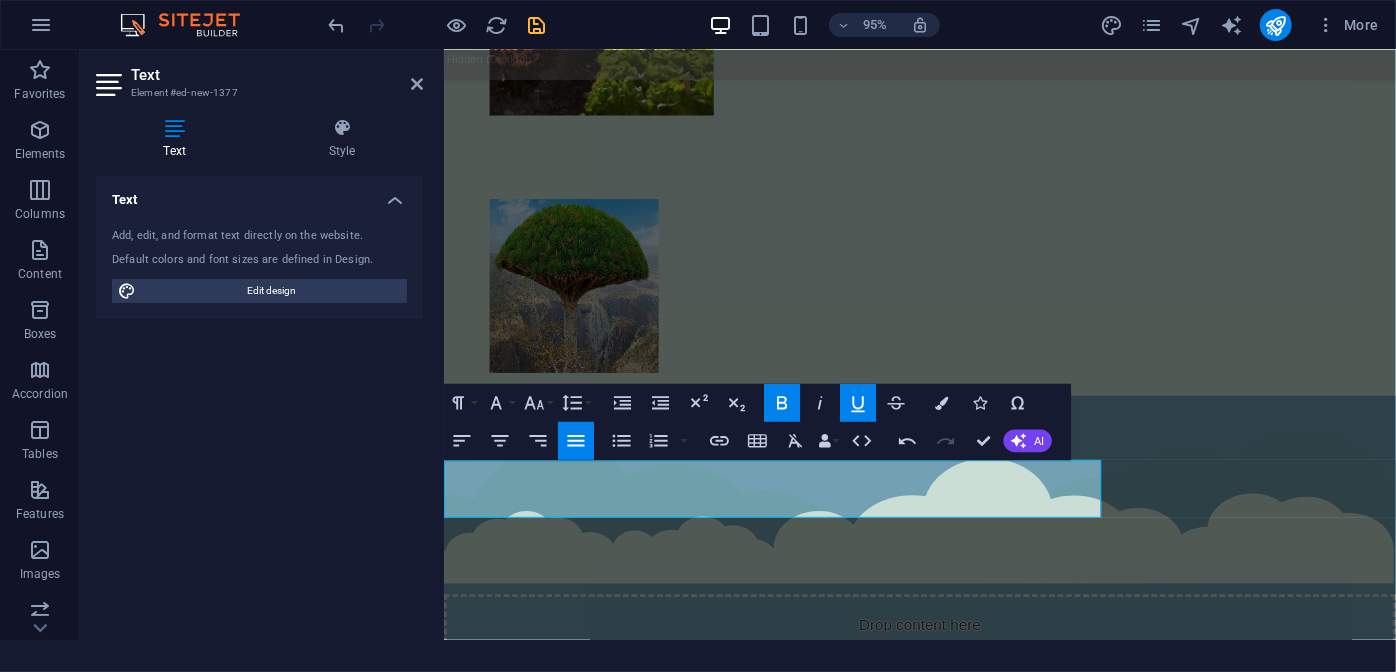 click 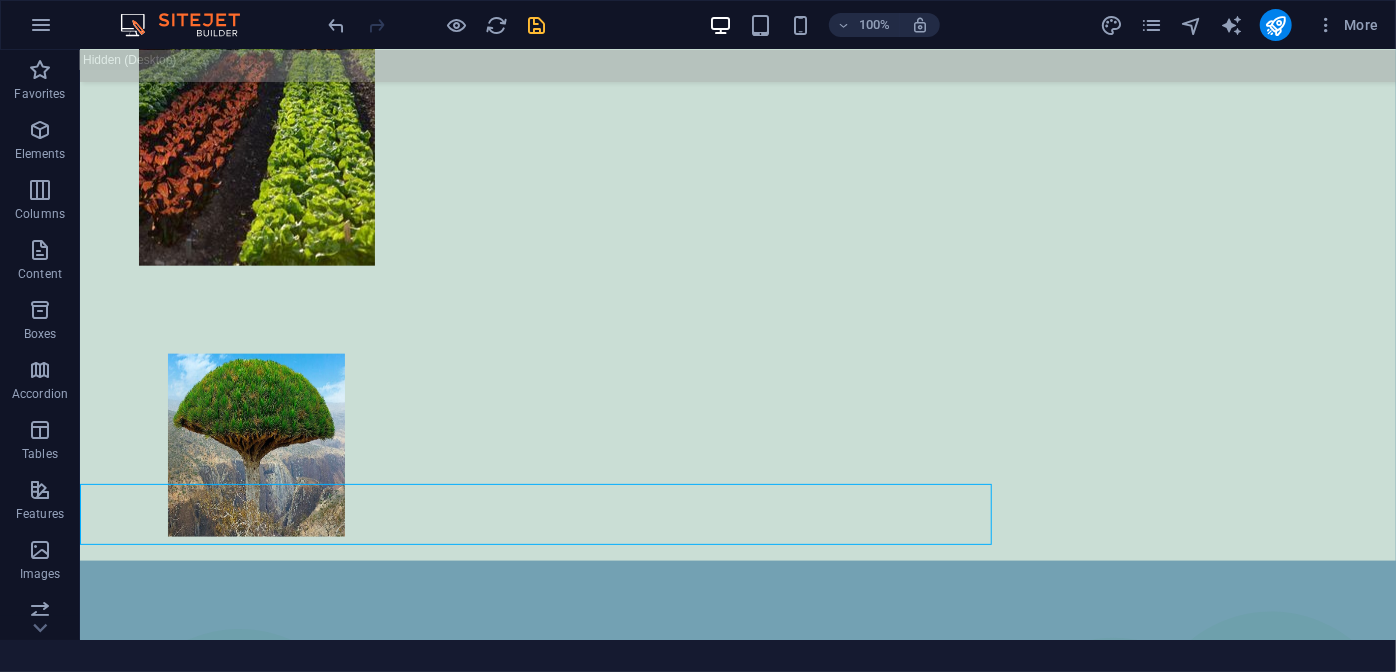 scroll, scrollTop: 4784, scrollLeft: 0, axis: vertical 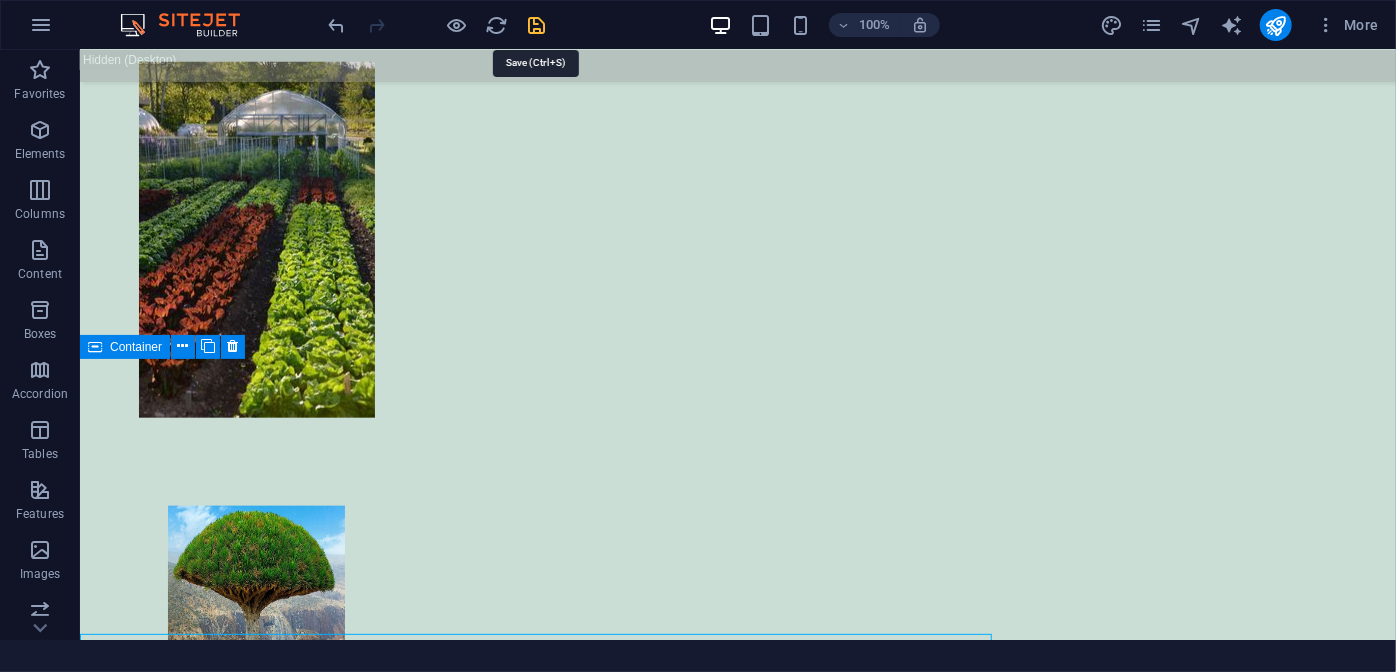 click at bounding box center (537, 25) 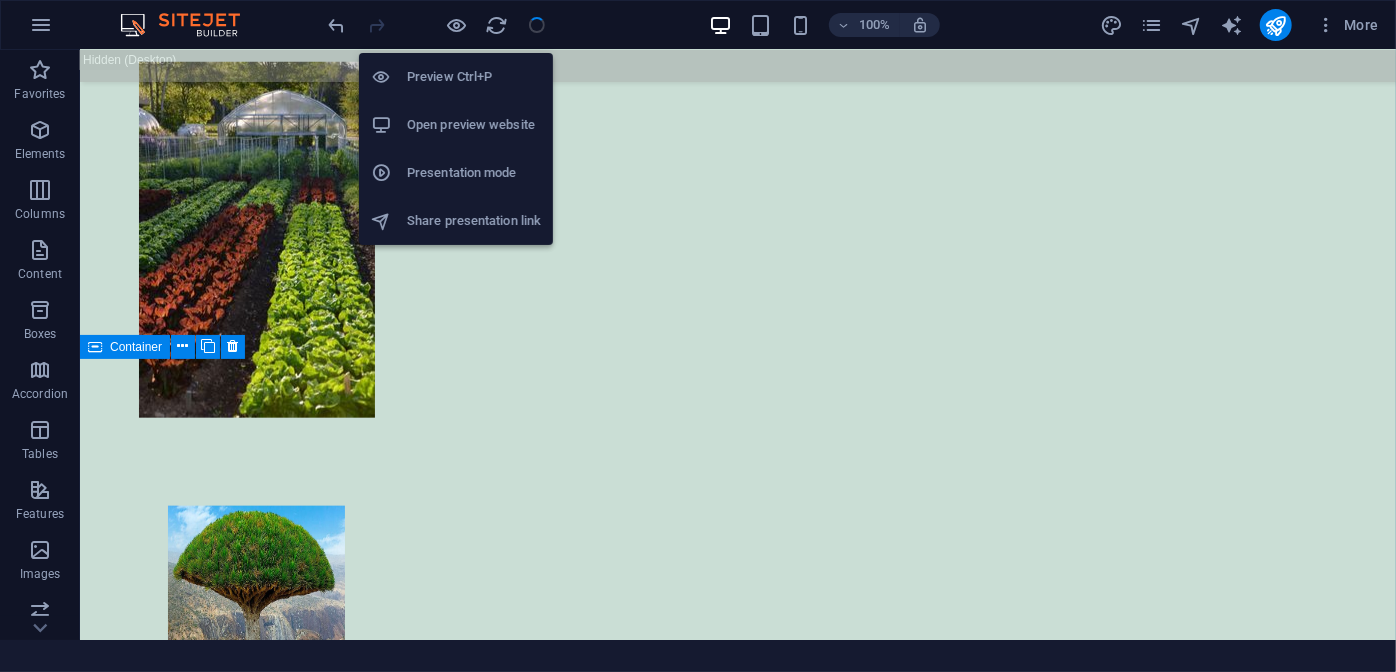 click on "Open preview website" at bounding box center (474, 125) 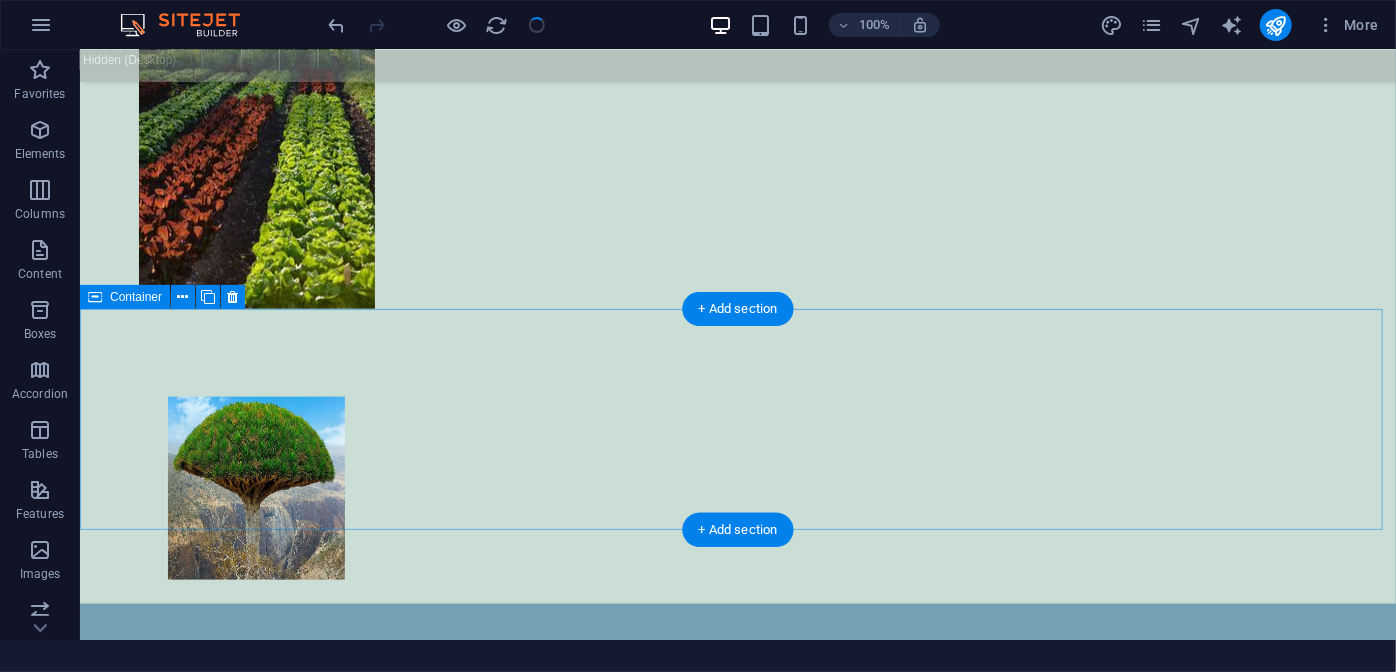 scroll, scrollTop: 4936, scrollLeft: 0, axis: vertical 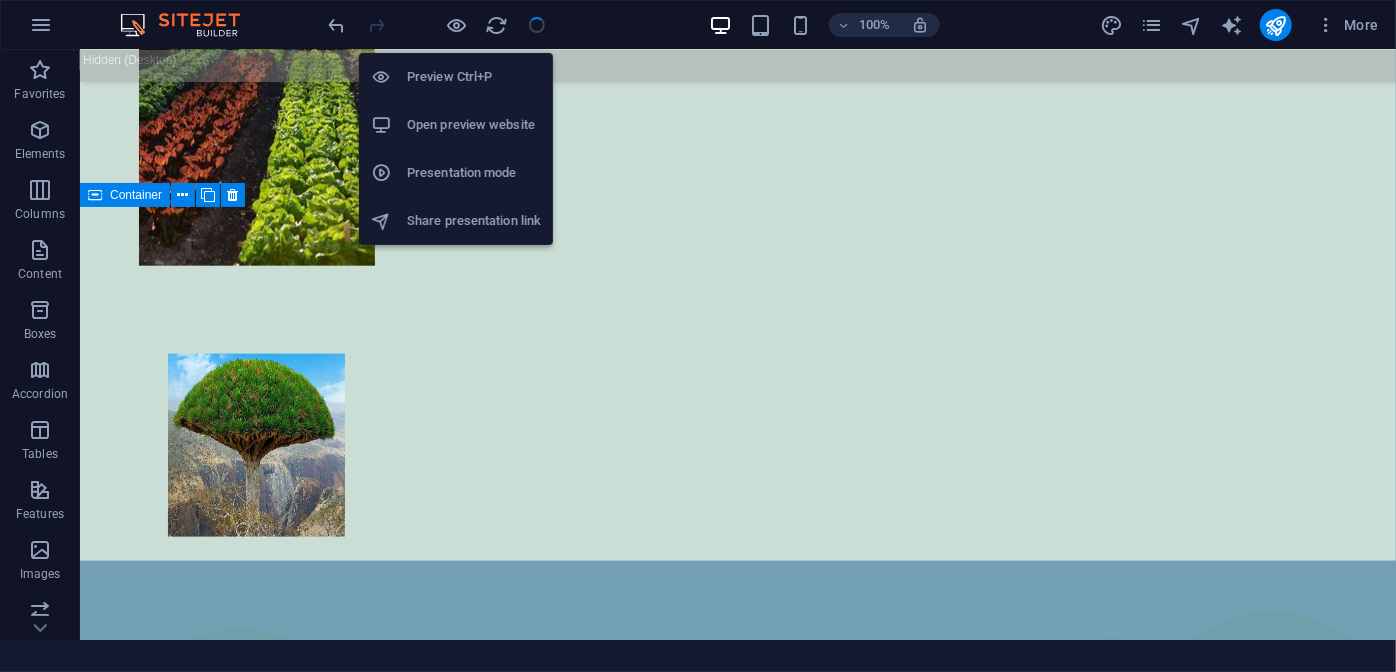 click on "Open preview website" at bounding box center (474, 125) 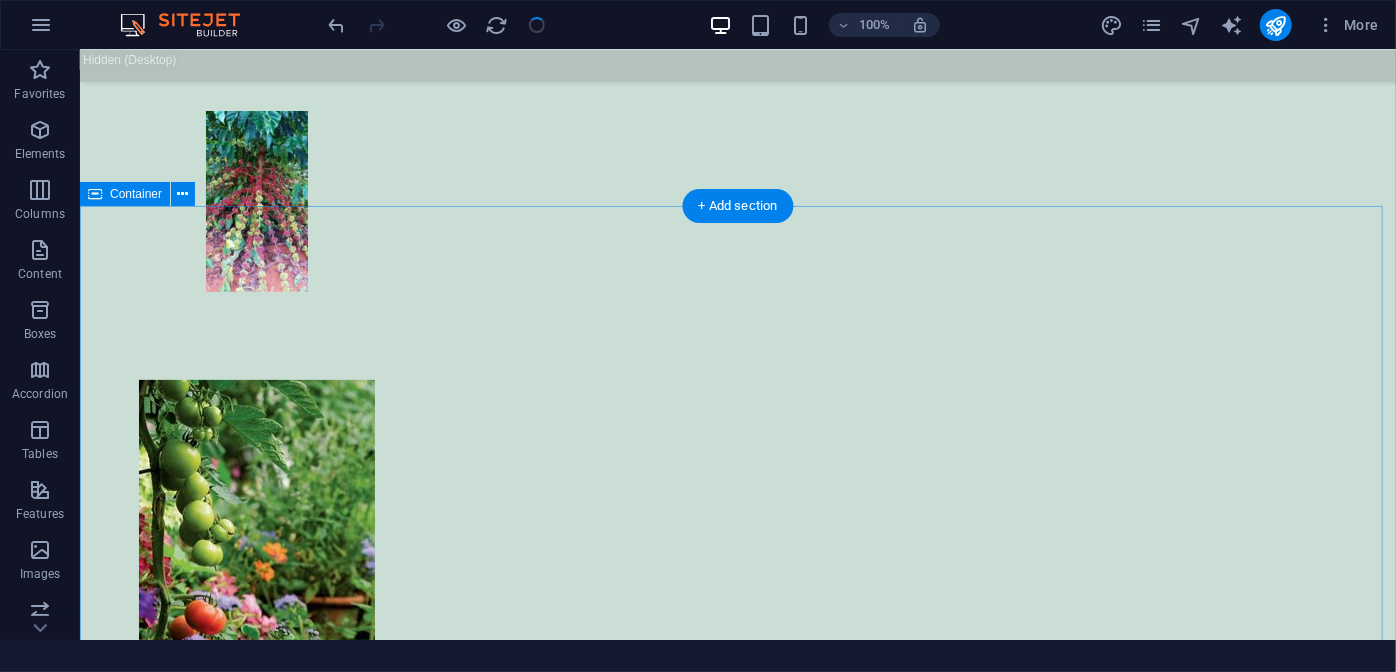 scroll, scrollTop: 3269, scrollLeft: 0, axis: vertical 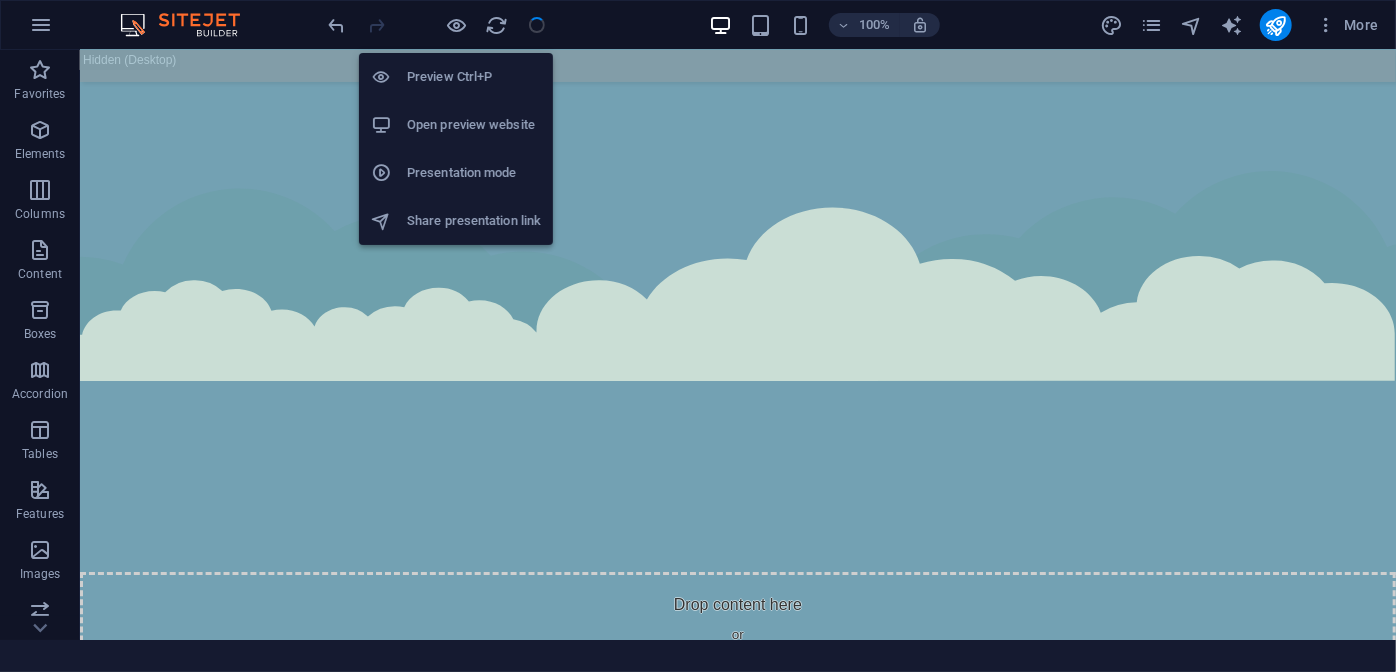 click on "Open preview website" at bounding box center [474, 125] 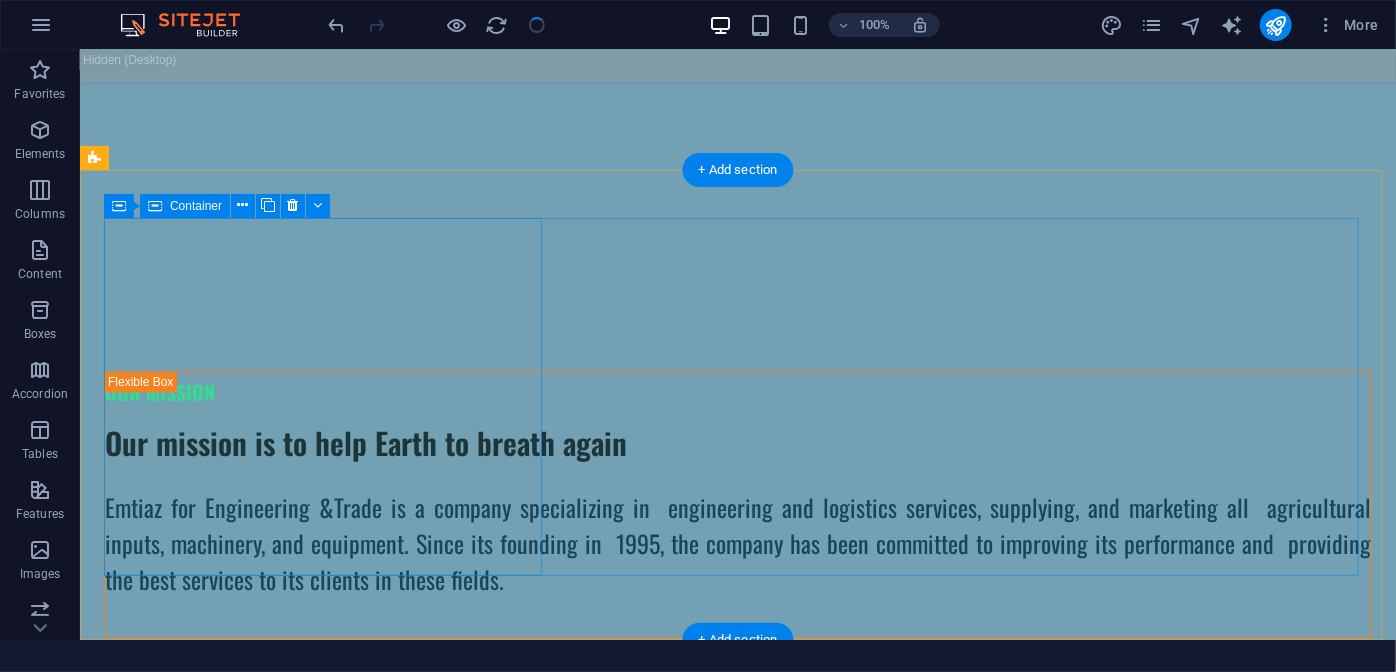scroll, scrollTop: 5964, scrollLeft: 0, axis: vertical 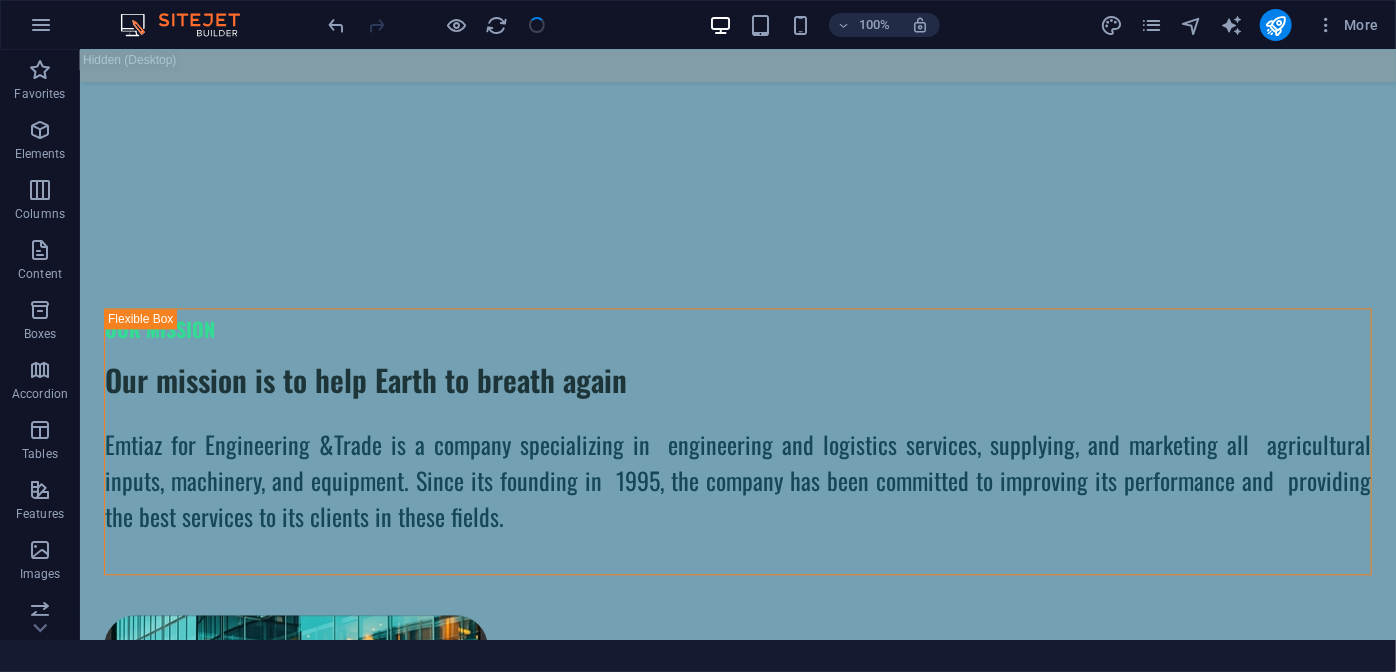 click on "100% More" at bounding box center [856, 25] 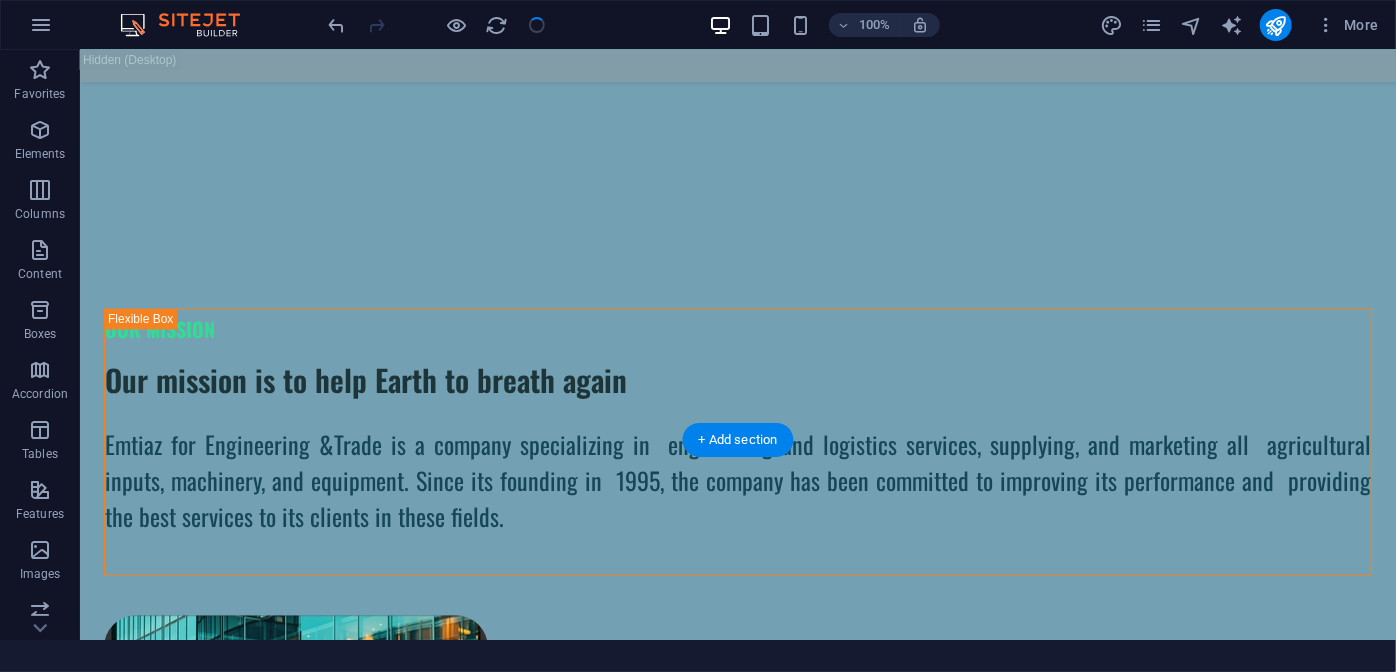scroll, scrollTop: 5661, scrollLeft: 0, axis: vertical 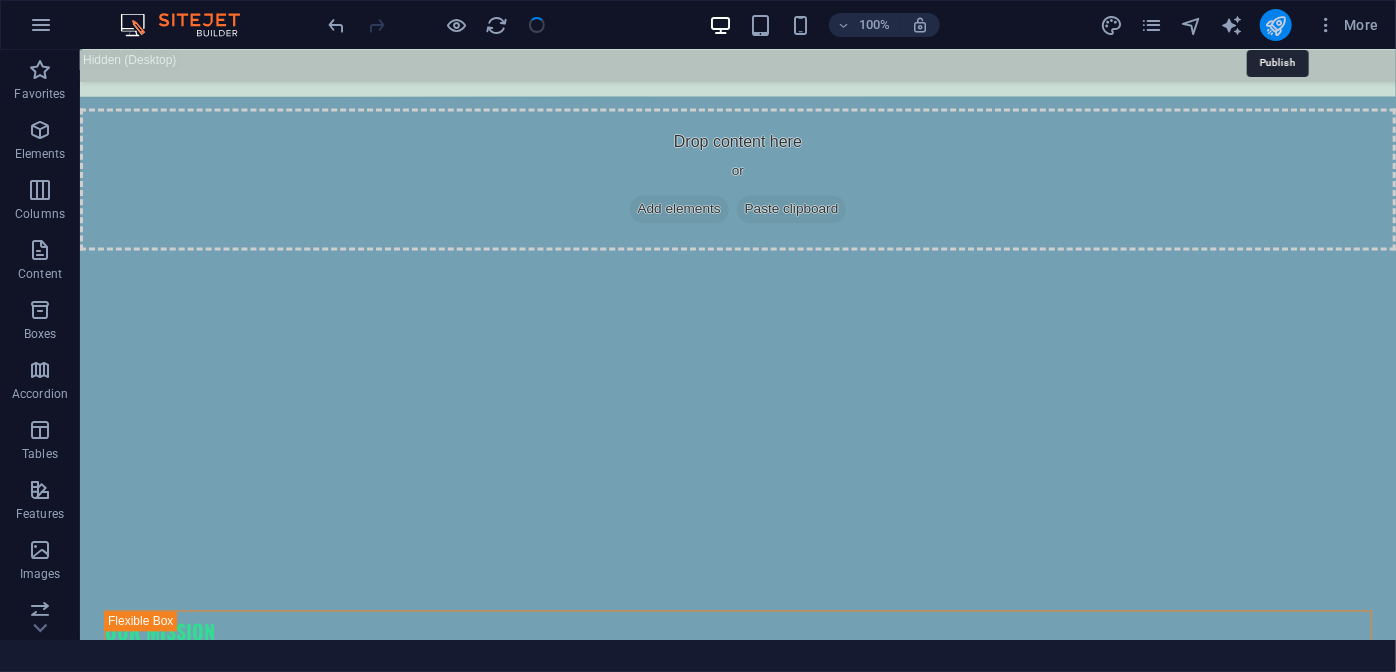click at bounding box center [1275, 25] 